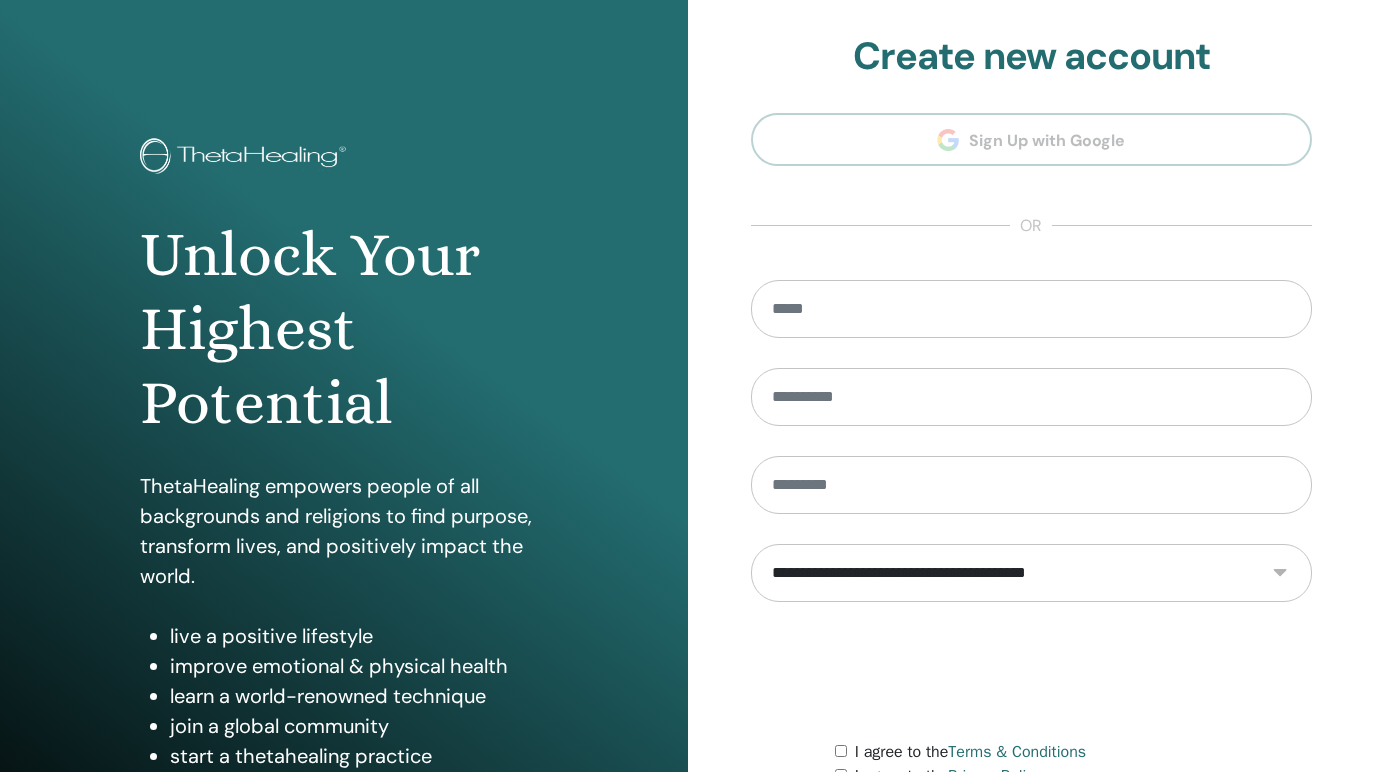 scroll, scrollTop: 0, scrollLeft: 0, axis: both 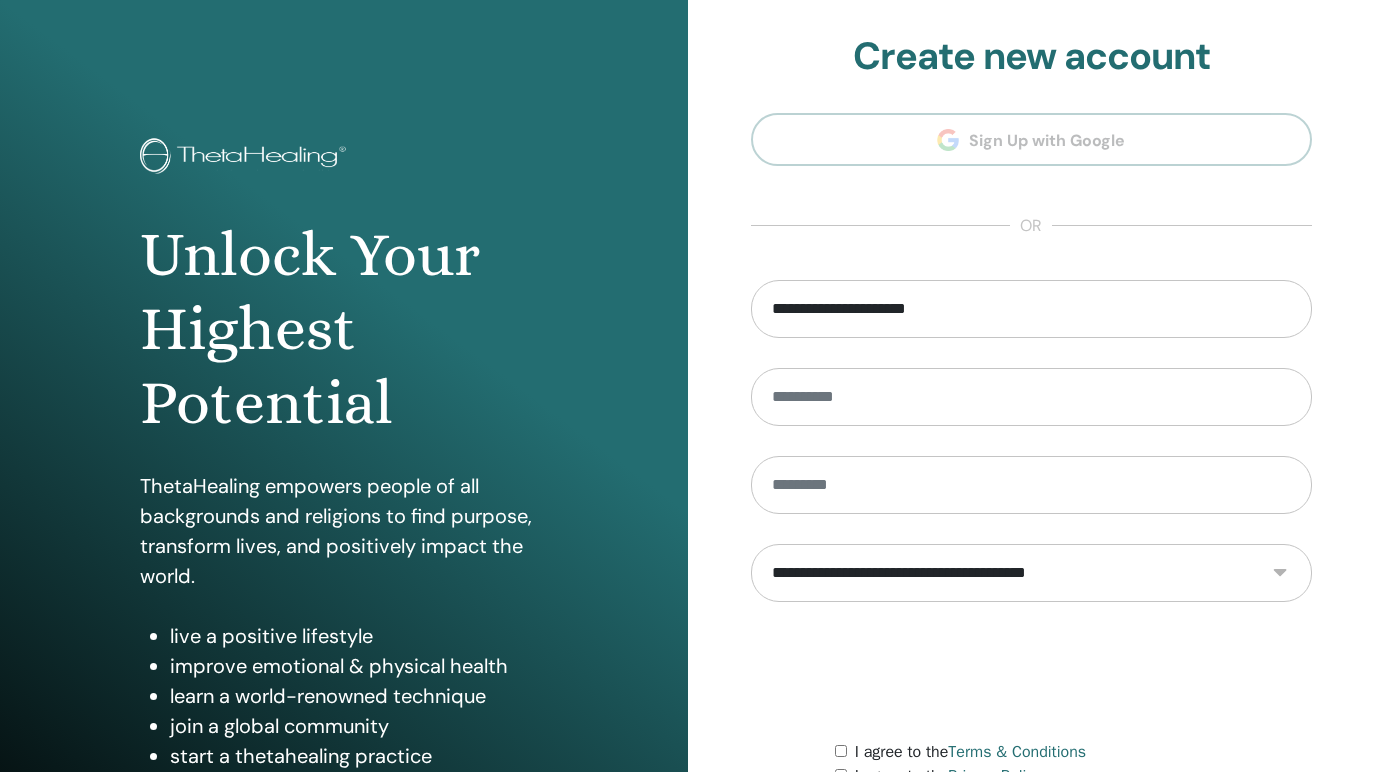 type on "**********" 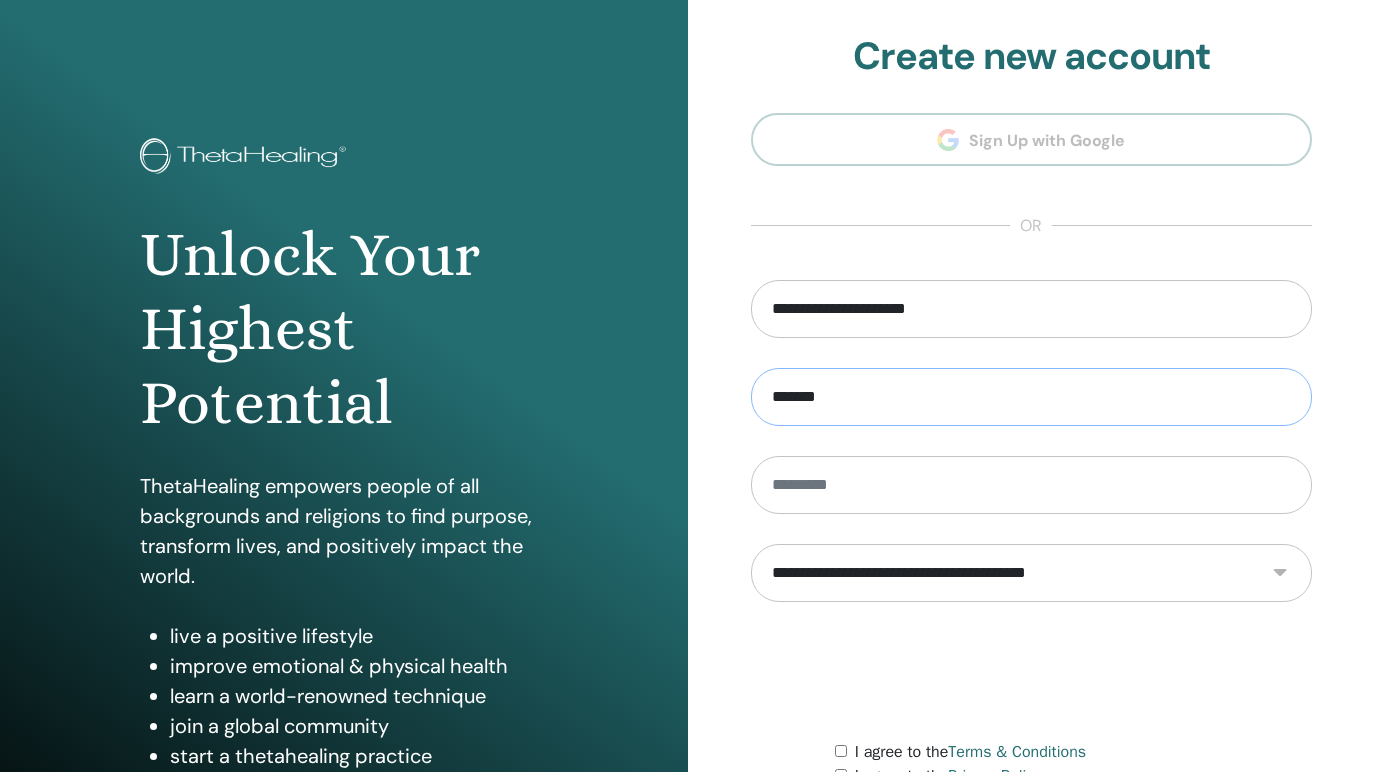 type on "*******" 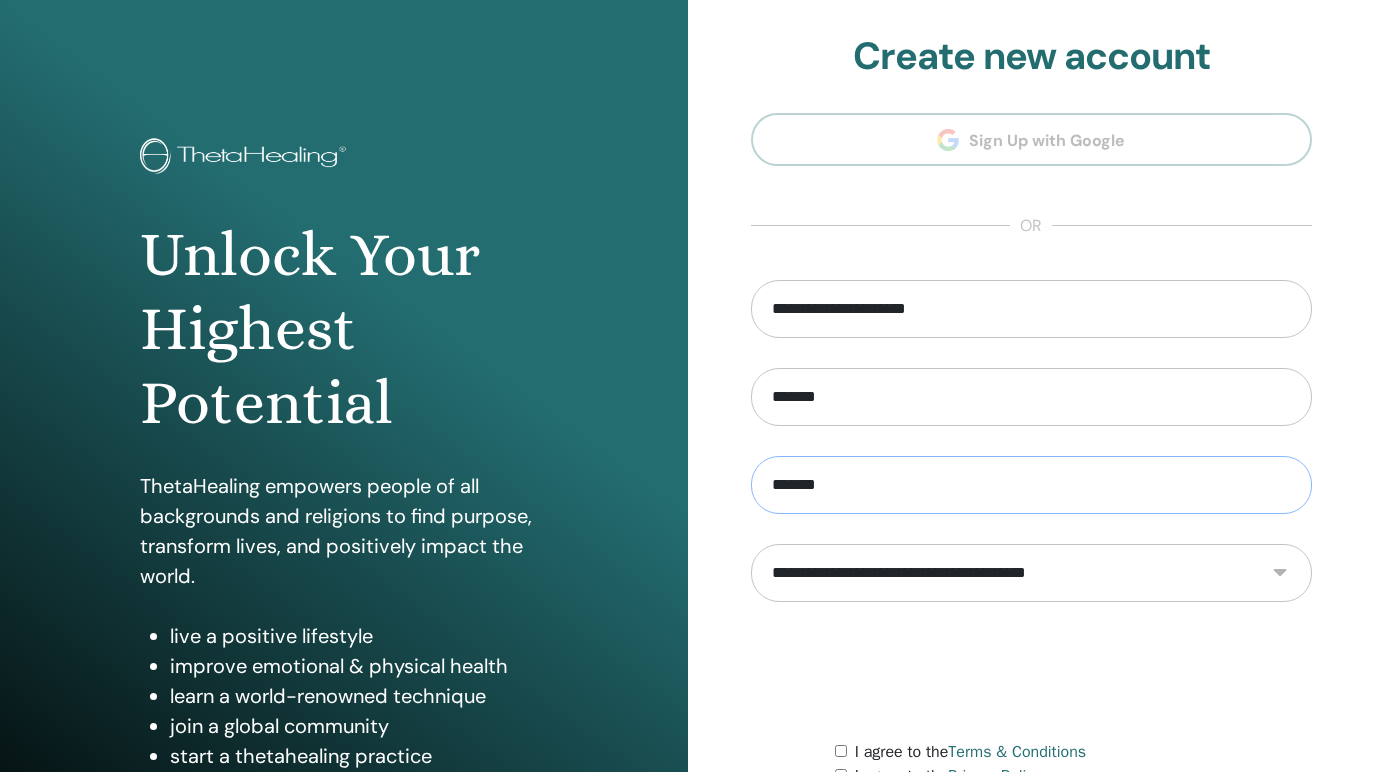 type on "*******" 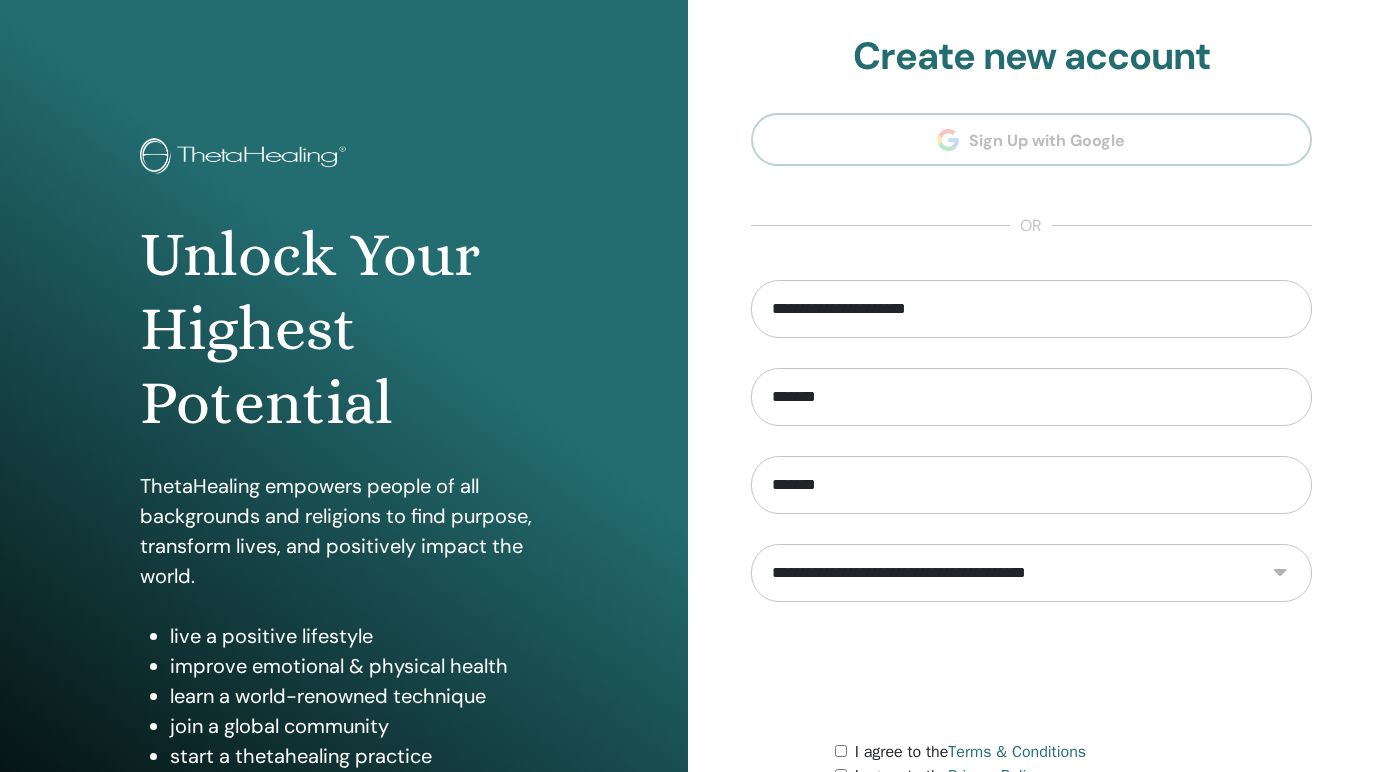 select on "***" 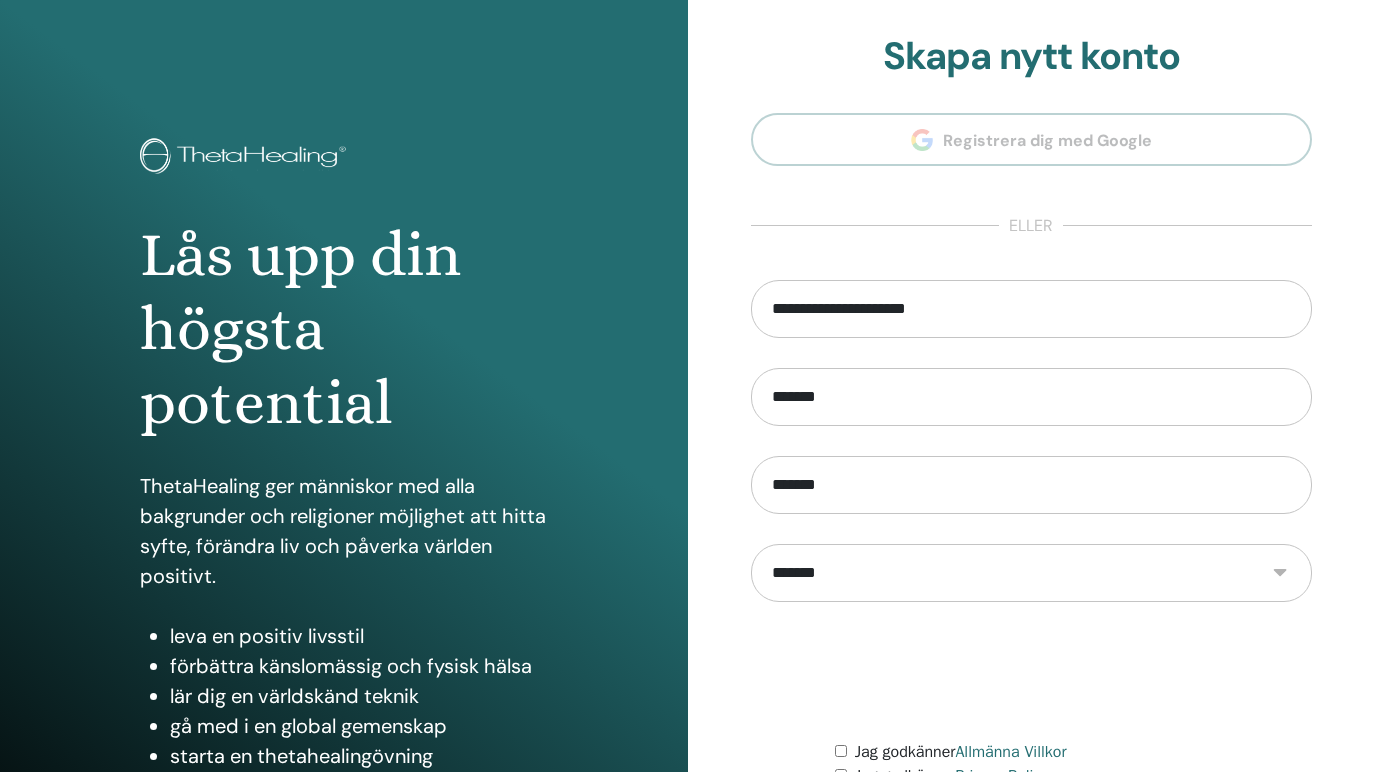 scroll, scrollTop: 0, scrollLeft: 0, axis: both 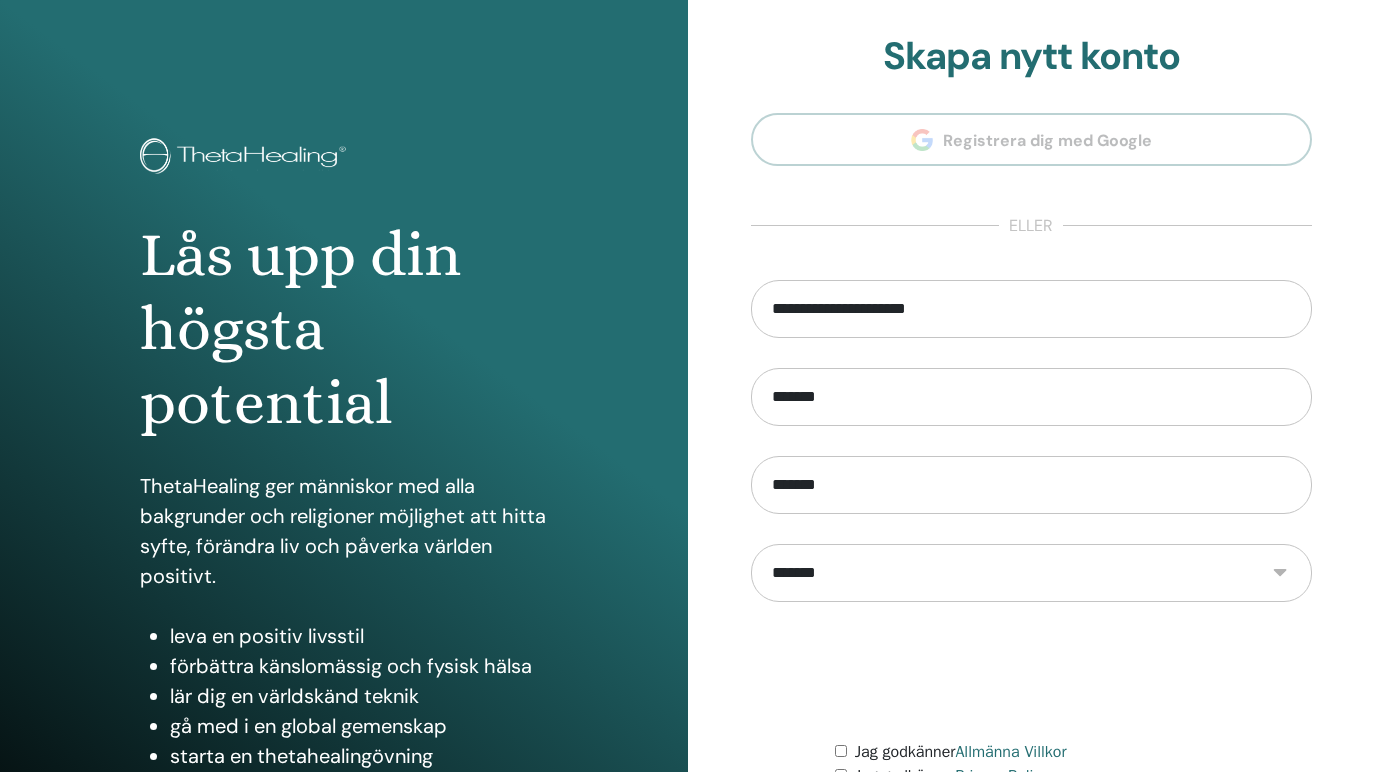 select on "***" 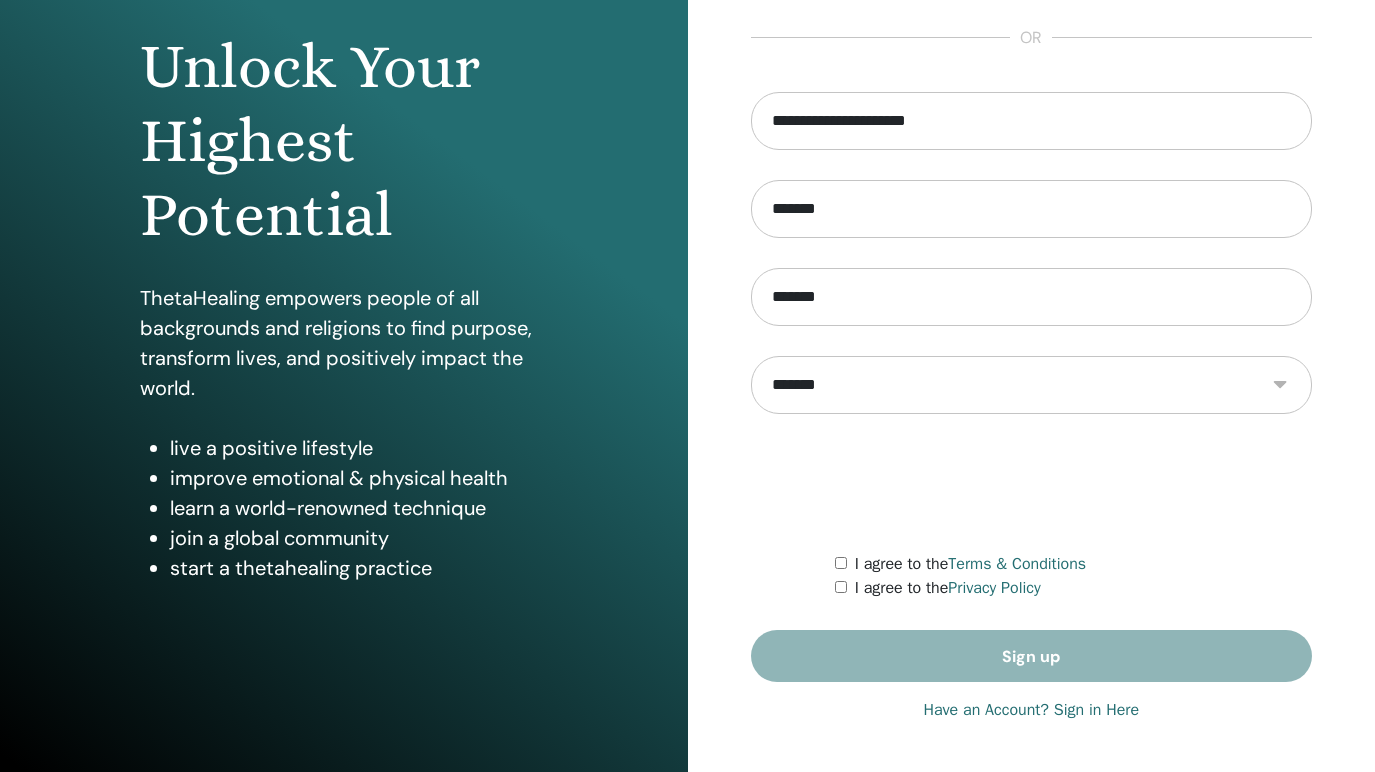 scroll, scrollTop: 188, scrollLeft: 0, axis: vertical 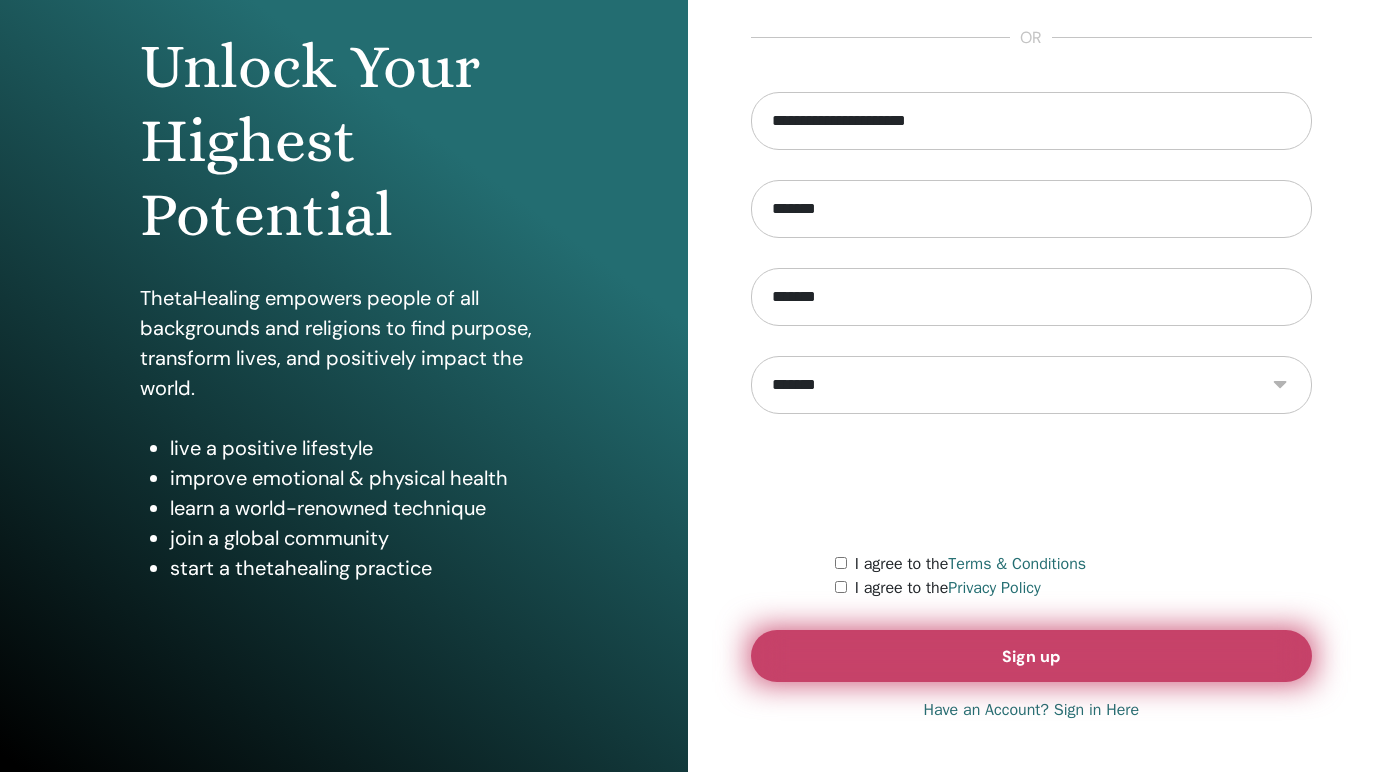click on "Sign up" at bounding box center [1032, 656] 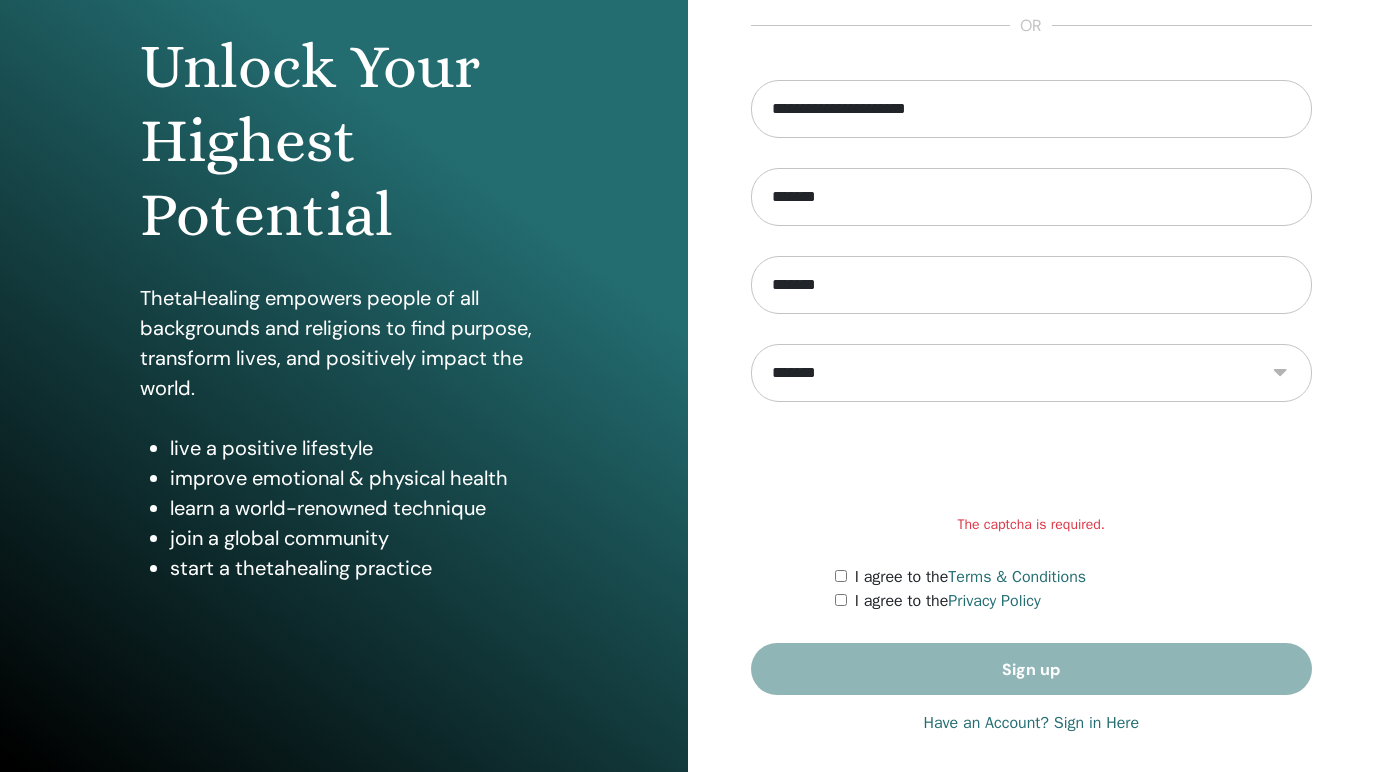 scroll, scrollTop: 188, scrollLeft: 0, axis: vertical 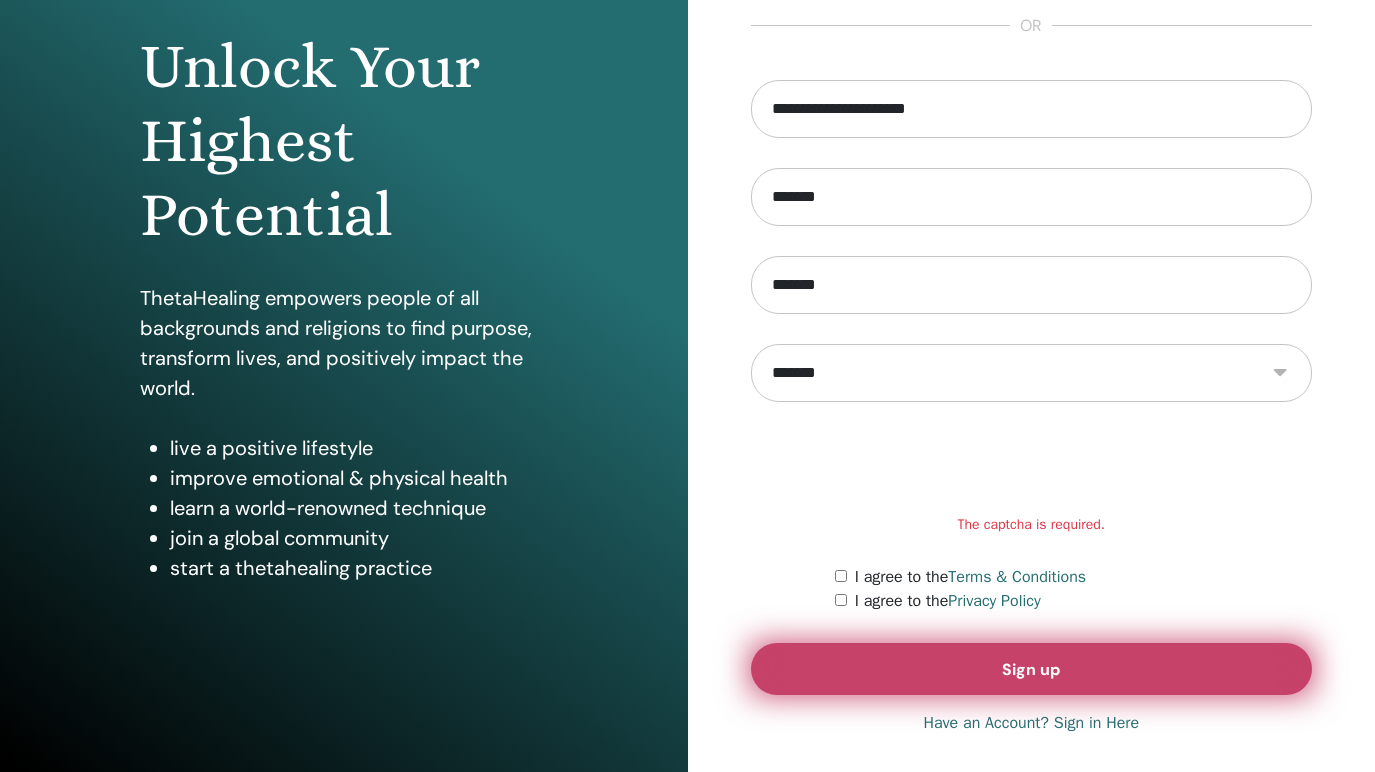 click on "Sign up" at bounding box center [1032, 669] 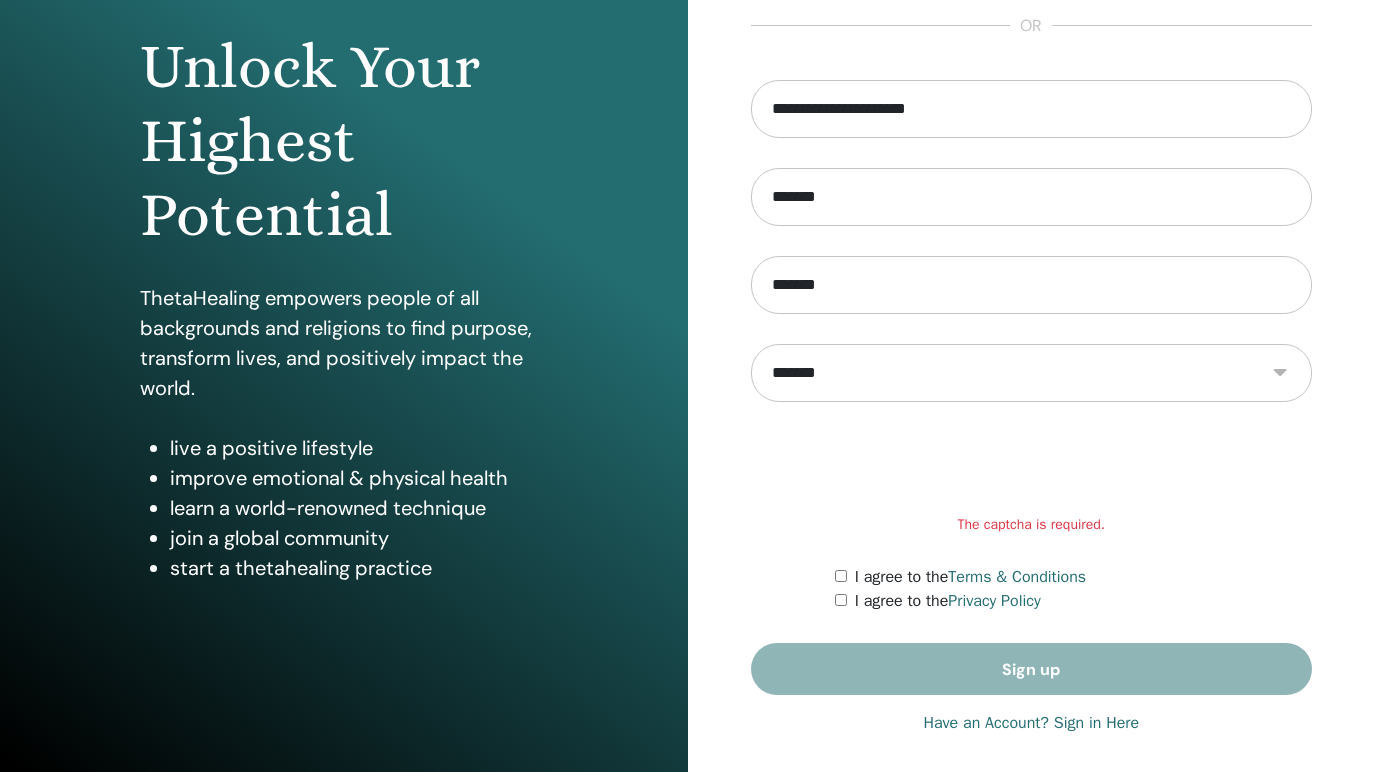 scroll, scrollTop: 188, scrollLeft: 0, axis: vertical 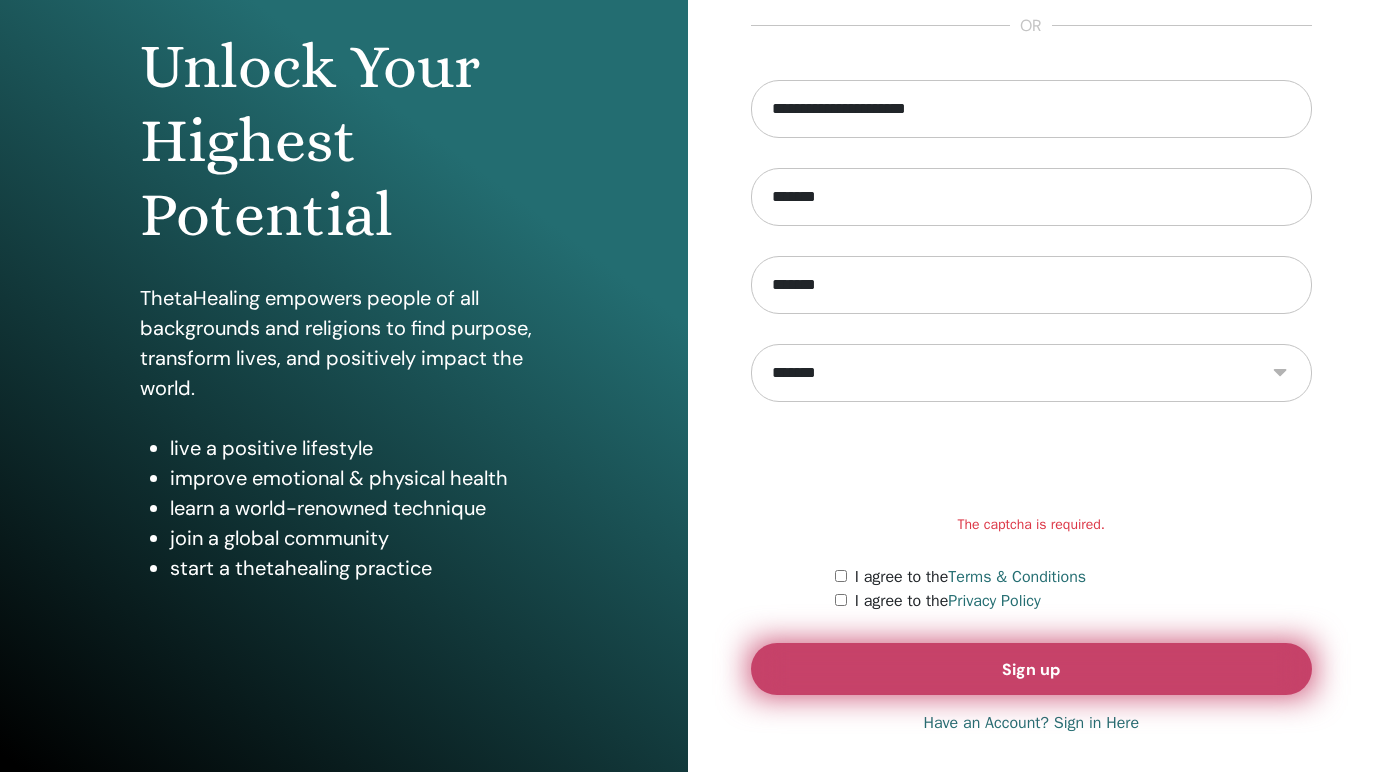 click on "Sign up" at bounding box center (1031, 669) 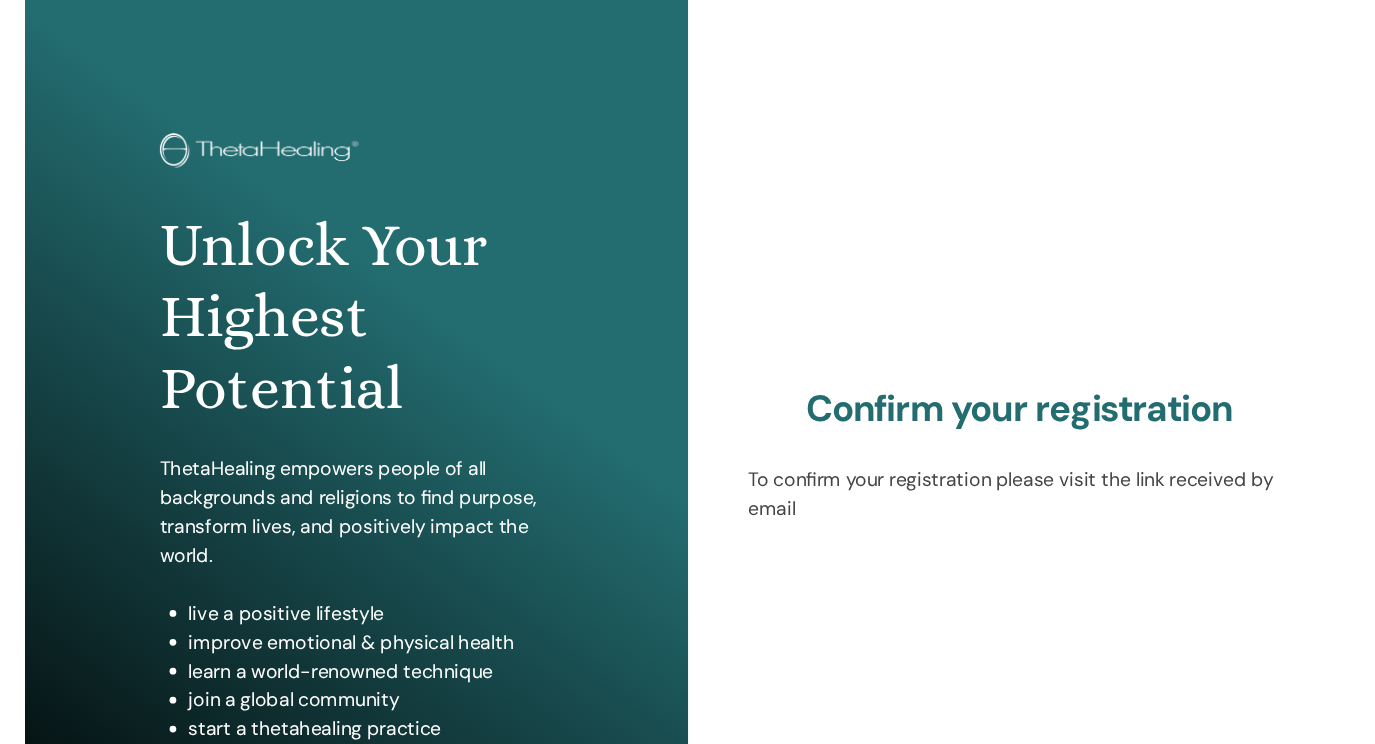 scroll, scrollTop: 0, scrollLeft: 0, axis: both 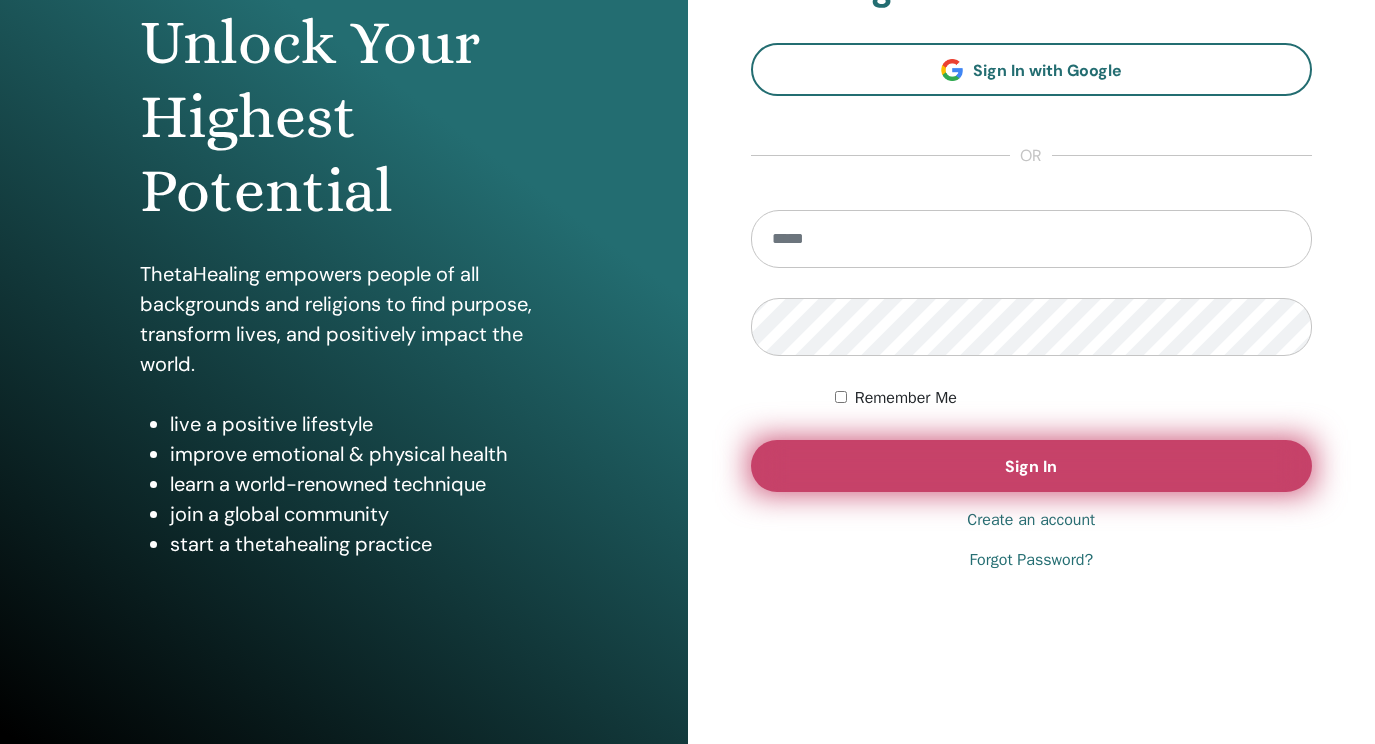 click on "Sign In" at bounding box center (1031, 466) 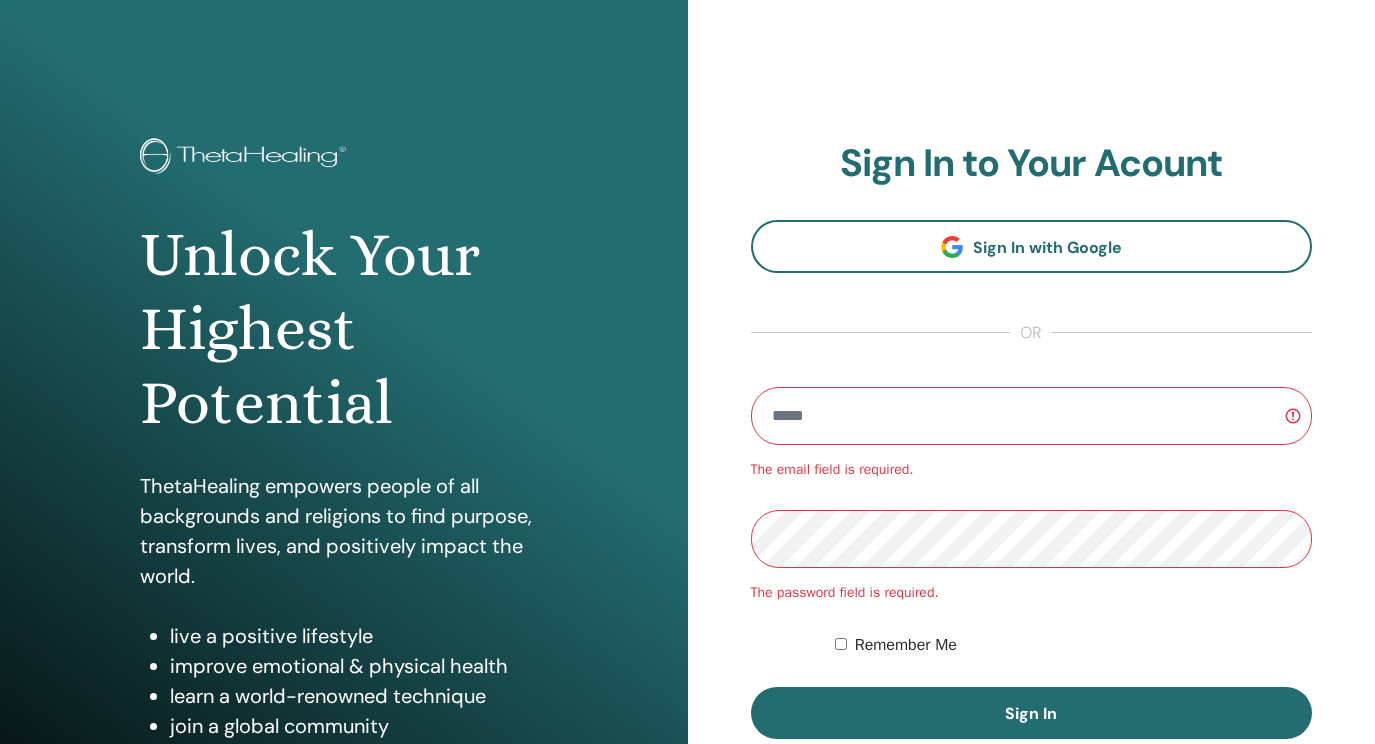 scroll, scrollTop: 0, scrollLeft: 0, axis: both 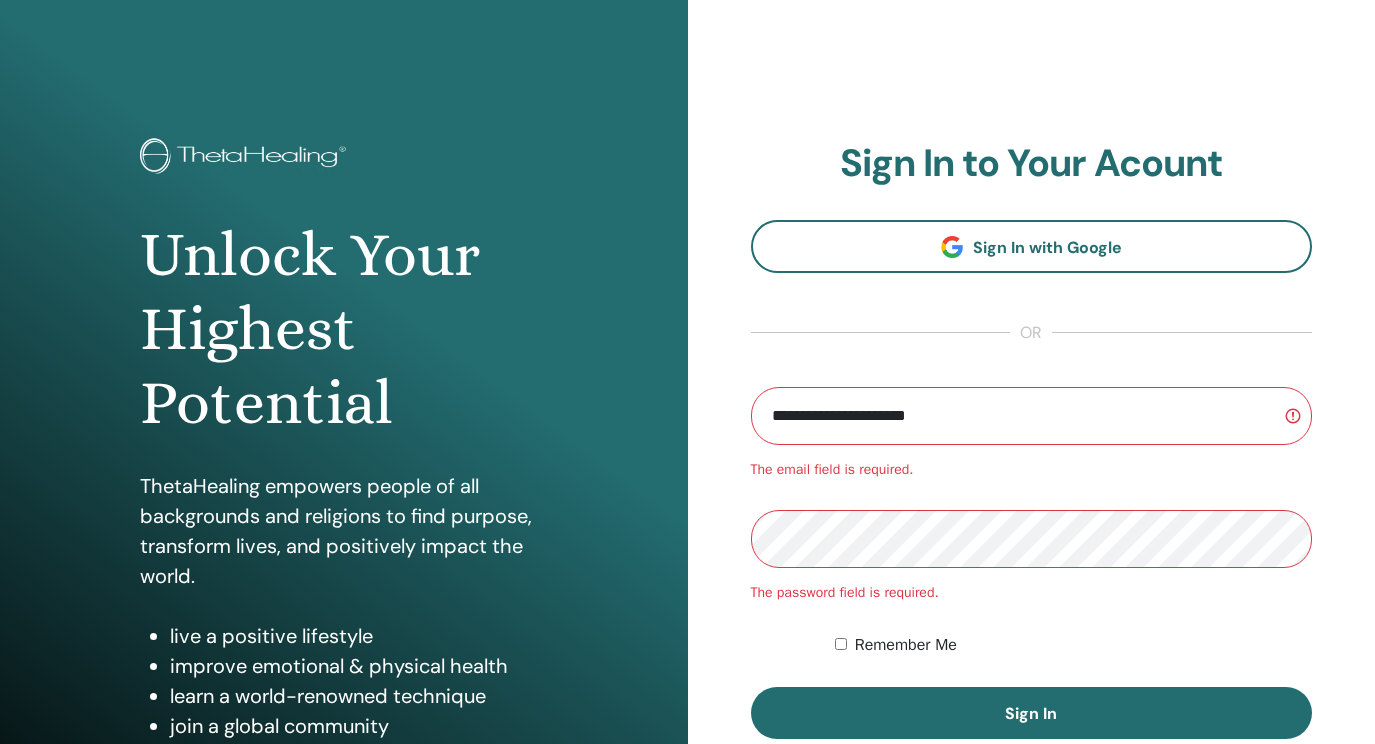 type on "**********" 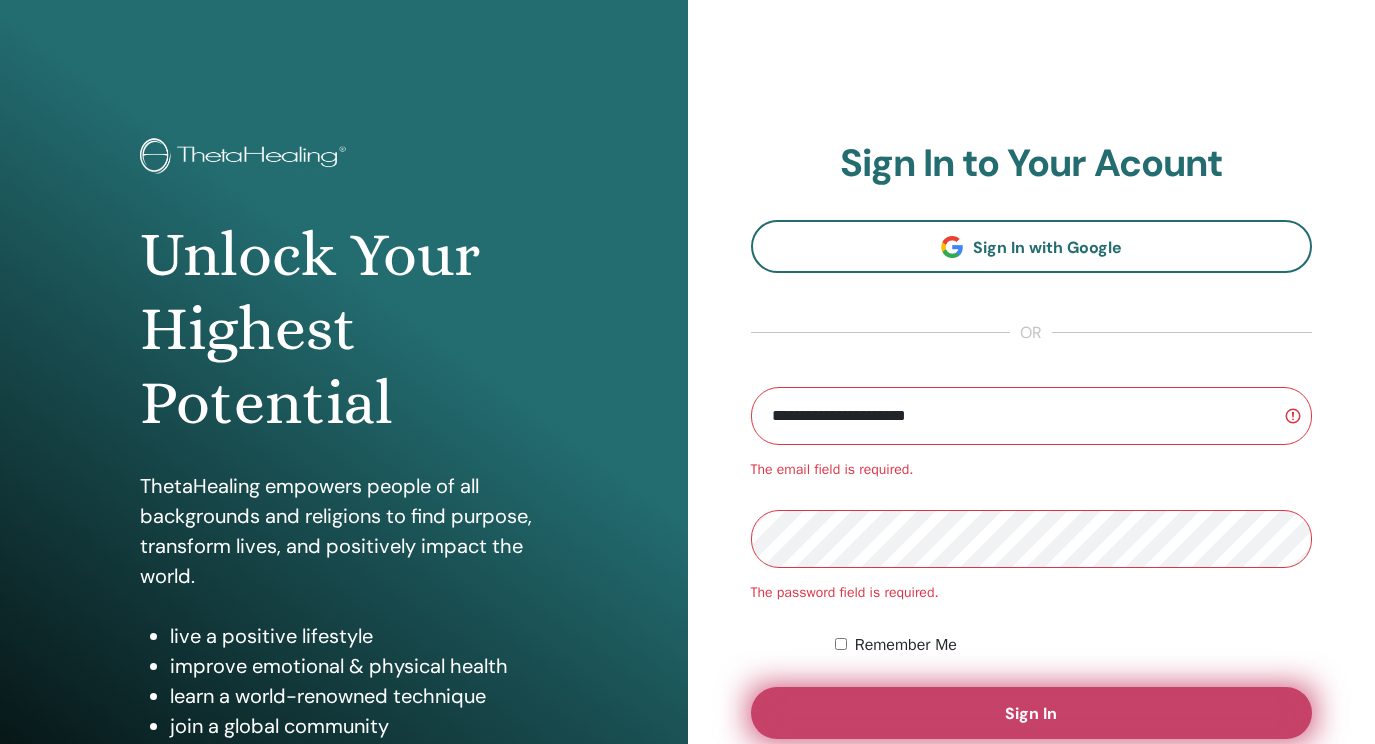 click on "Sign In" at bounding box center [1032, 713] 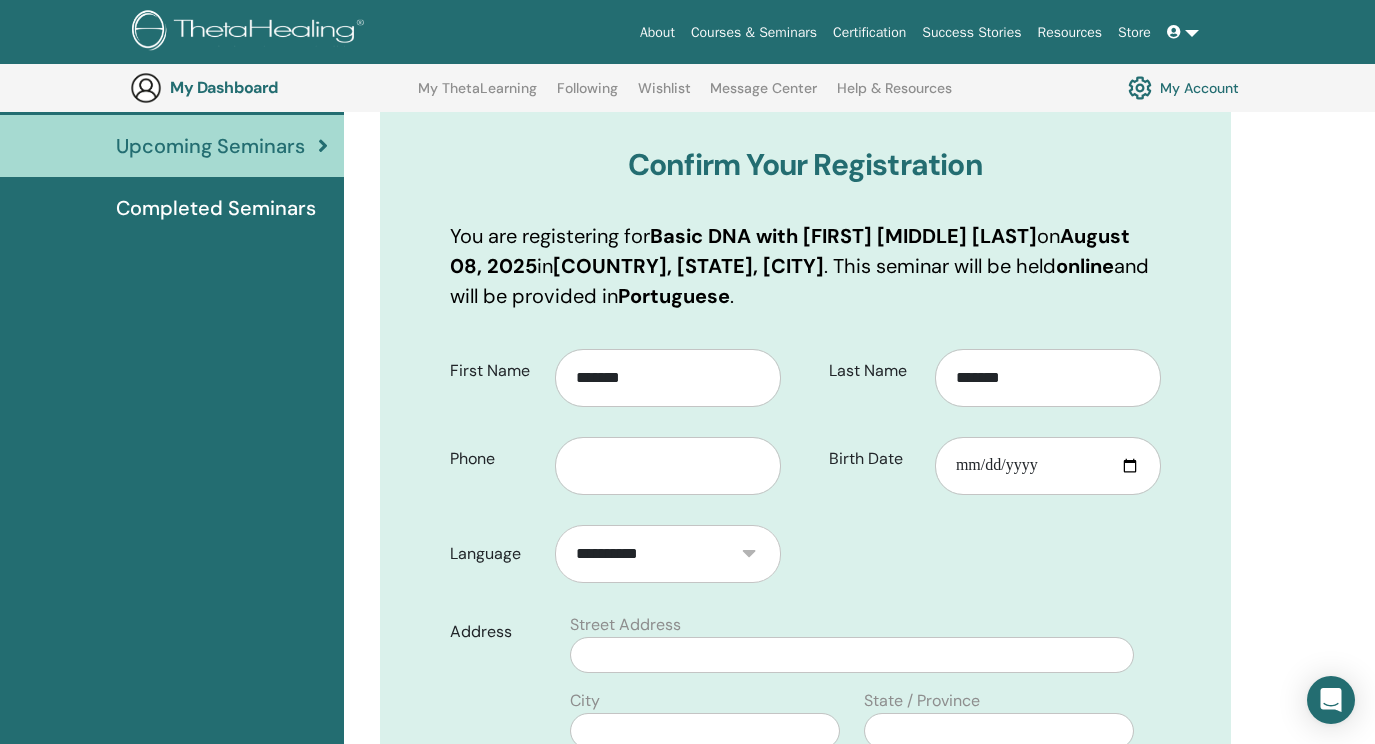 scroll, scrollTop: 211, scrollLeft: 0, axis: vertical 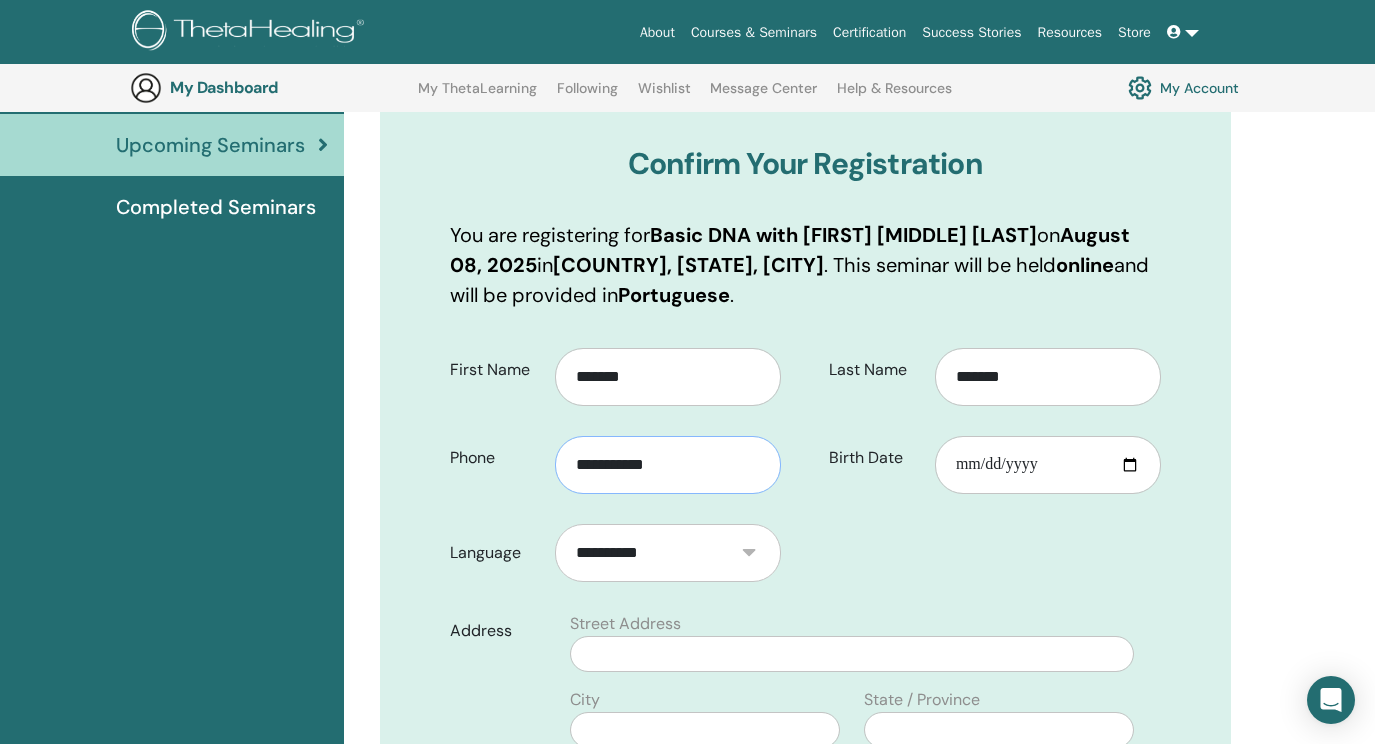 type on "**********" 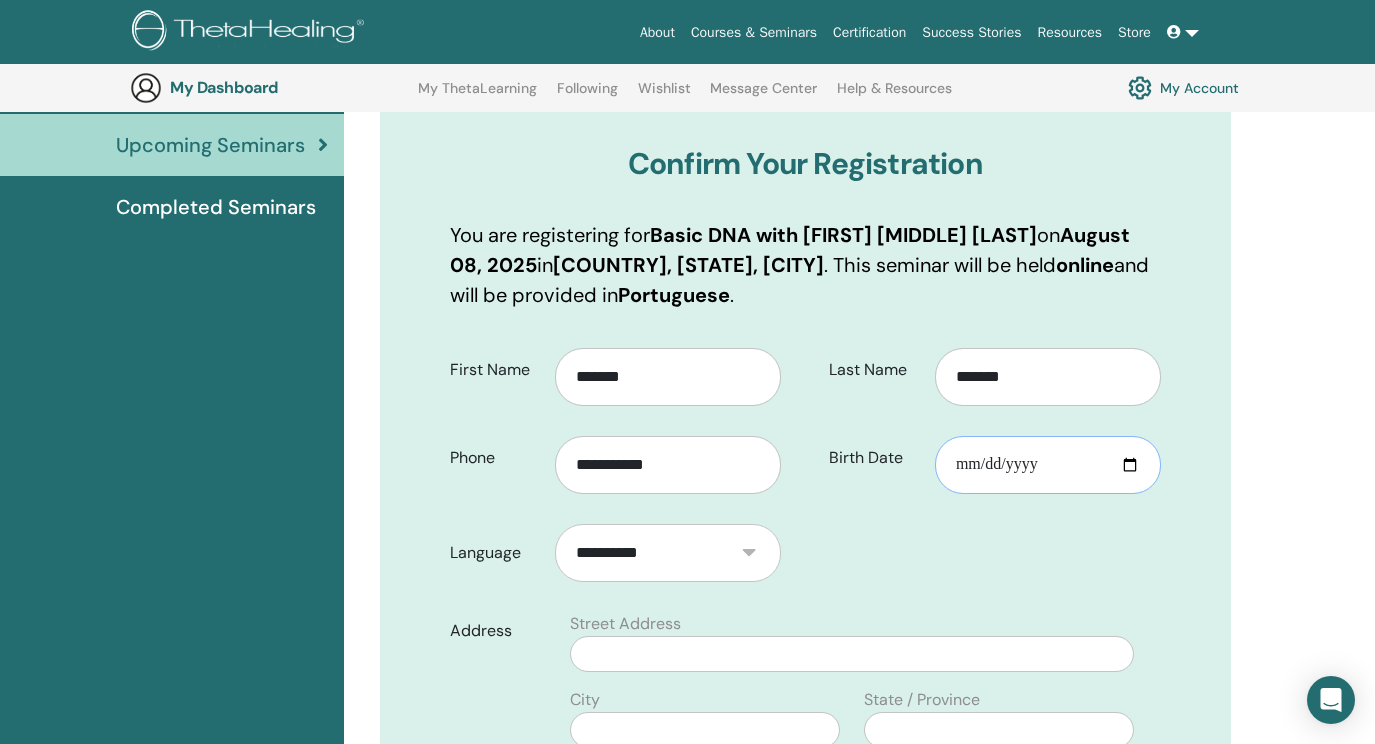 click on "Birth Date" at bounding box center [1048, 465] 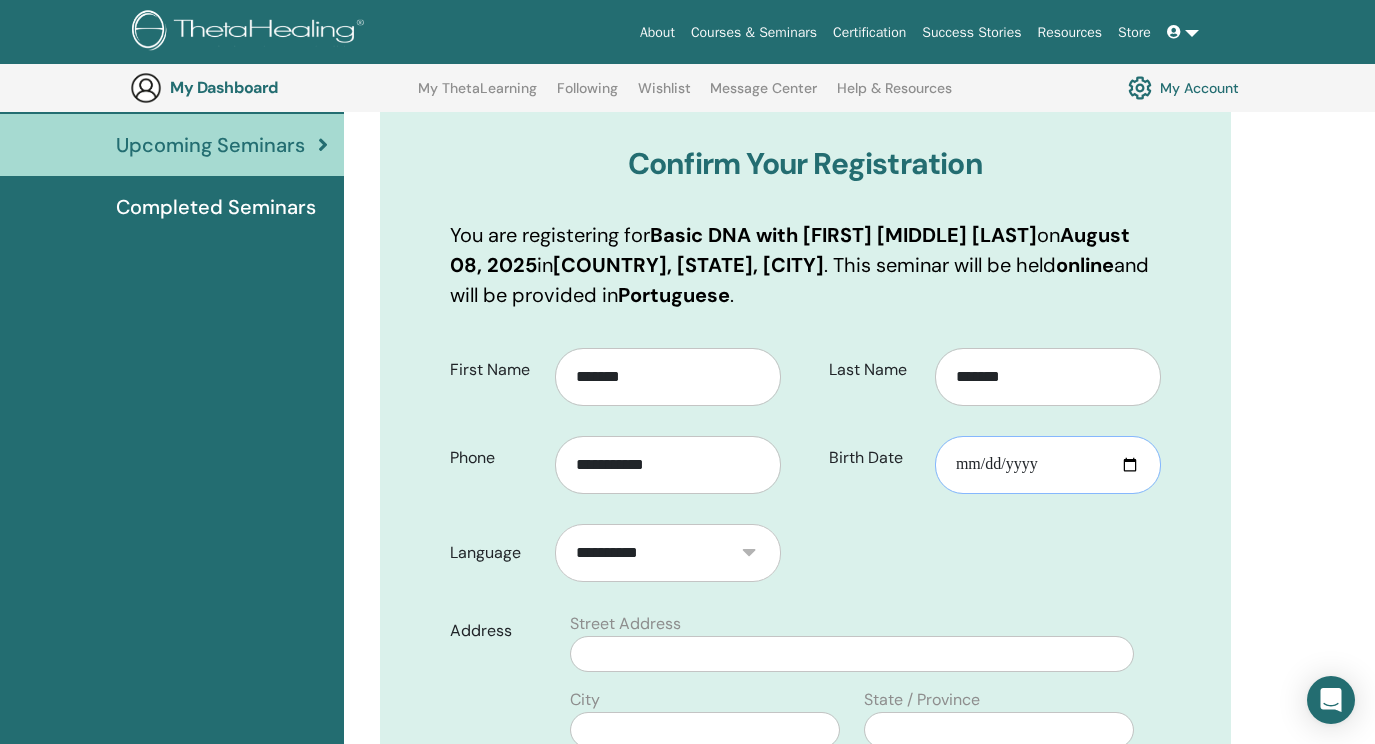 click on "Birth Date" at bounding box center (1048, 465) 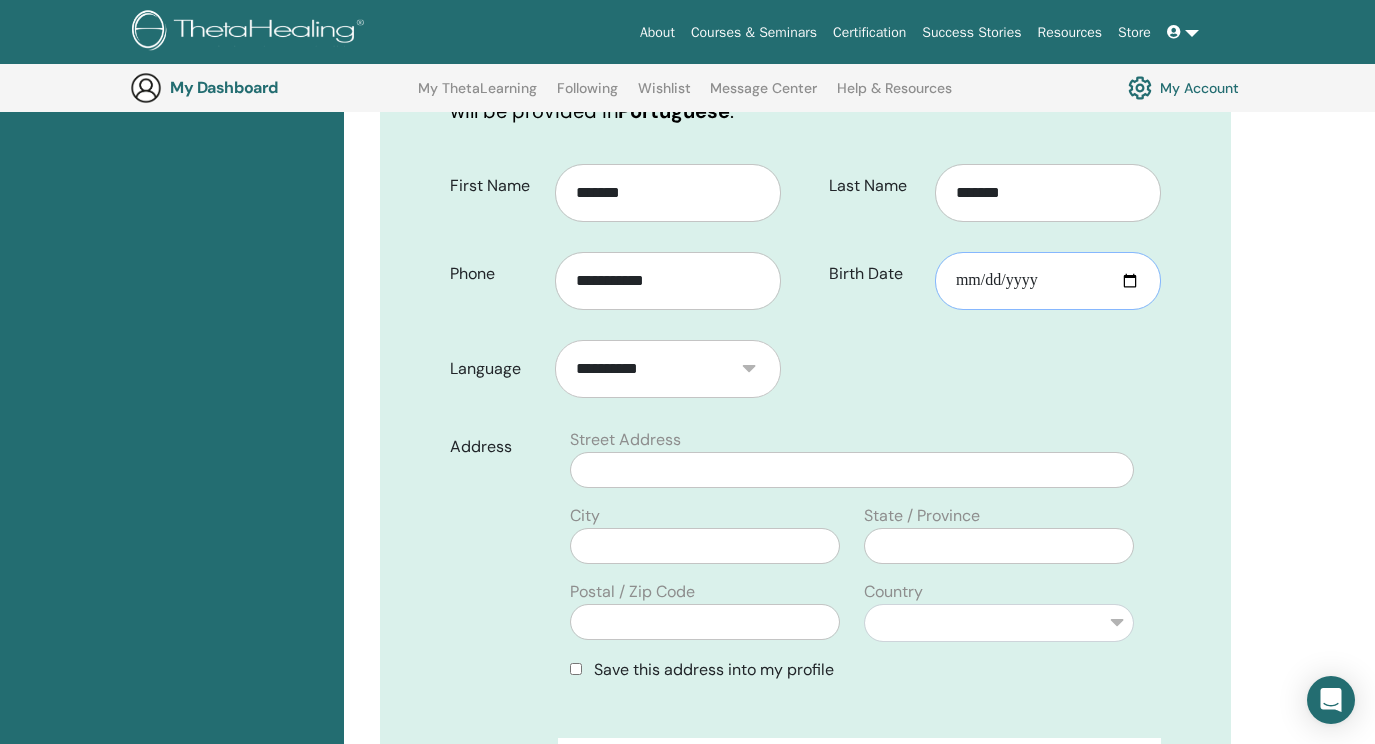 scroll, scrollTop: 396, scrollLeft: 0, axis: vertical 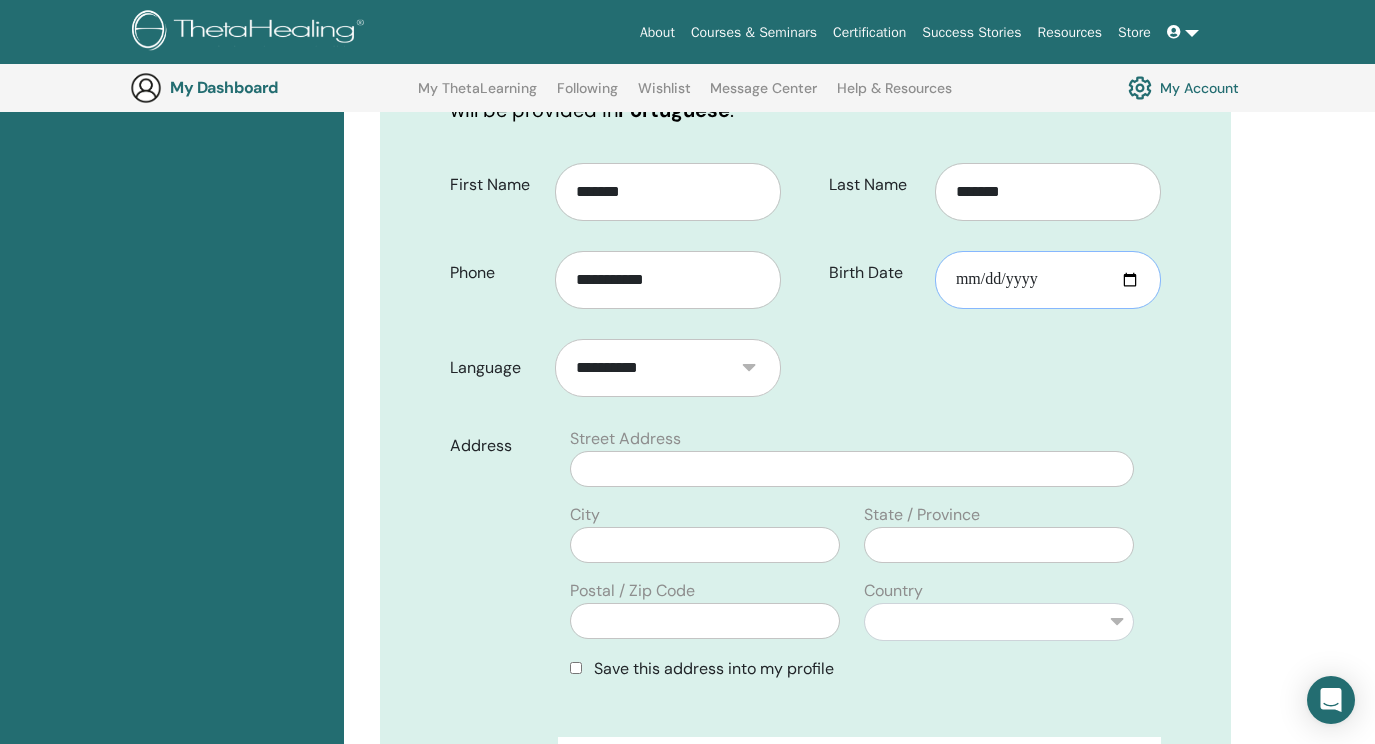 type on "**********" 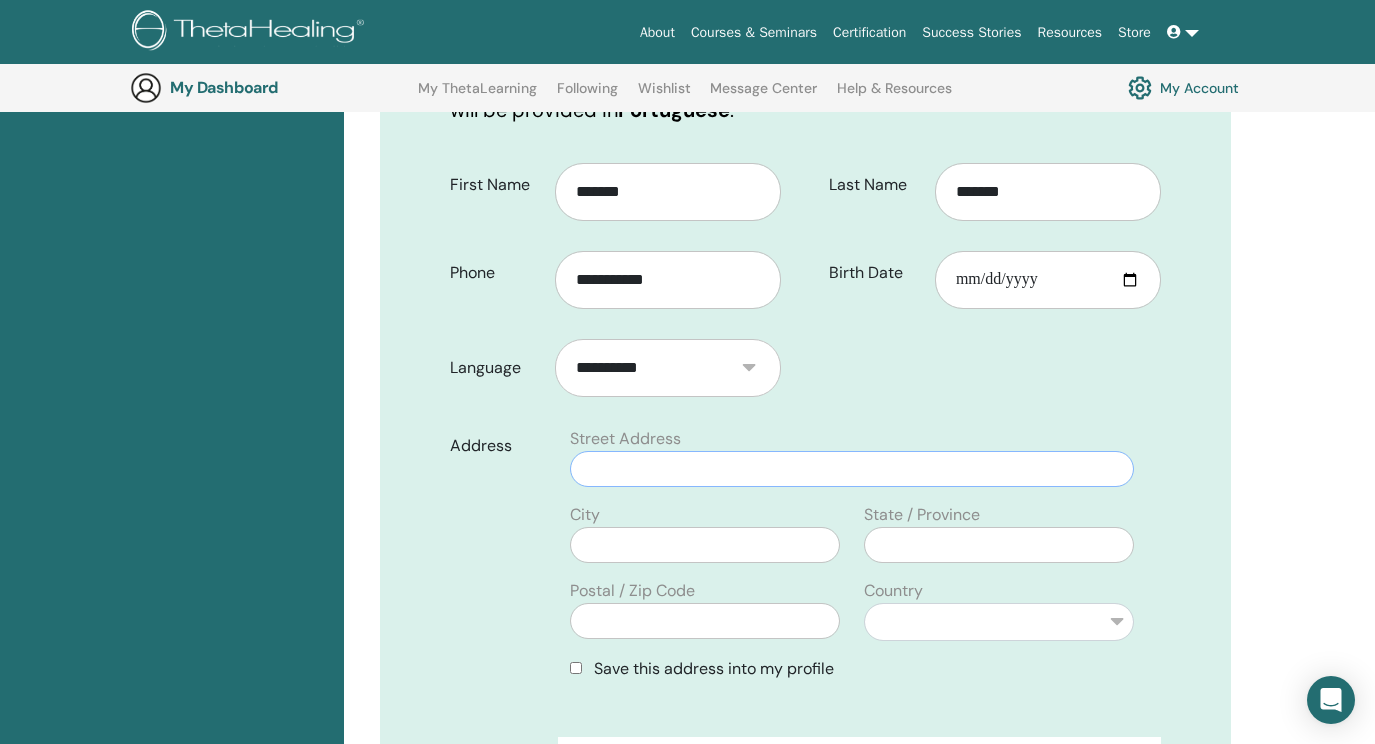 click at bounding box center [852, 469] 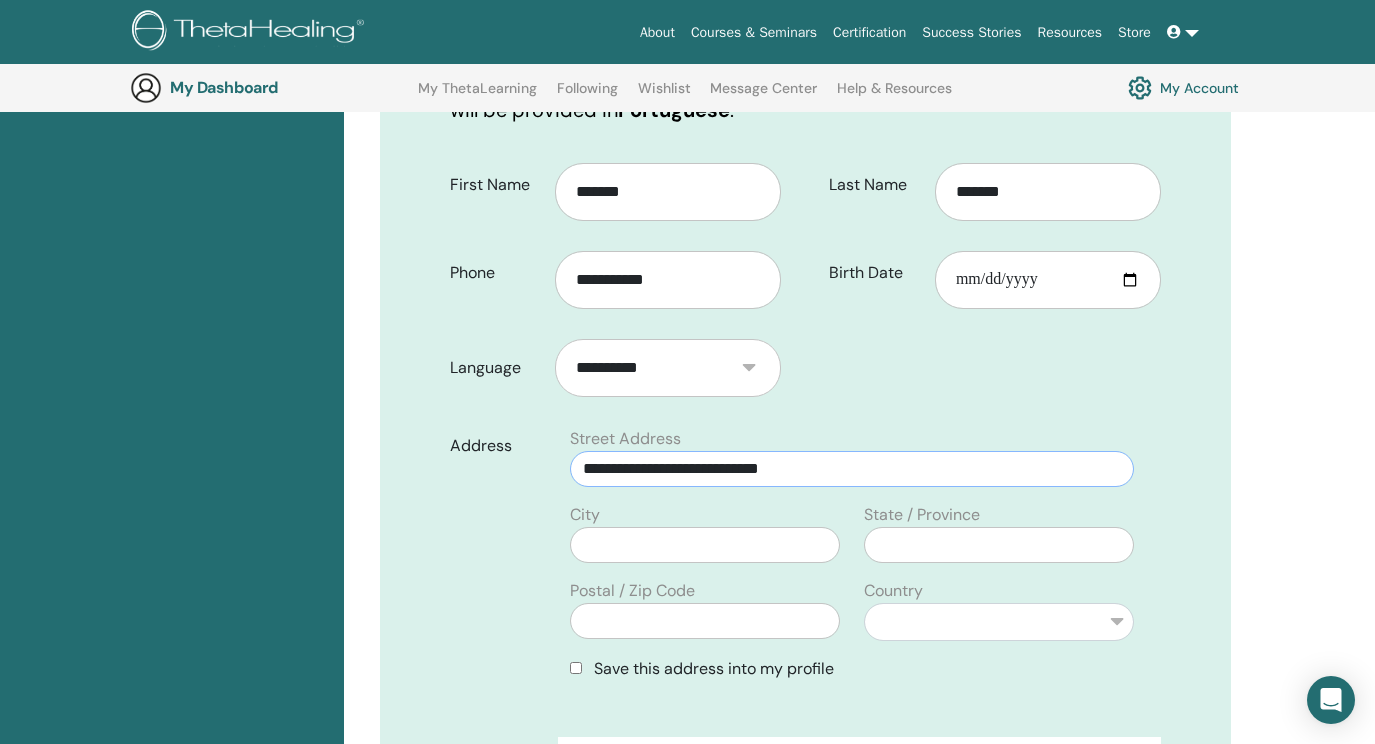 type on "**********" 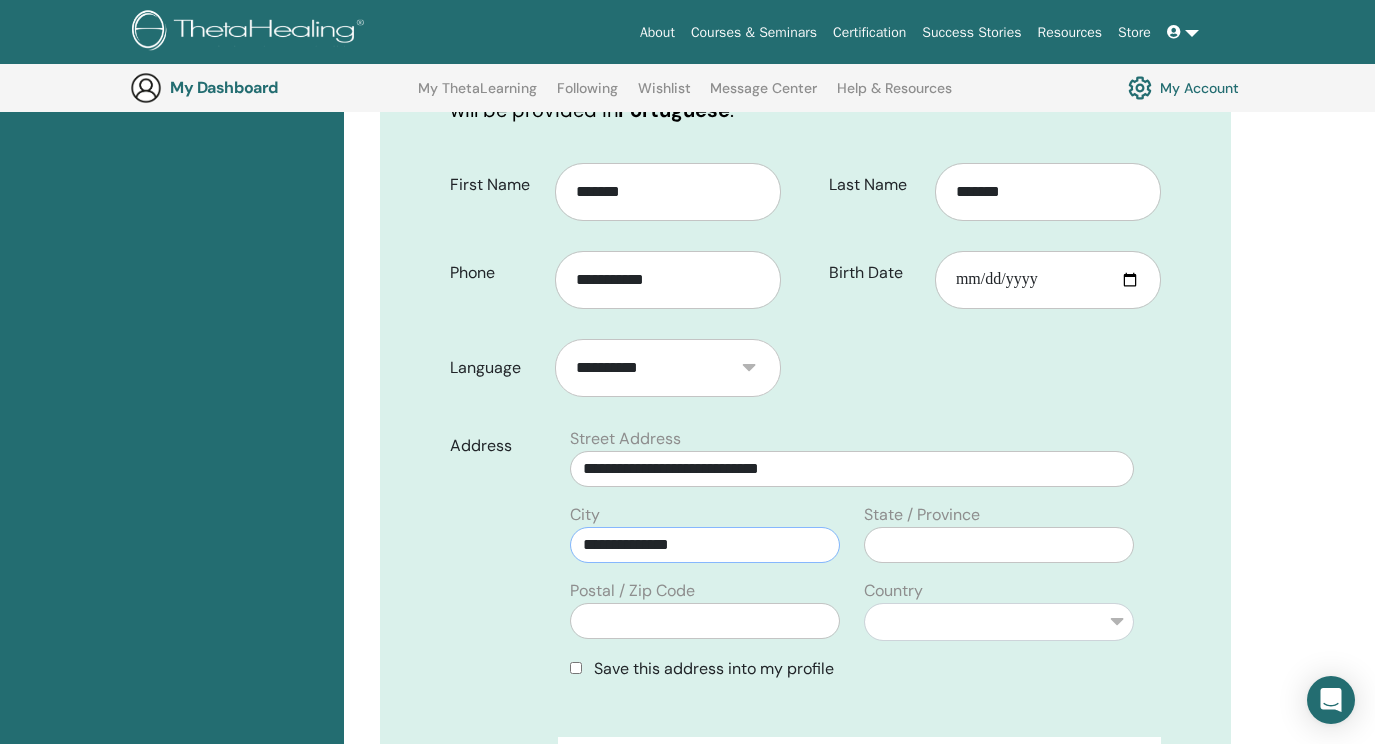 type on "**********" 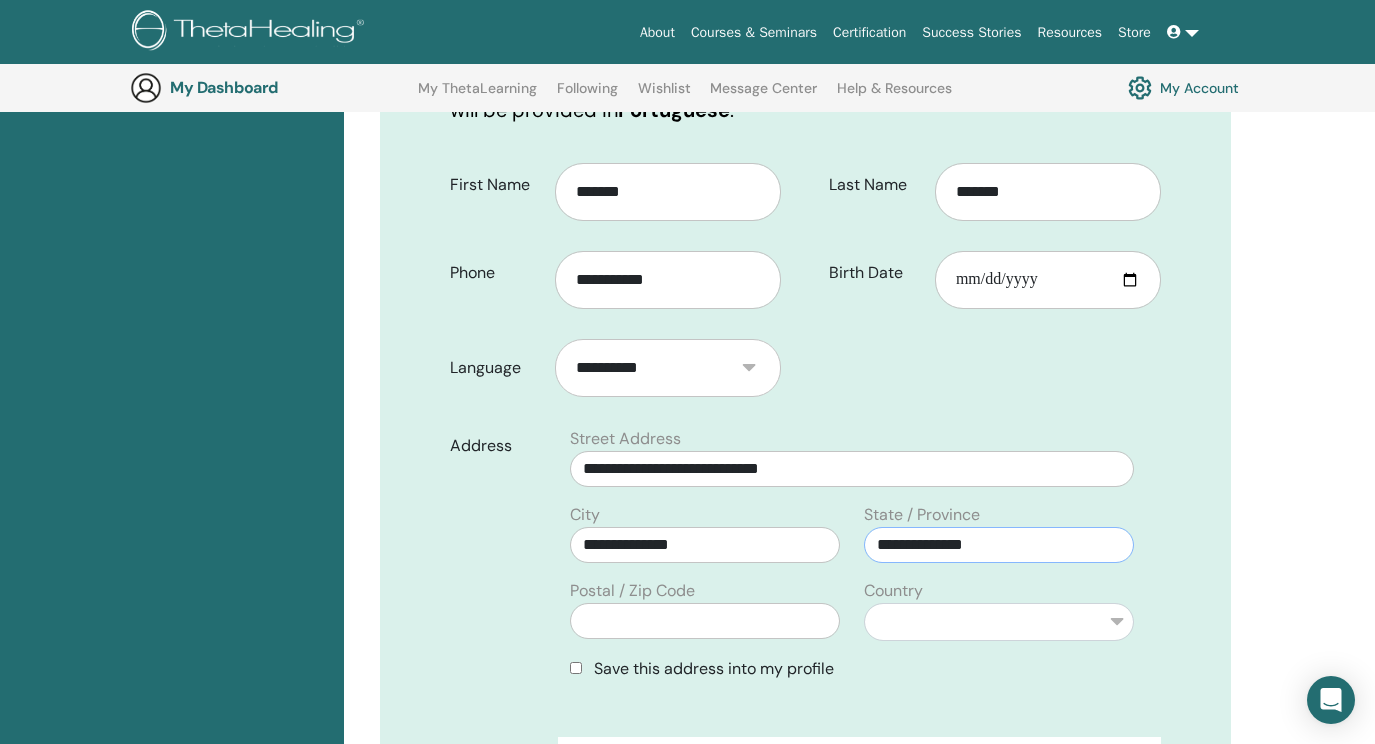 type on "**********" 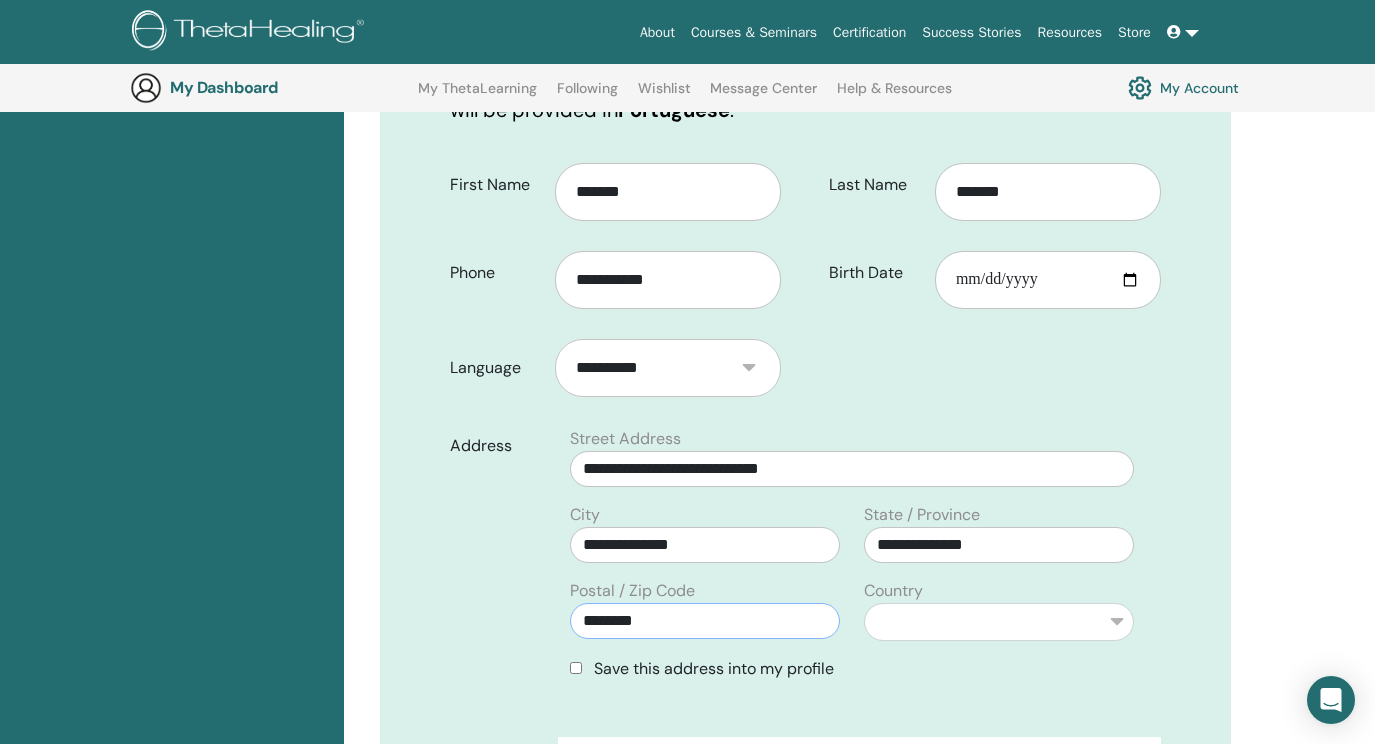 type on "********" 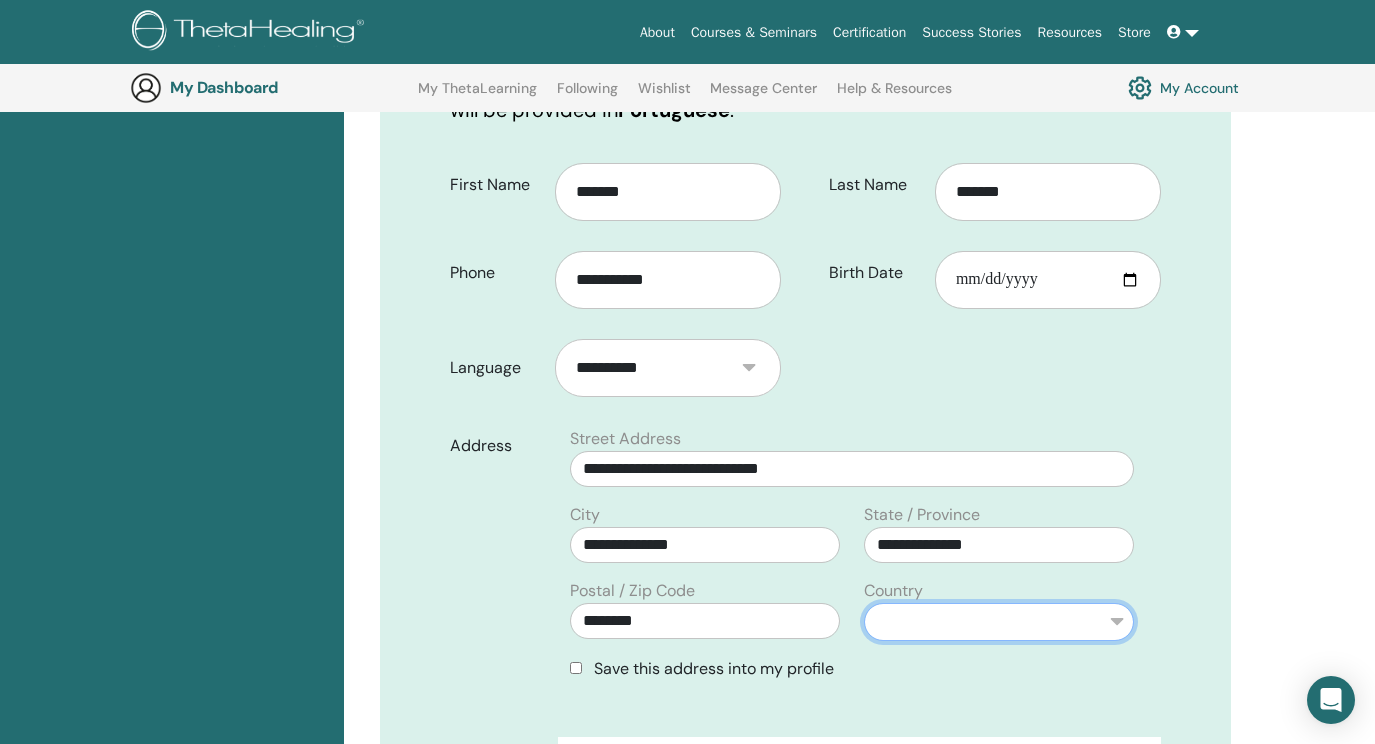 click on "**********" at bounding box center (999, 622) 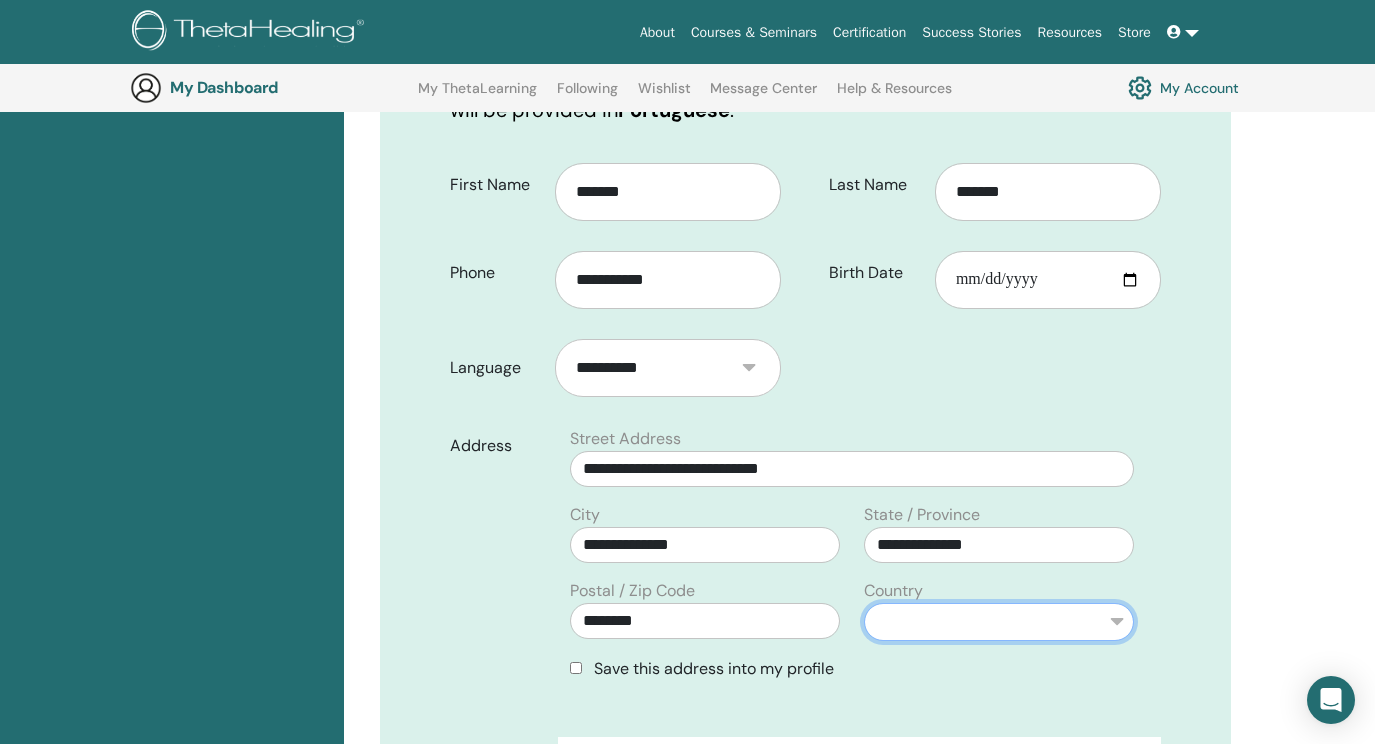 select on "**" 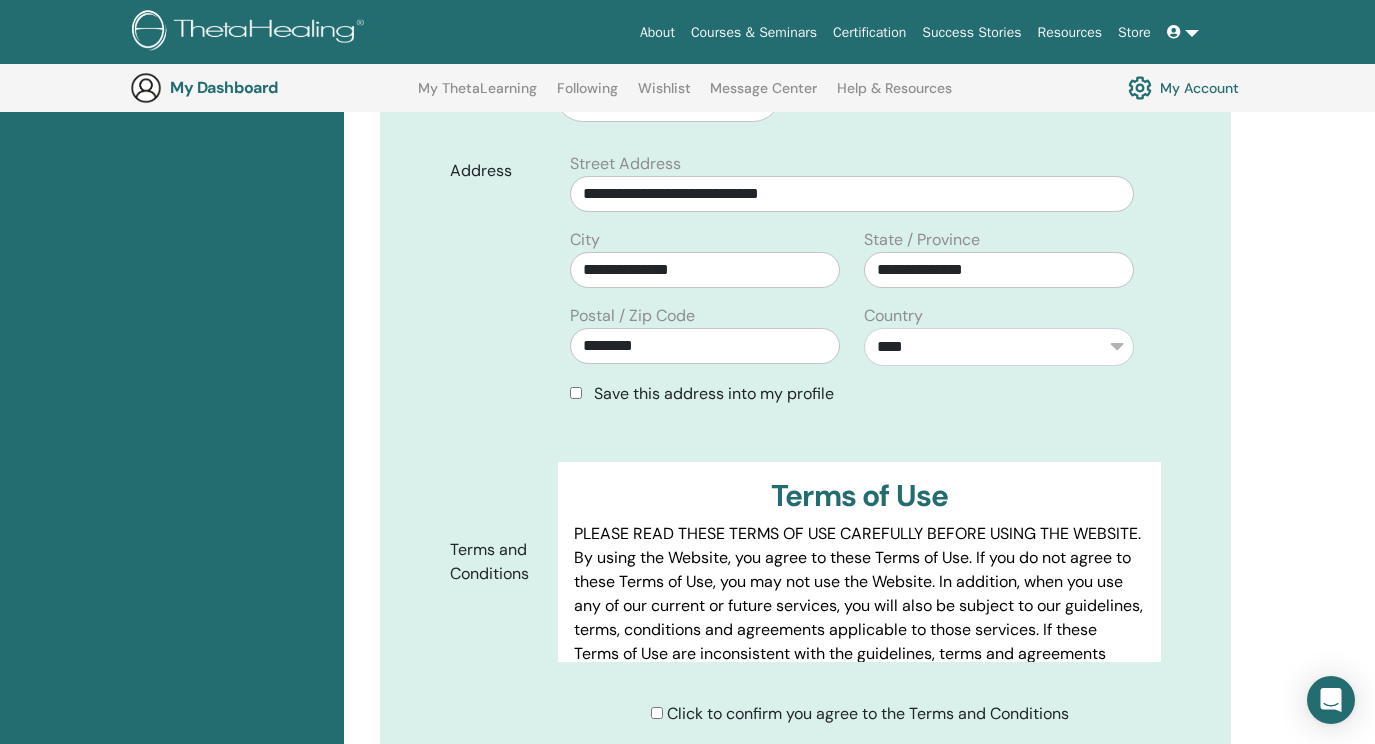 scroll, scrollTop: 676, scrollLeft: 0, axis: vertical 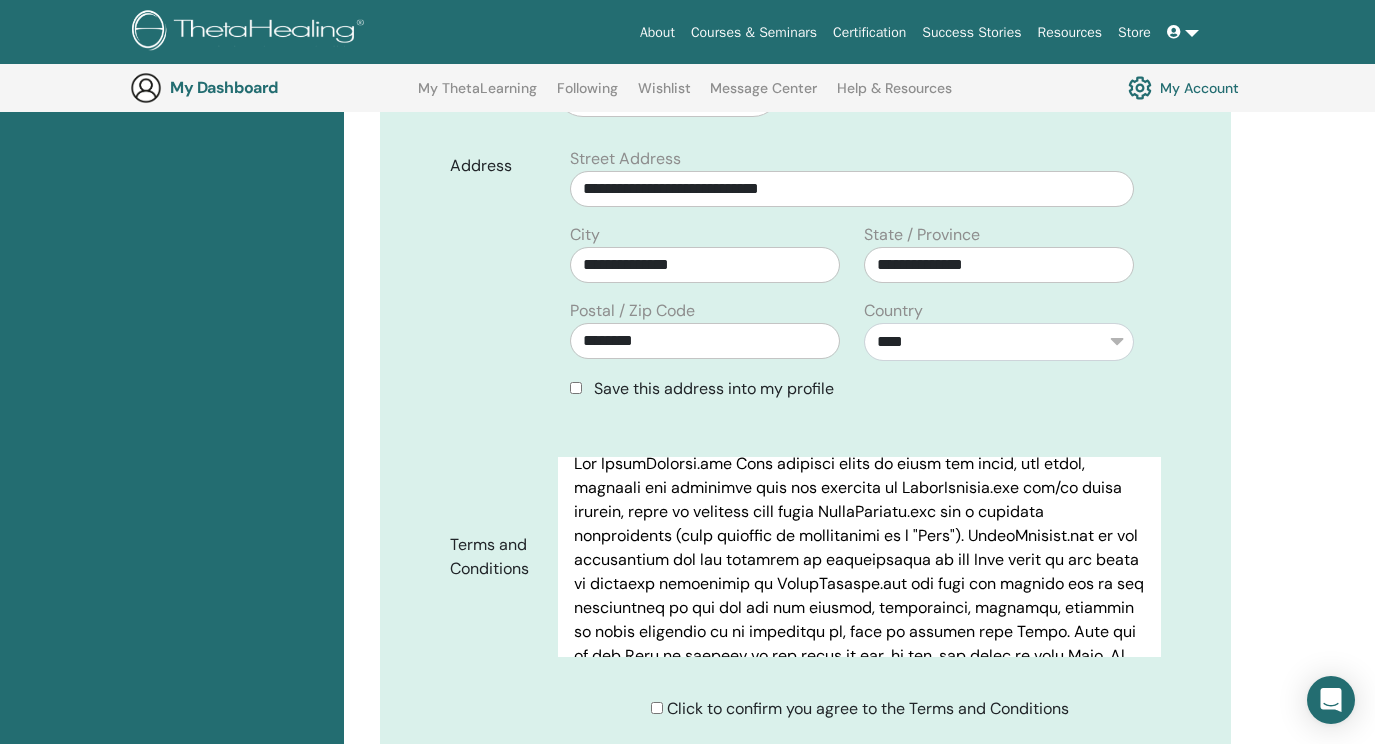 click on "Click to confirm you agree to the Terms and Conditions" at bounding box center (860, 709) 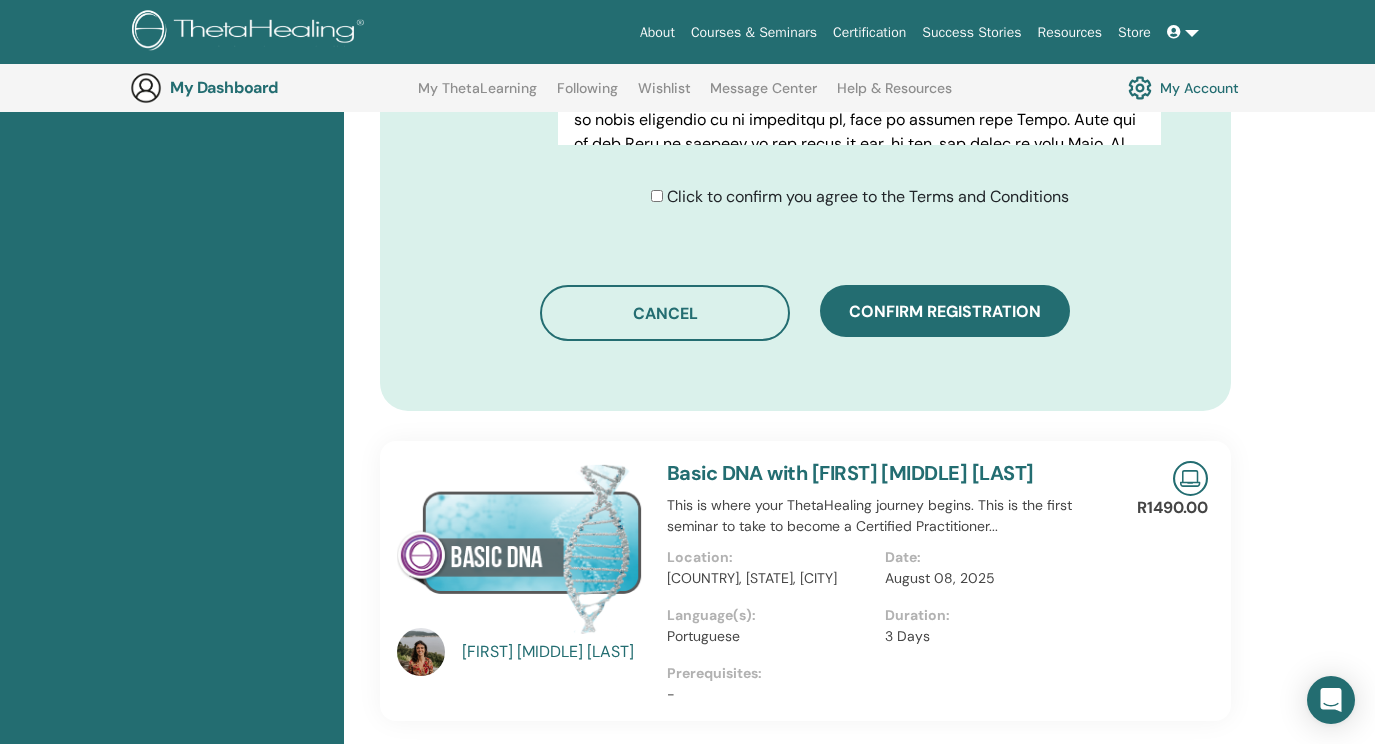 scroll, scrollTop: 1205, scrollLeft: 0, axis: vertical 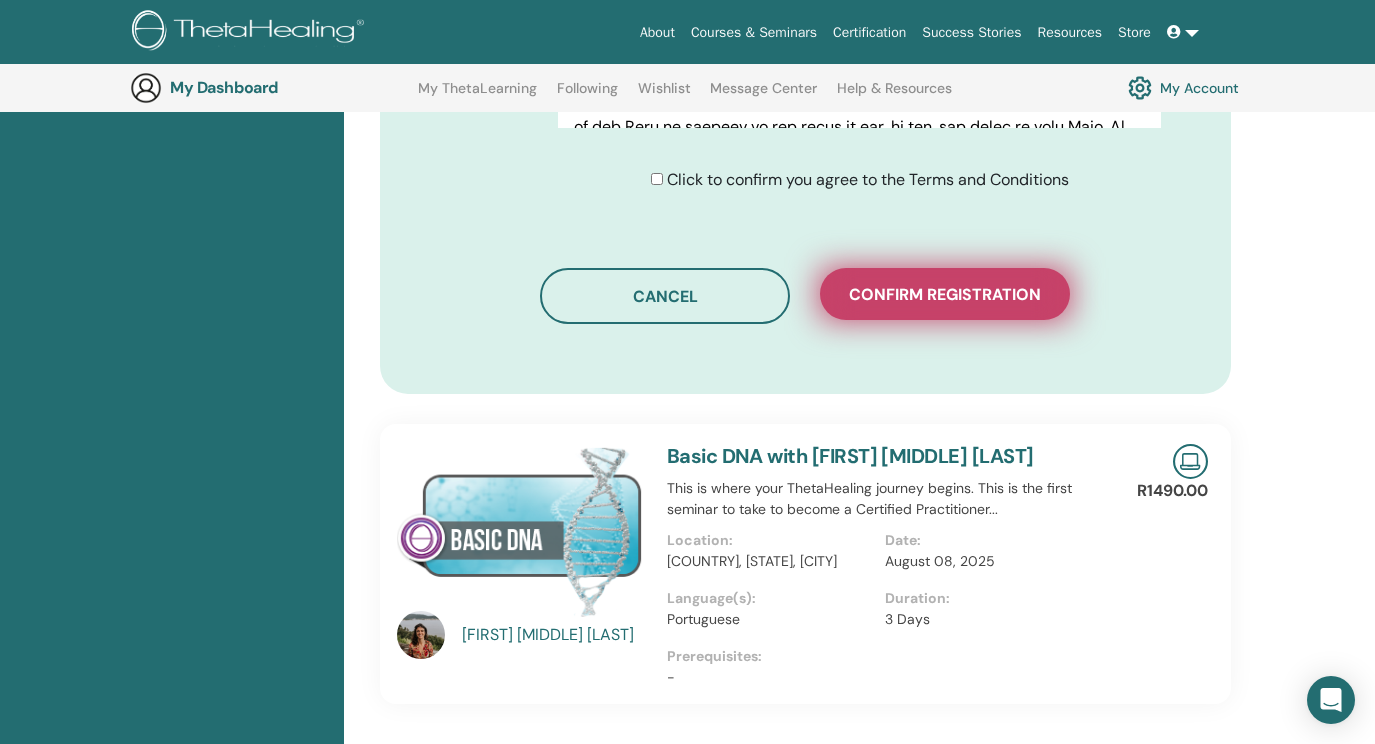 click on "Confirm registration" at bounding box center [945, 294] 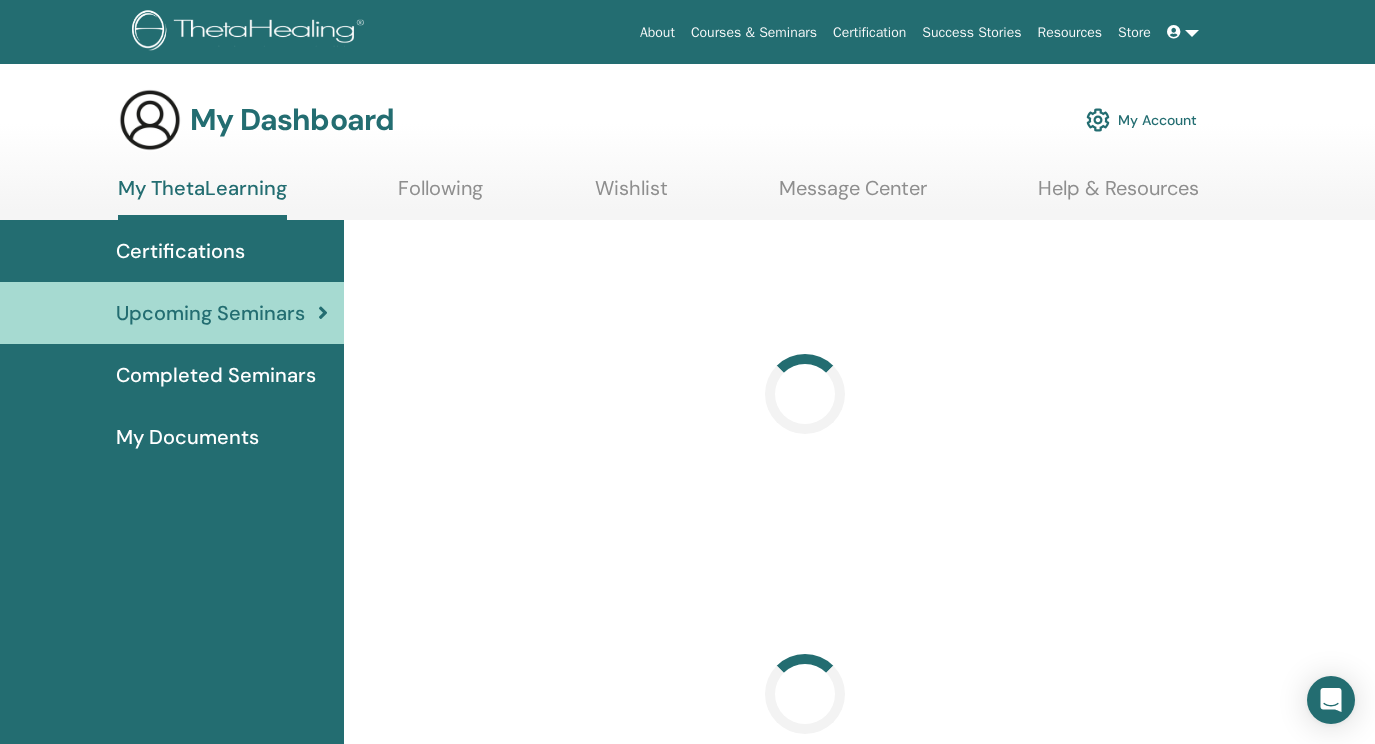 scroll, scrollTop: 0, scrollLeft: 0, axis: both 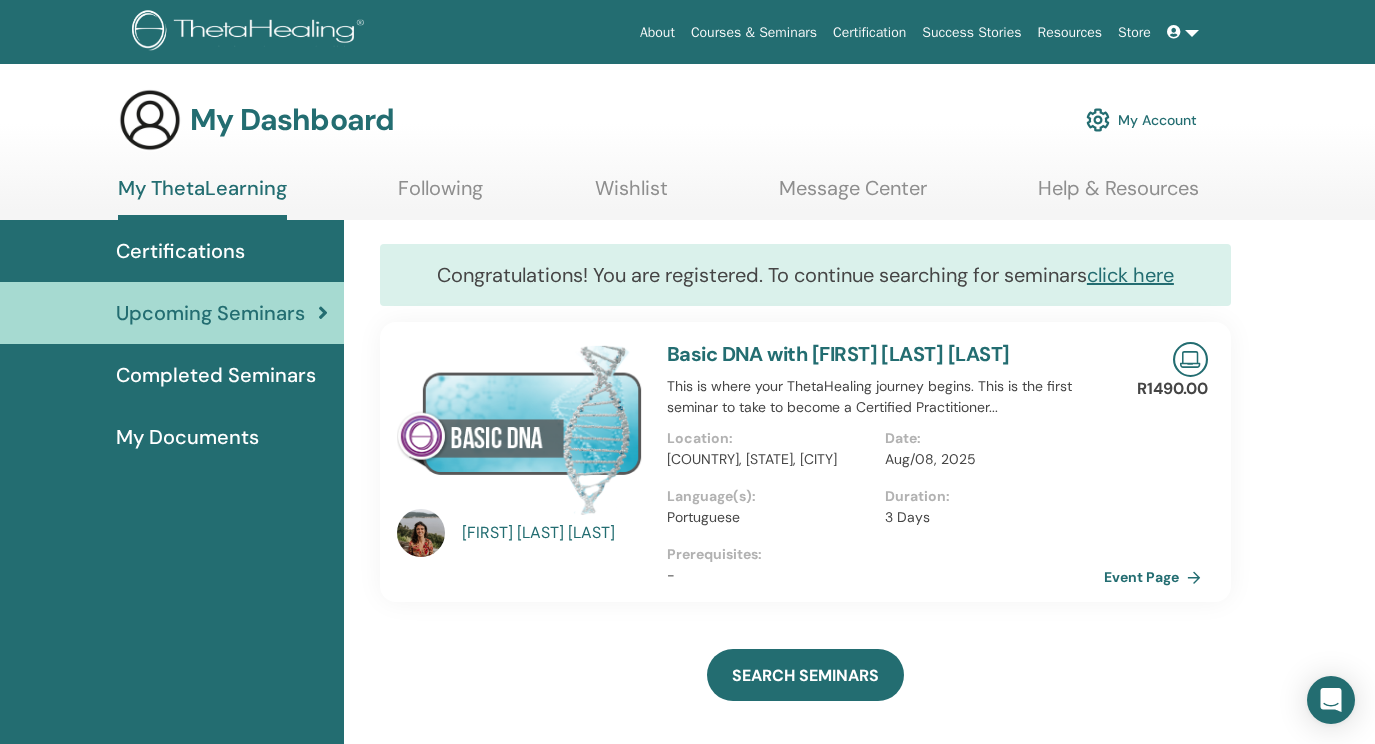 click on "My Account" at bounding box center [1141, 120] 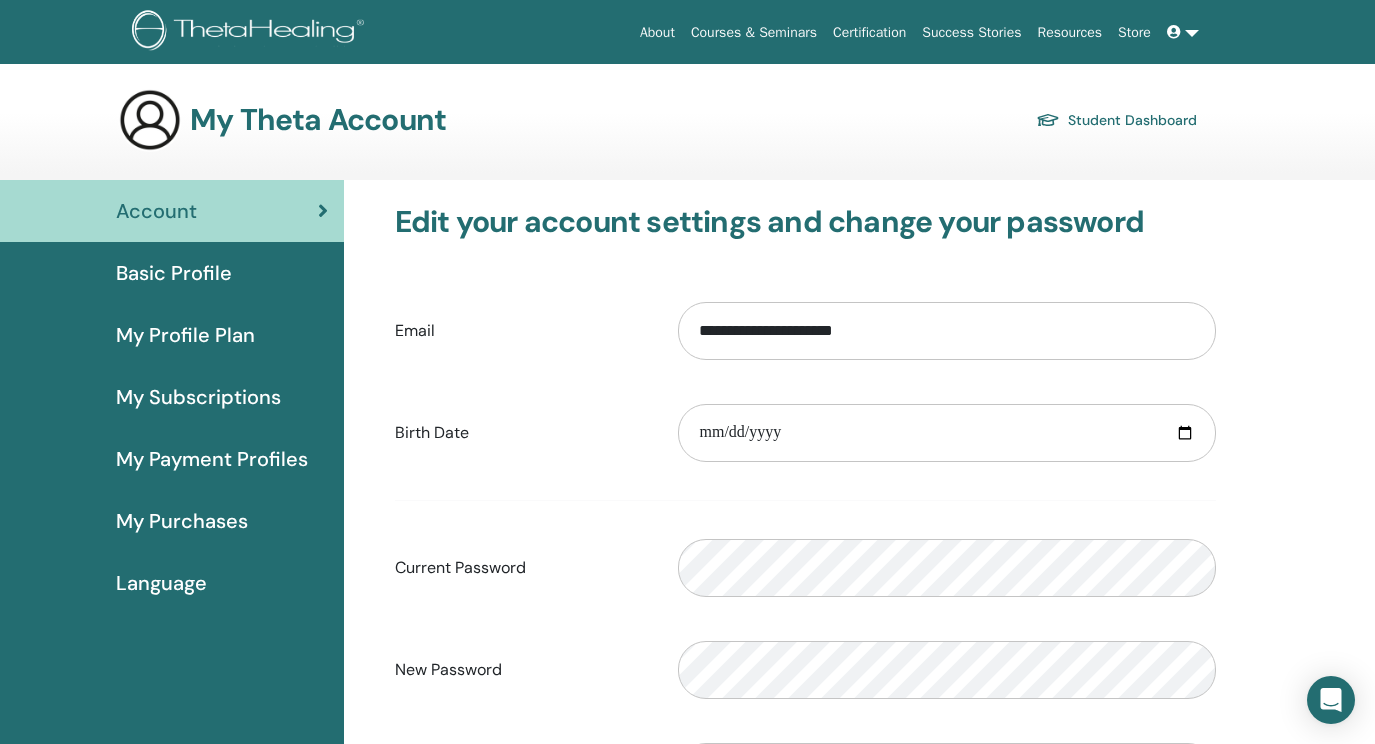 scroll, scrollTop: 0, scrollLeft: 0, axis: both 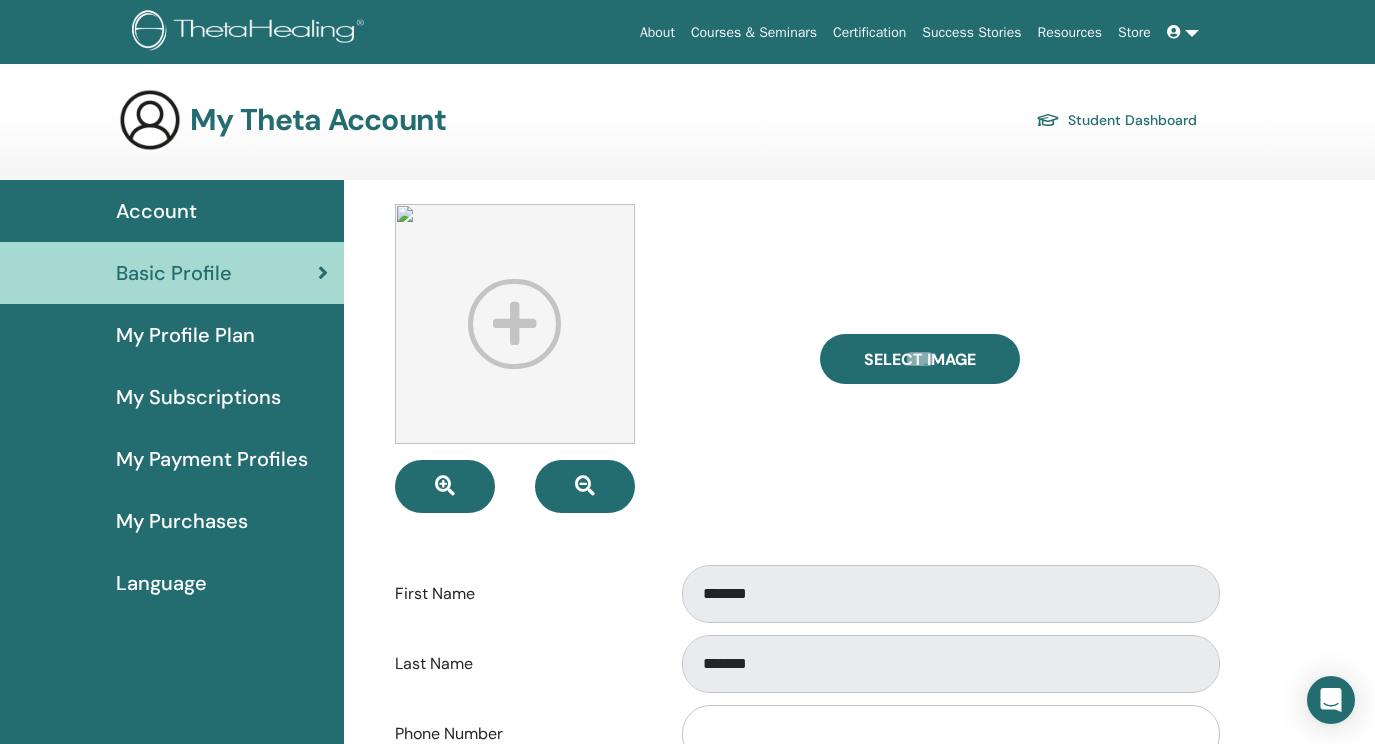 click at bounding box center [515, 324] 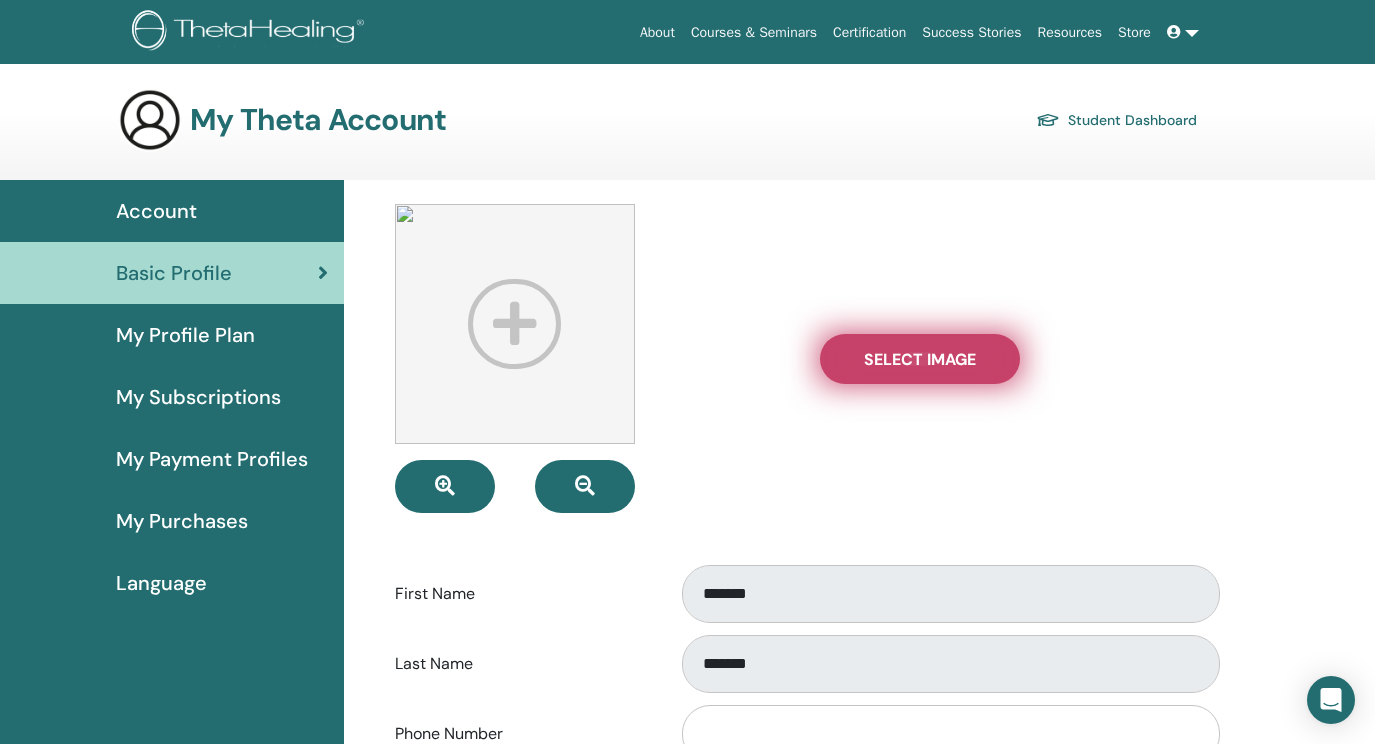 click on "Select Image" at bounding box center [920, 359] 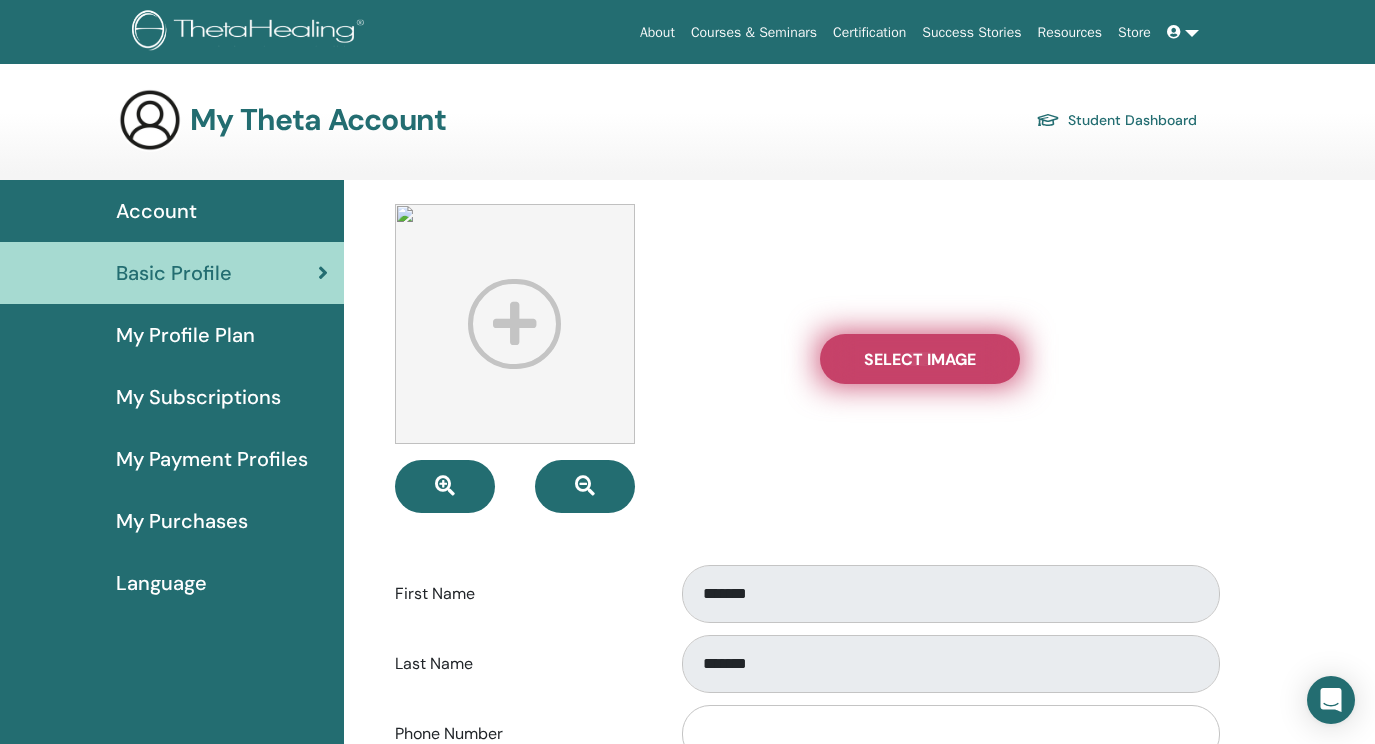 type on "**********" 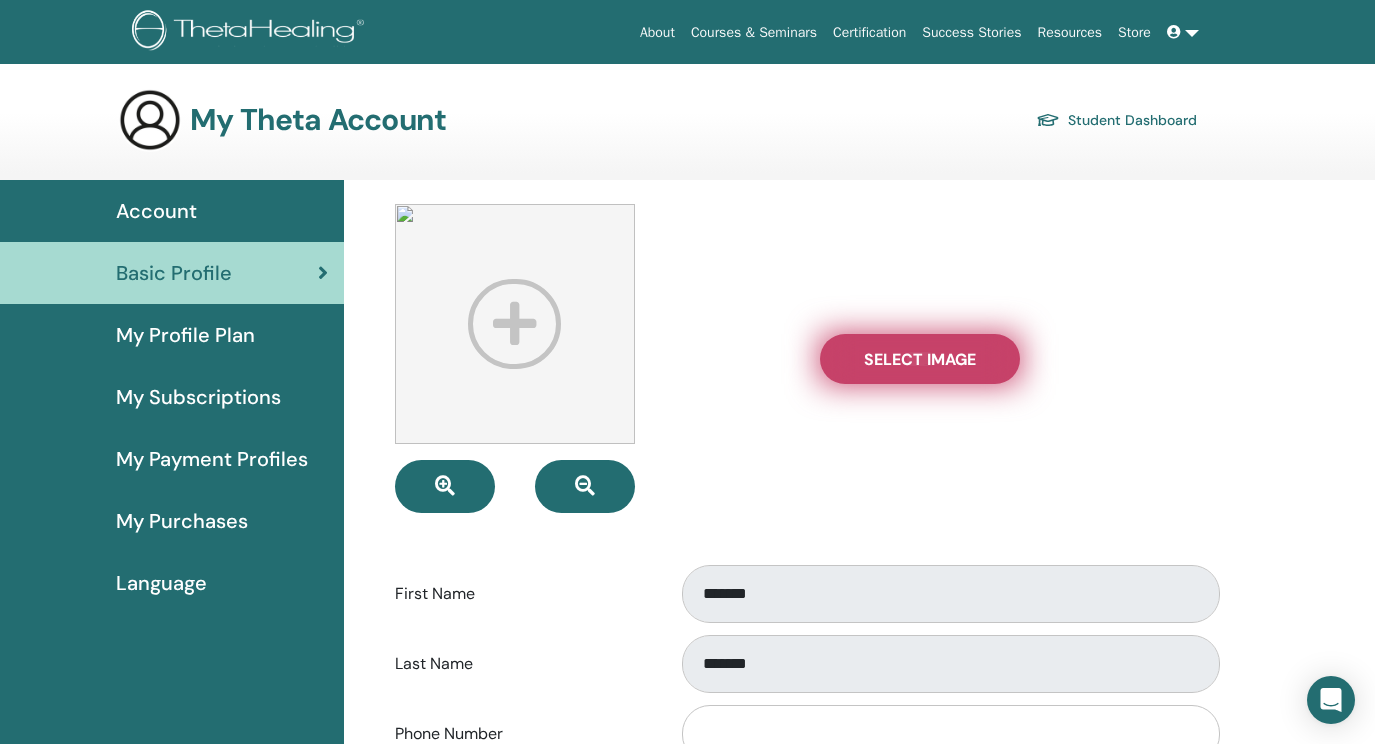 type 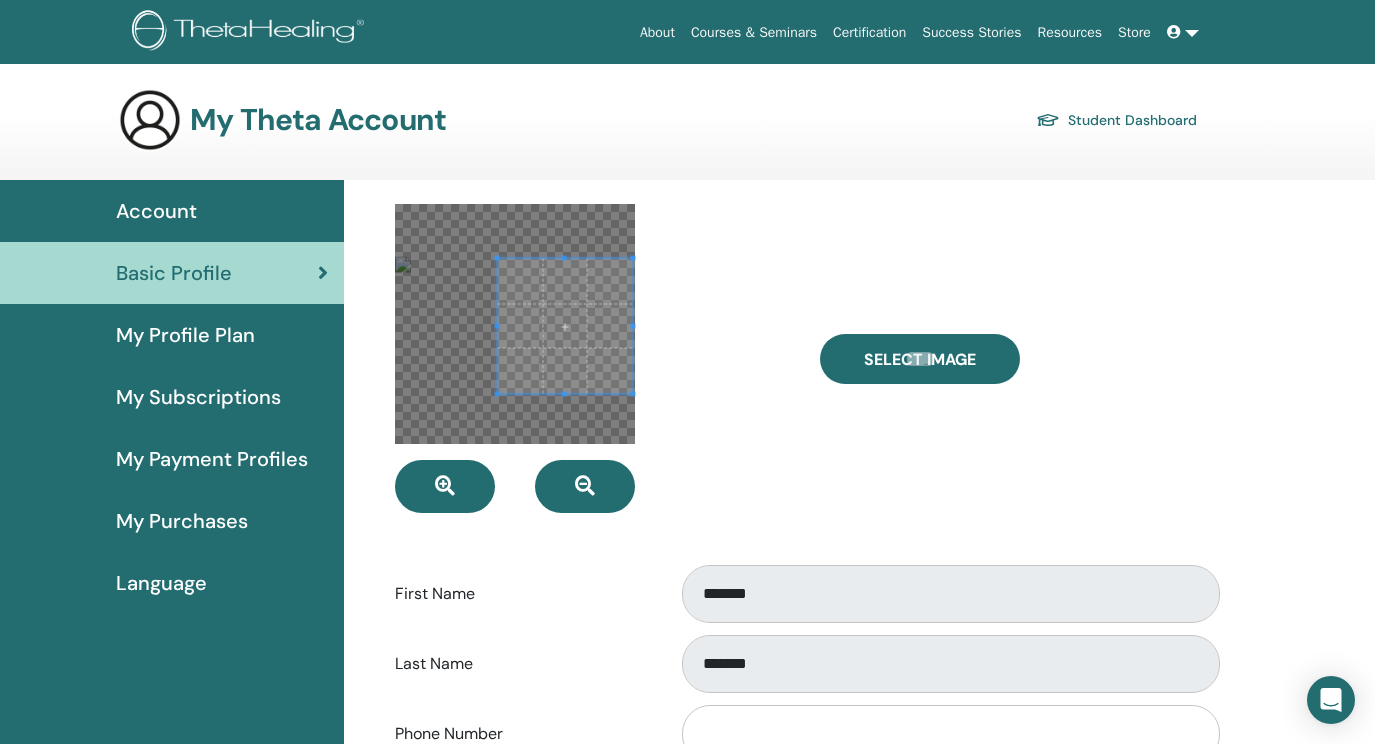 click at bounding box center [564, 326] 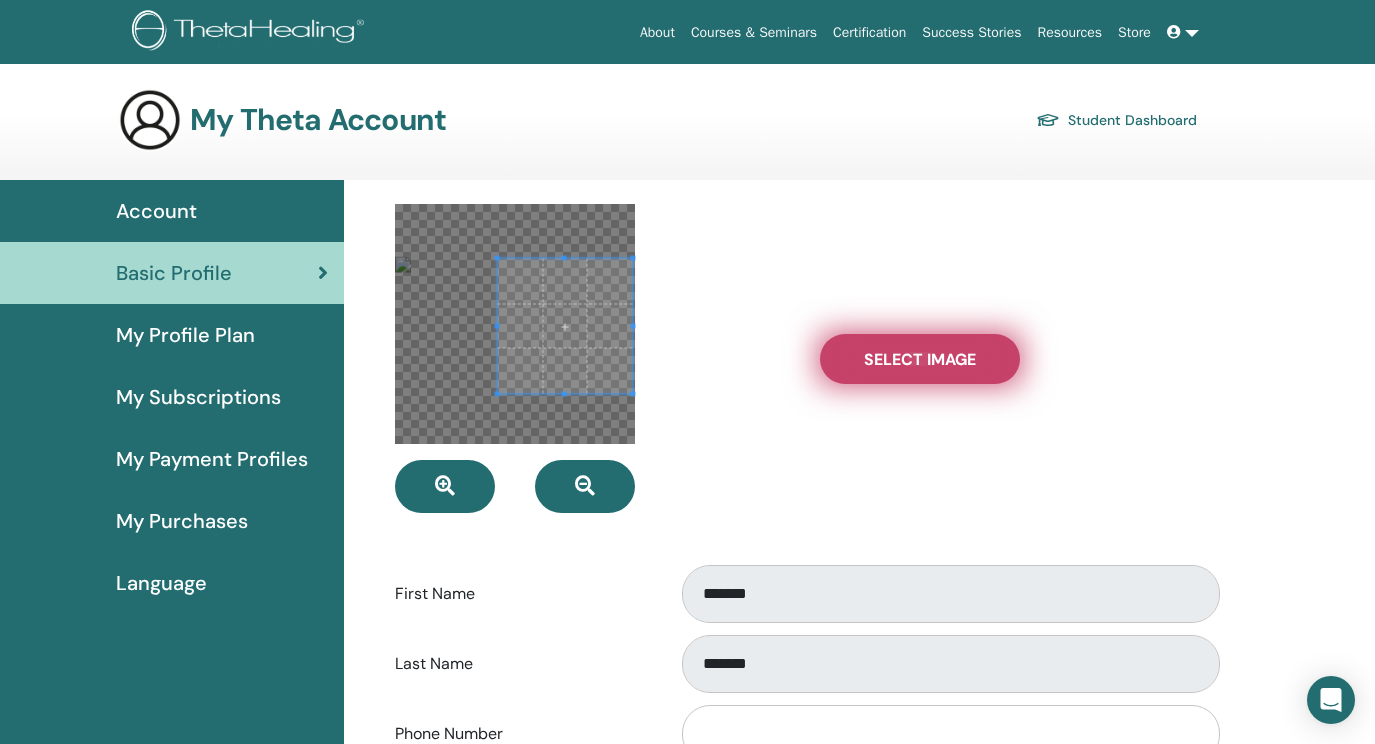click on "Select Image" at bounding box center (920, 359) 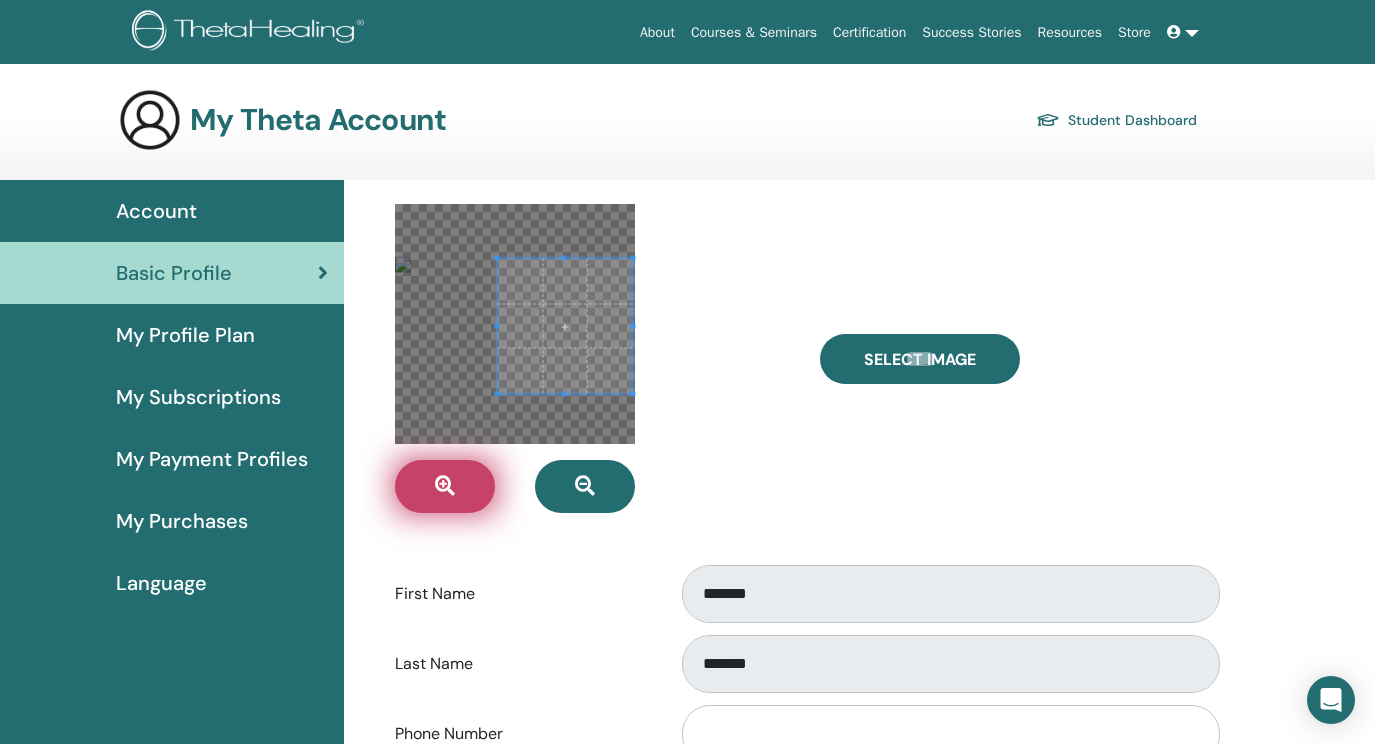 click at bounding box center (445, 486) 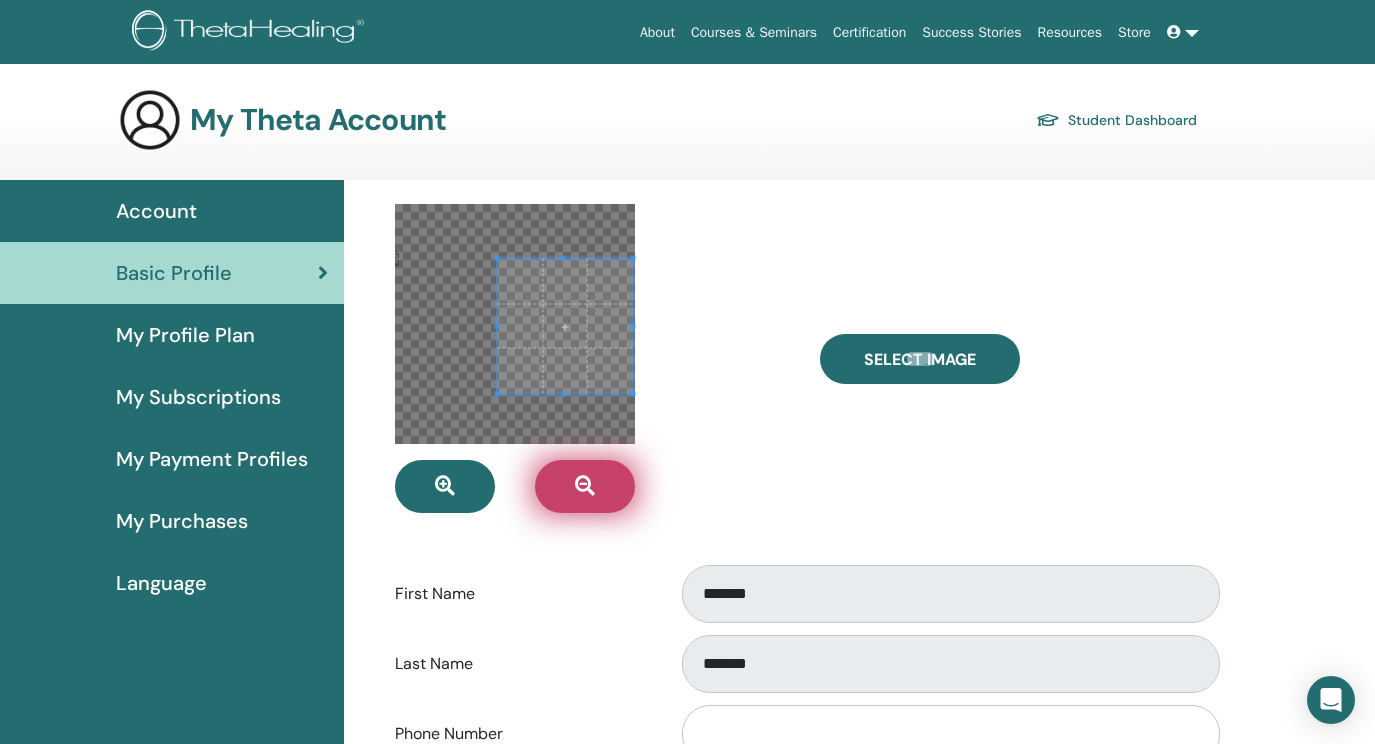 click at bounding box center (585, 486) 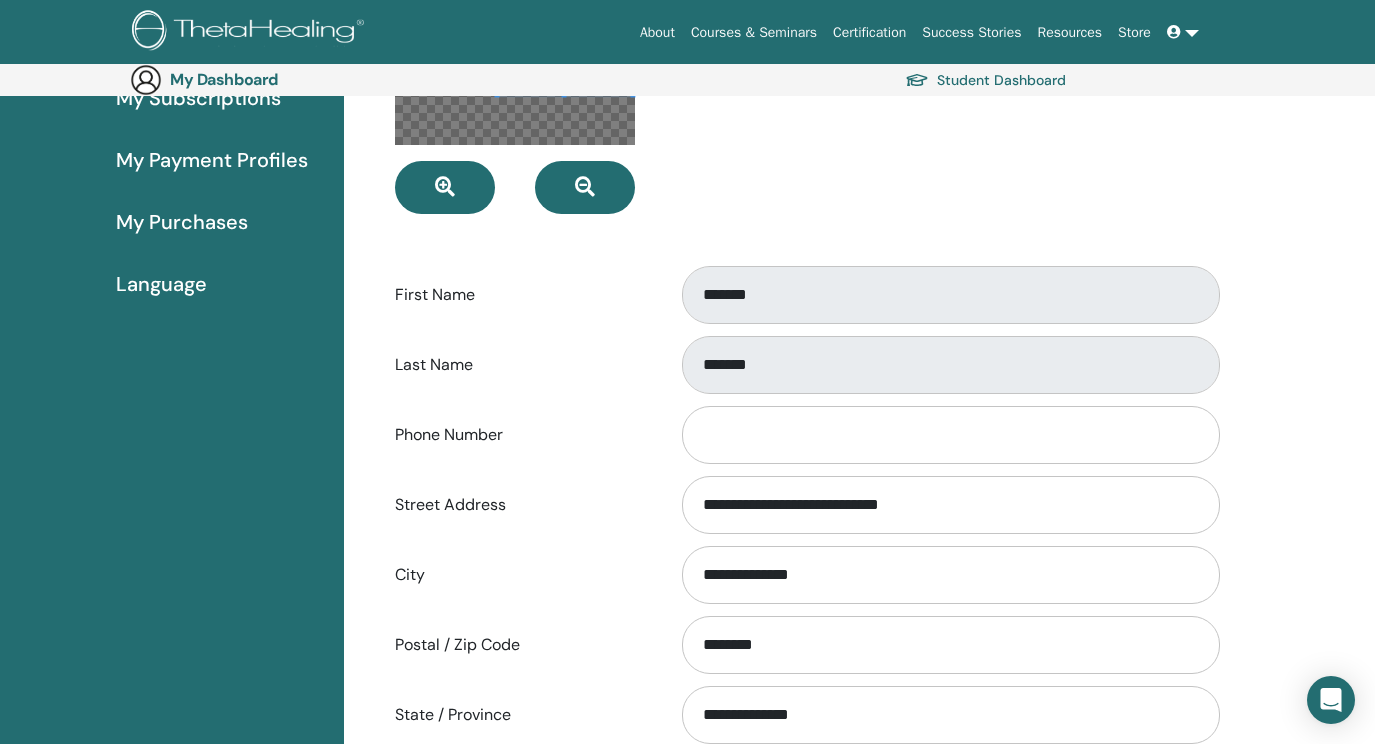 scroll, scrollTop: 349, scrollLeft: 0, axis: vertical 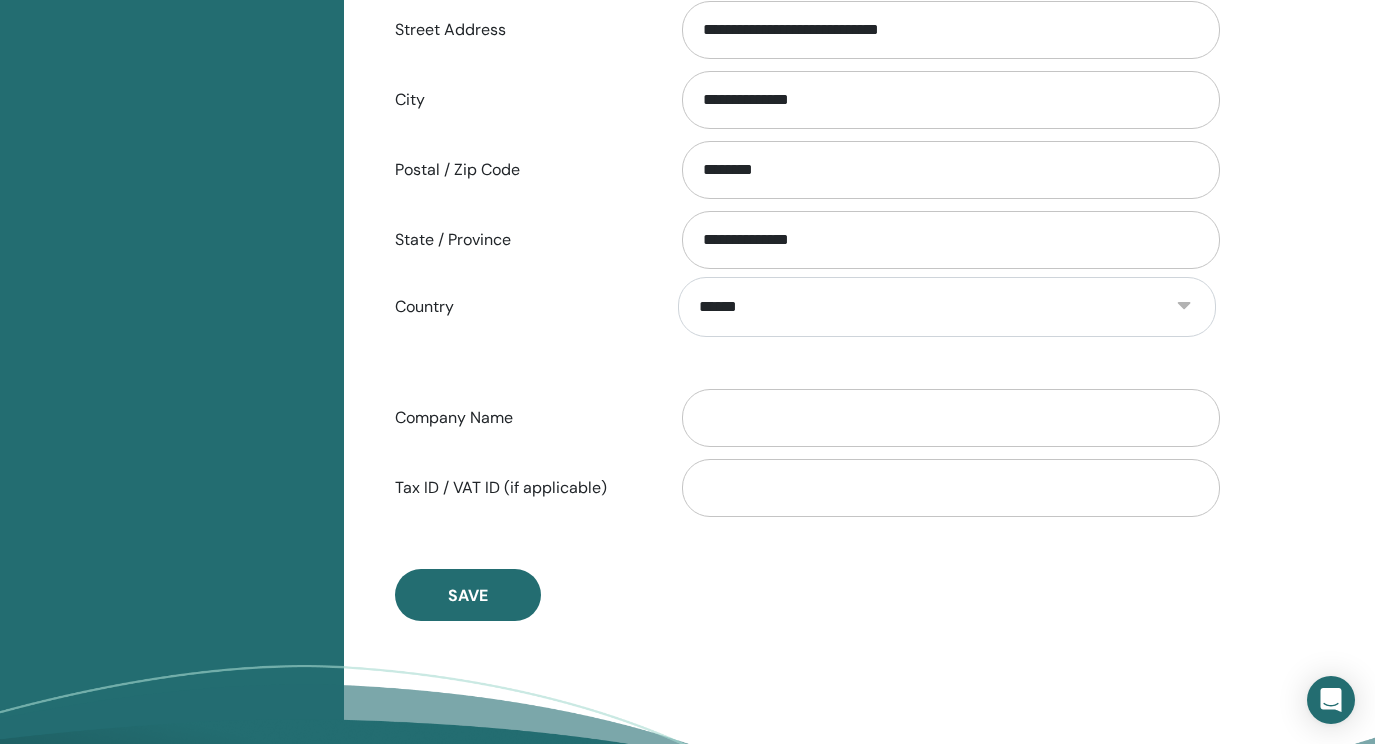 type on "**********" 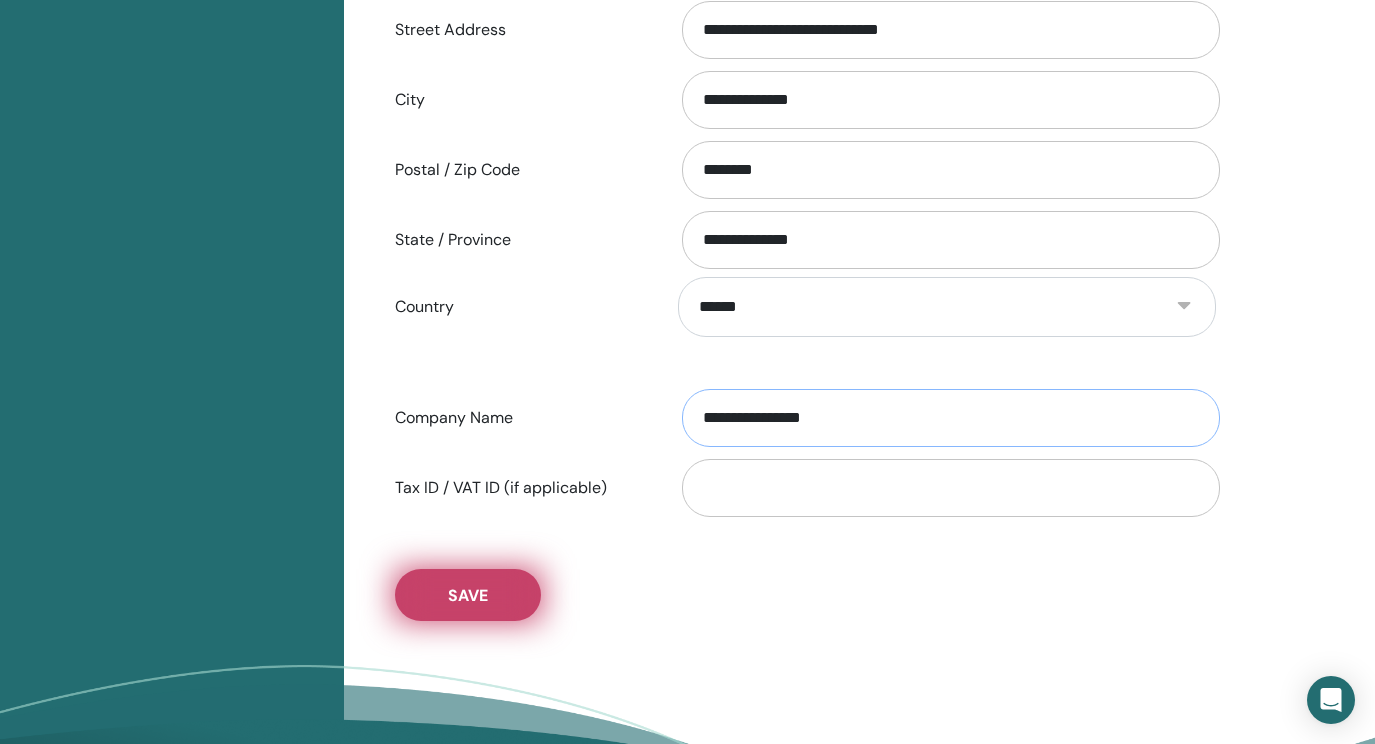 type on "**********" 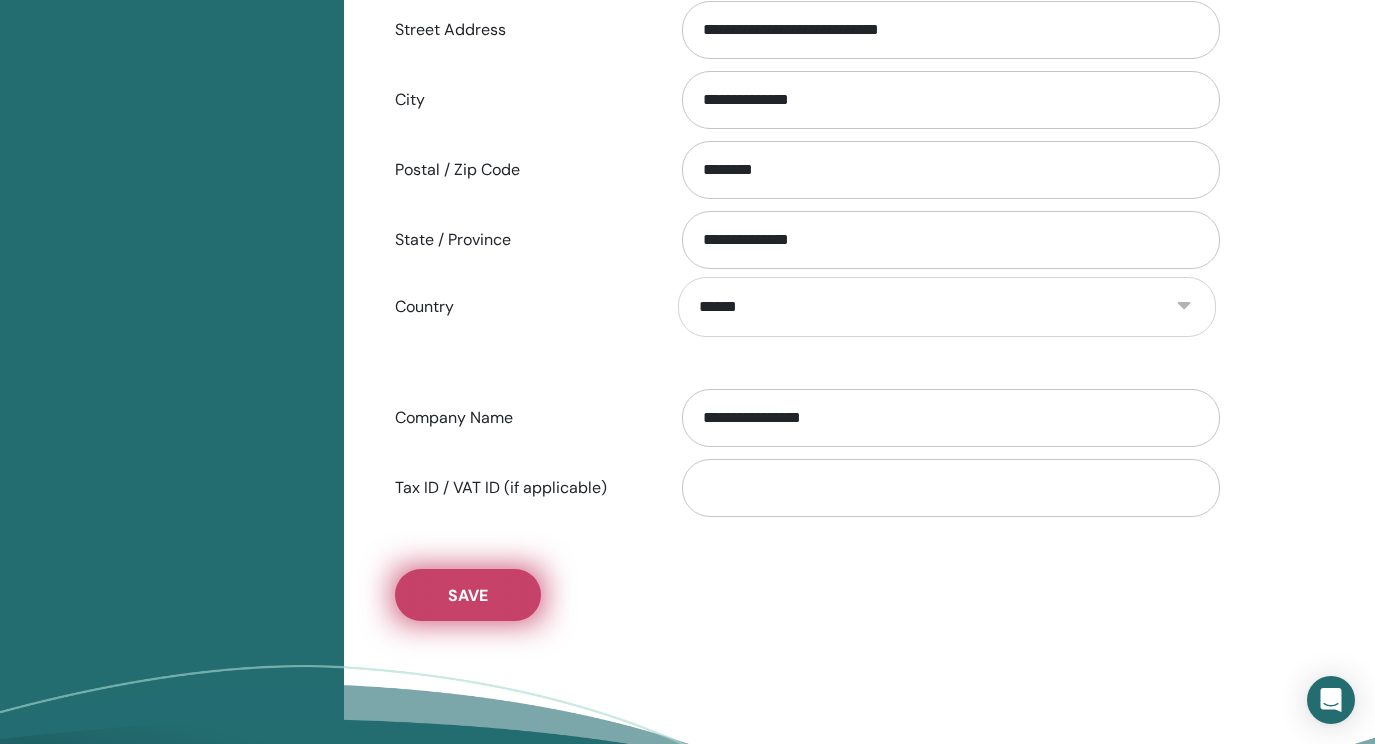 click on "Save" at bounding box center (468, 595) 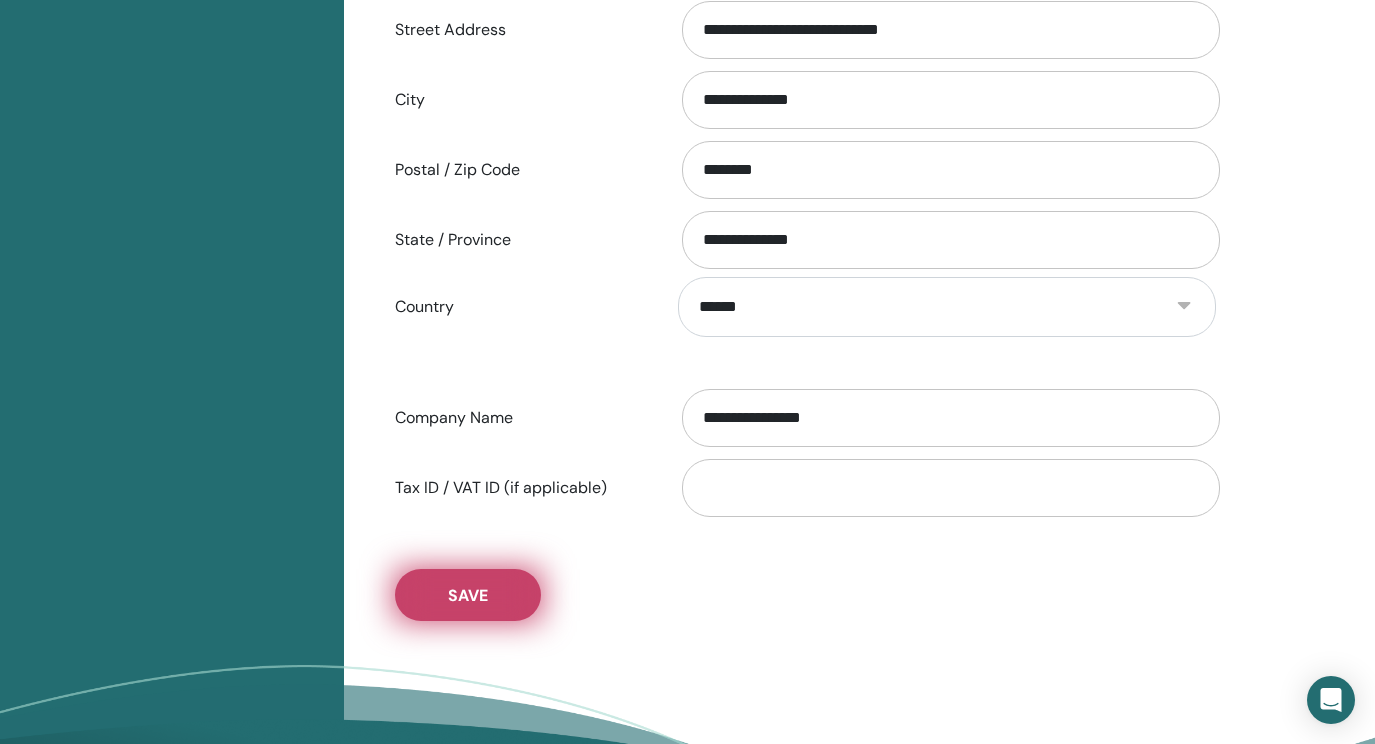 click on "Save" at bounding box center (468, 595) 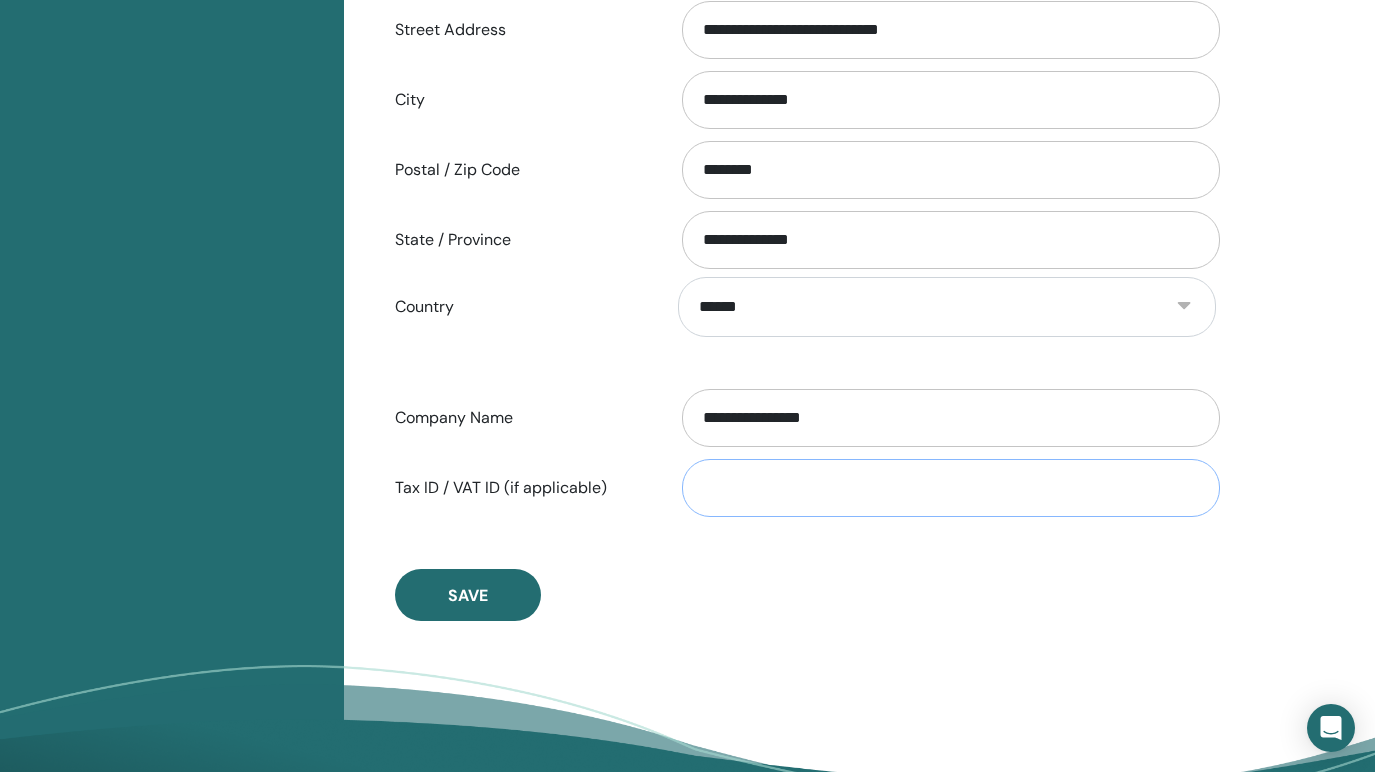 click on "Tax ID / VAT ID (if applicable)" at bounding box center (951, 488) 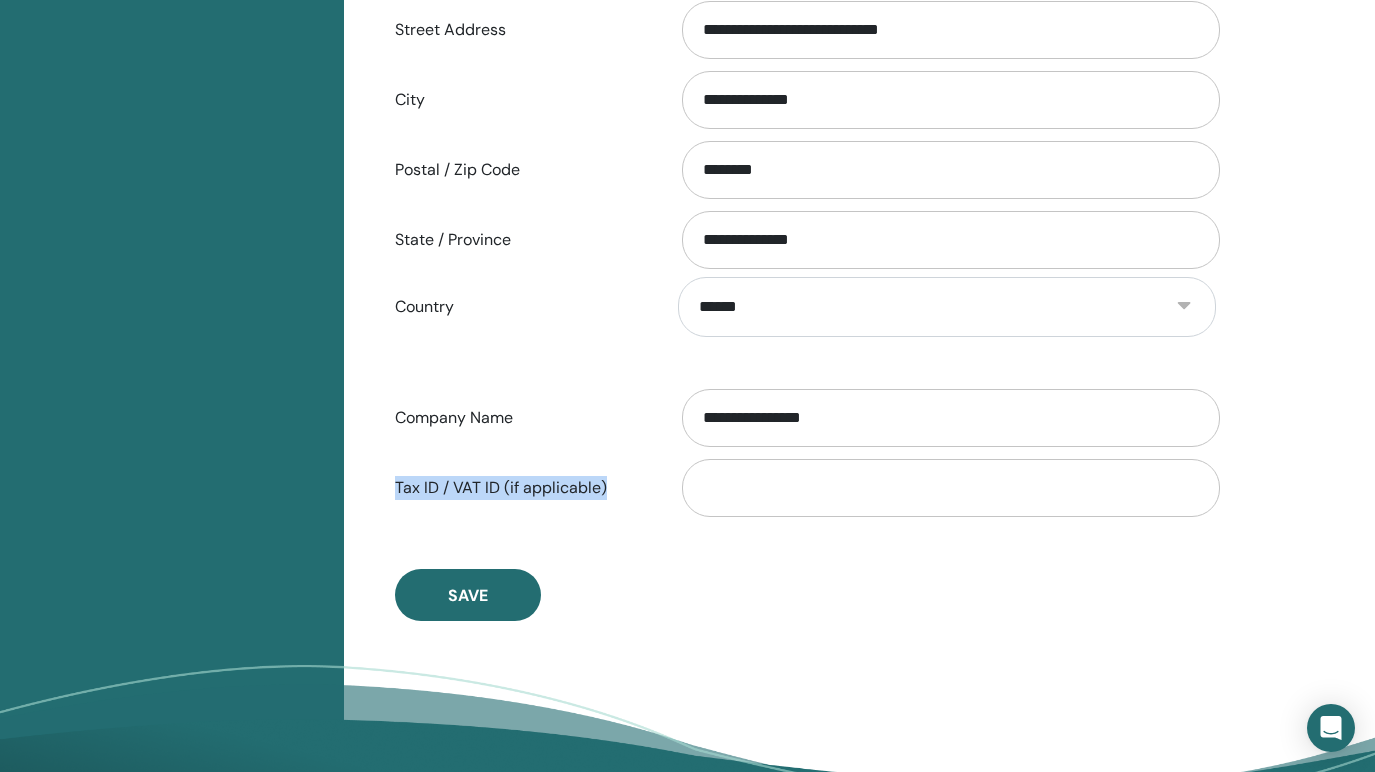 drag, startPoint x: 619, startPoint y: 486, endPoint x: 377, endPoint y: 468, distance: 242.6685 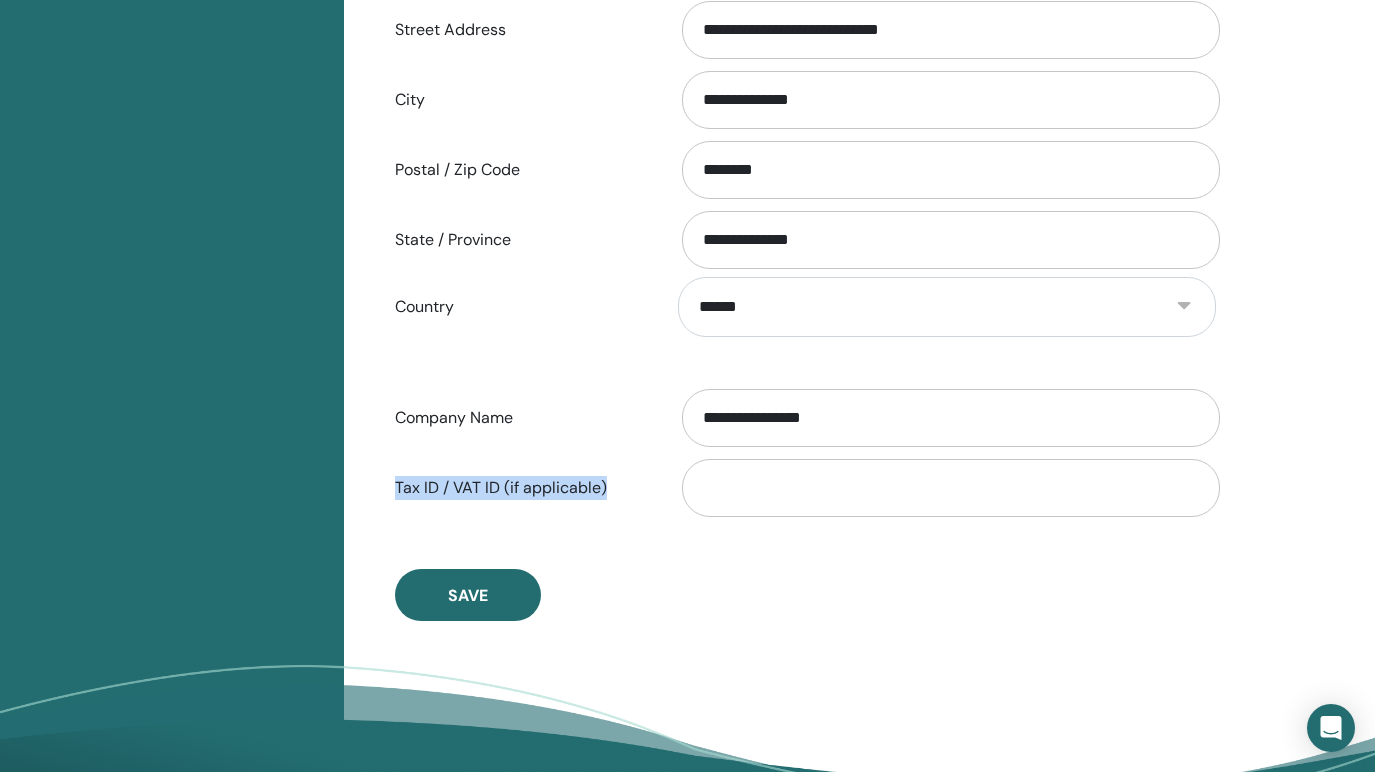 click on "**********" at bounding box center [805, 25] 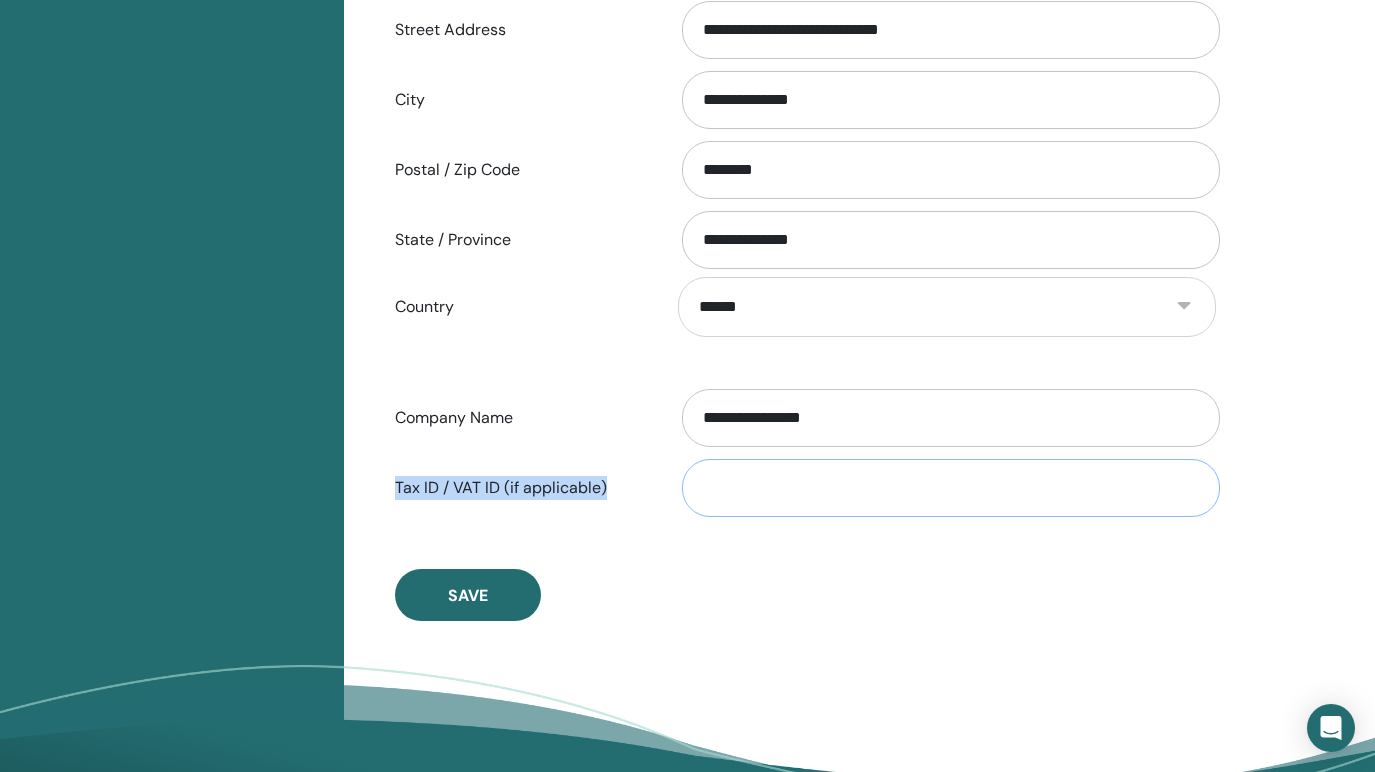 click on "Tax ID / VAT ID (if applicable)" at bounding box center (951, 488) 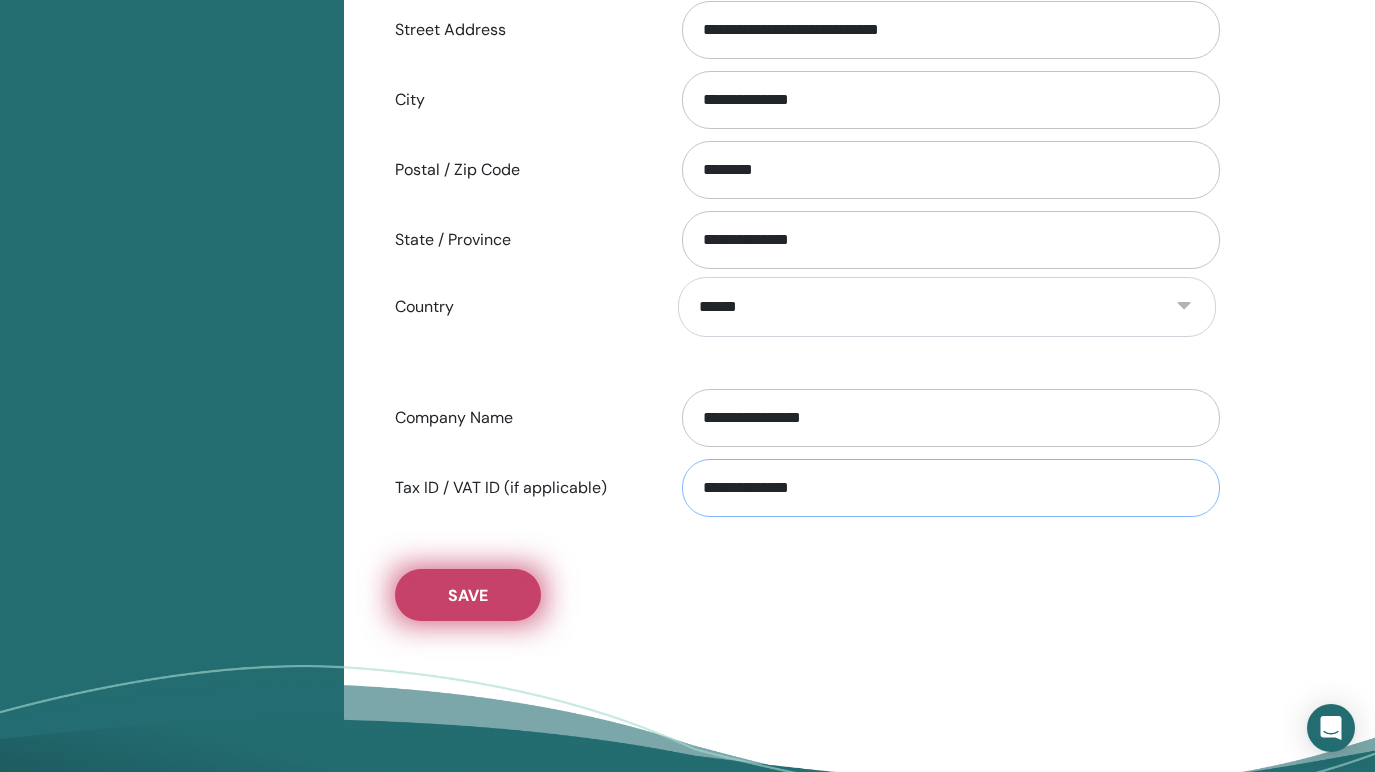 type on "**********" 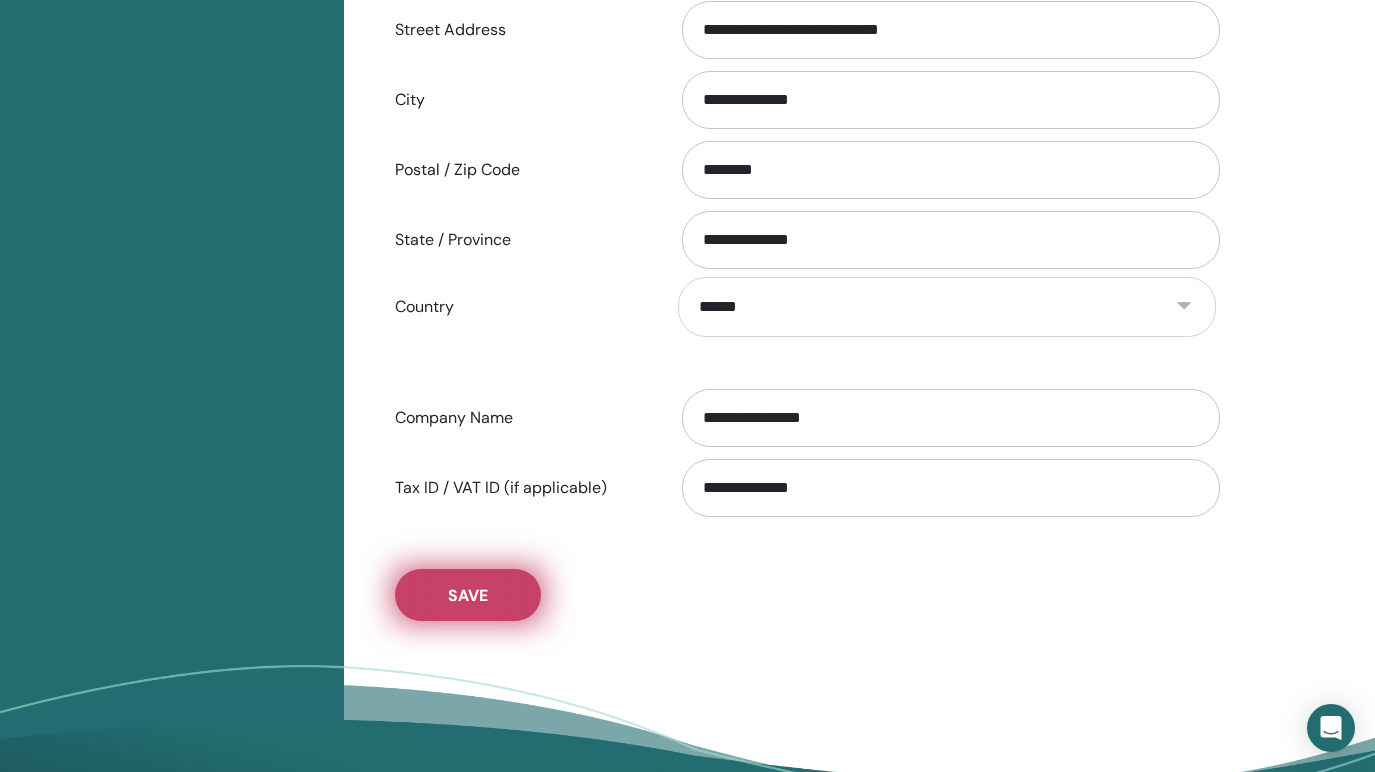 click on "Save" at bounding box center (468, 595) 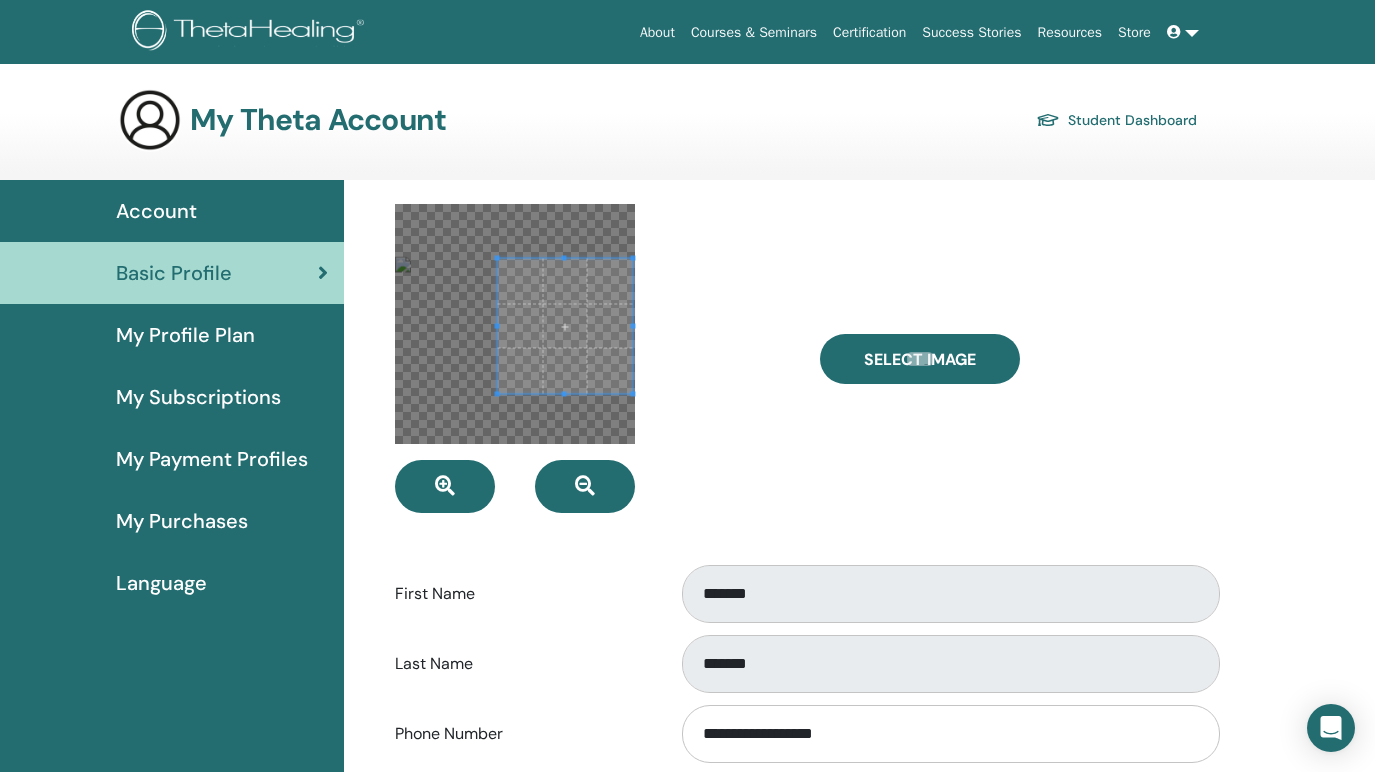 scroll, scrollTop: 0, scrollLeft: 0, axis: both 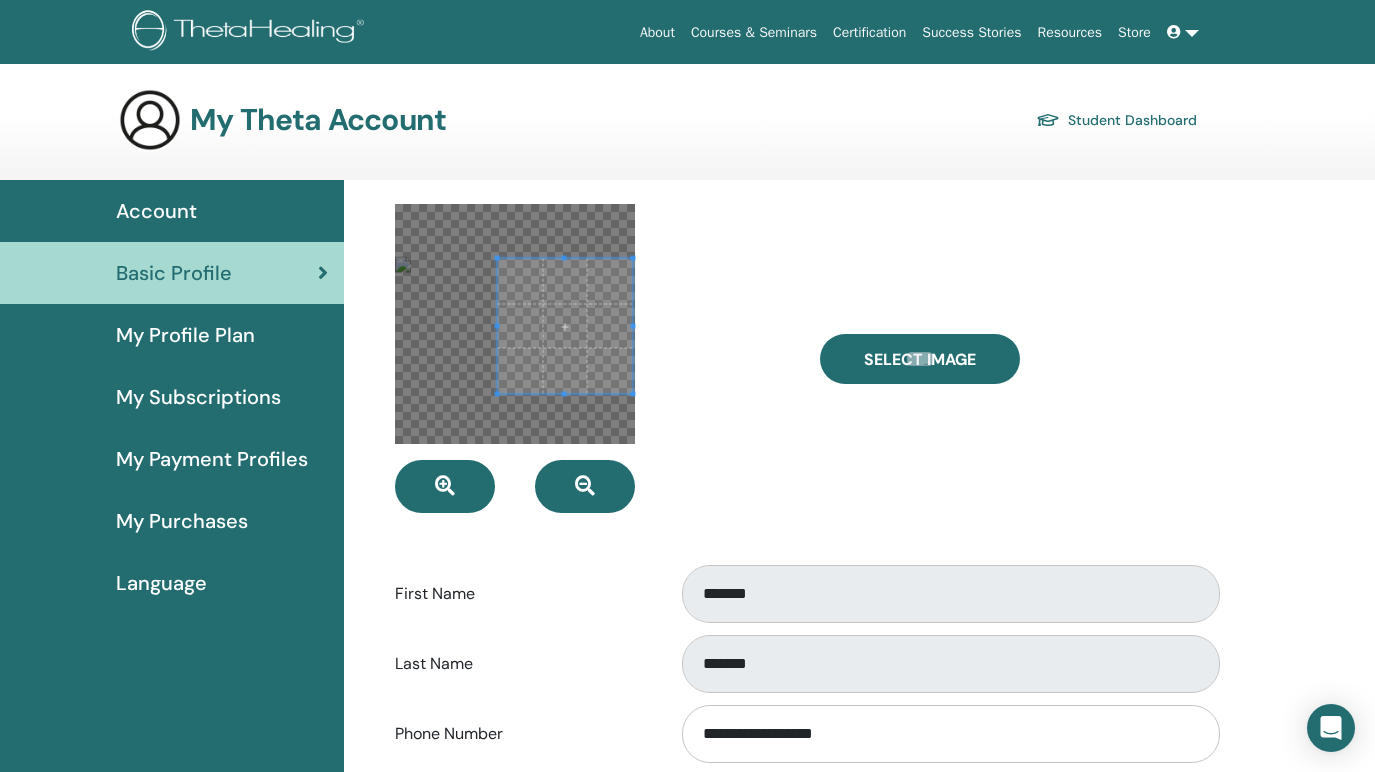 click at bounding box center (564, 326) 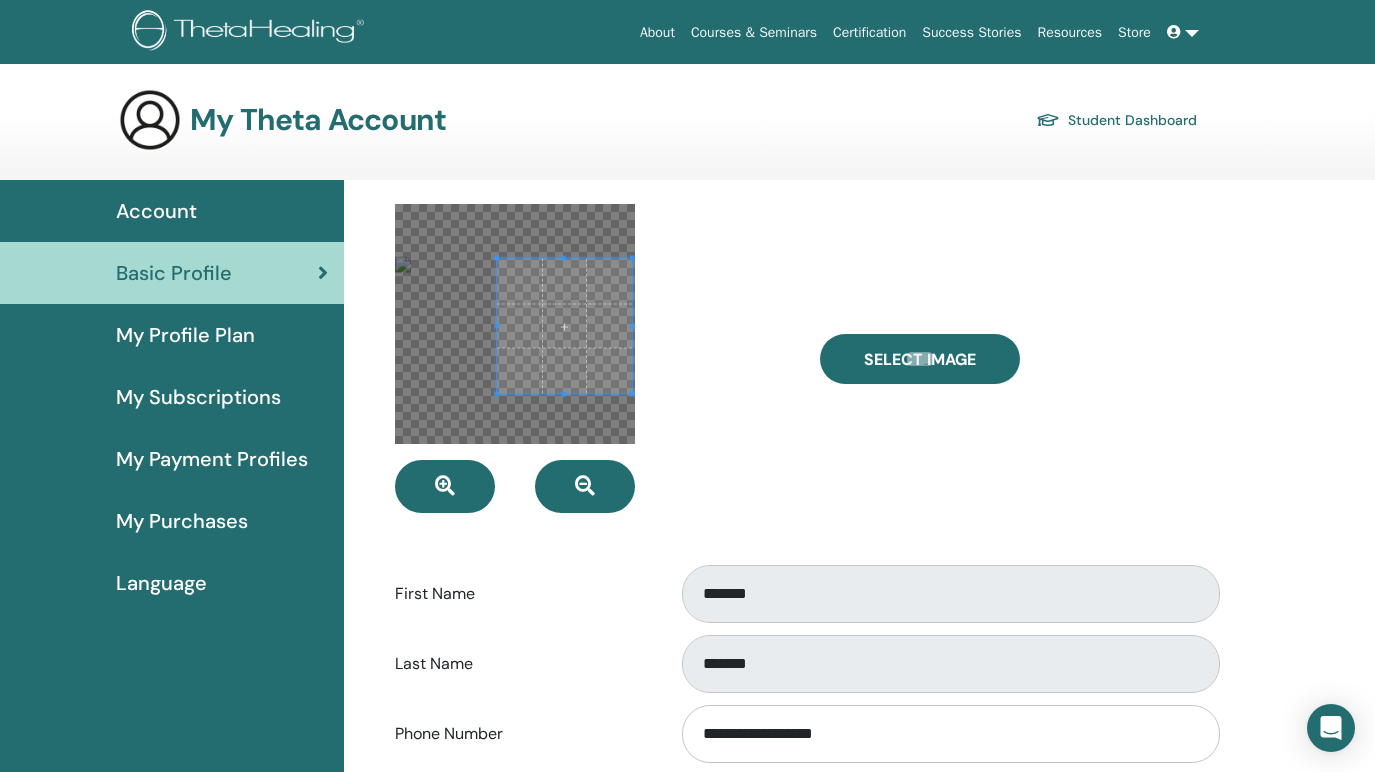 click at bounding box center [564, 326] 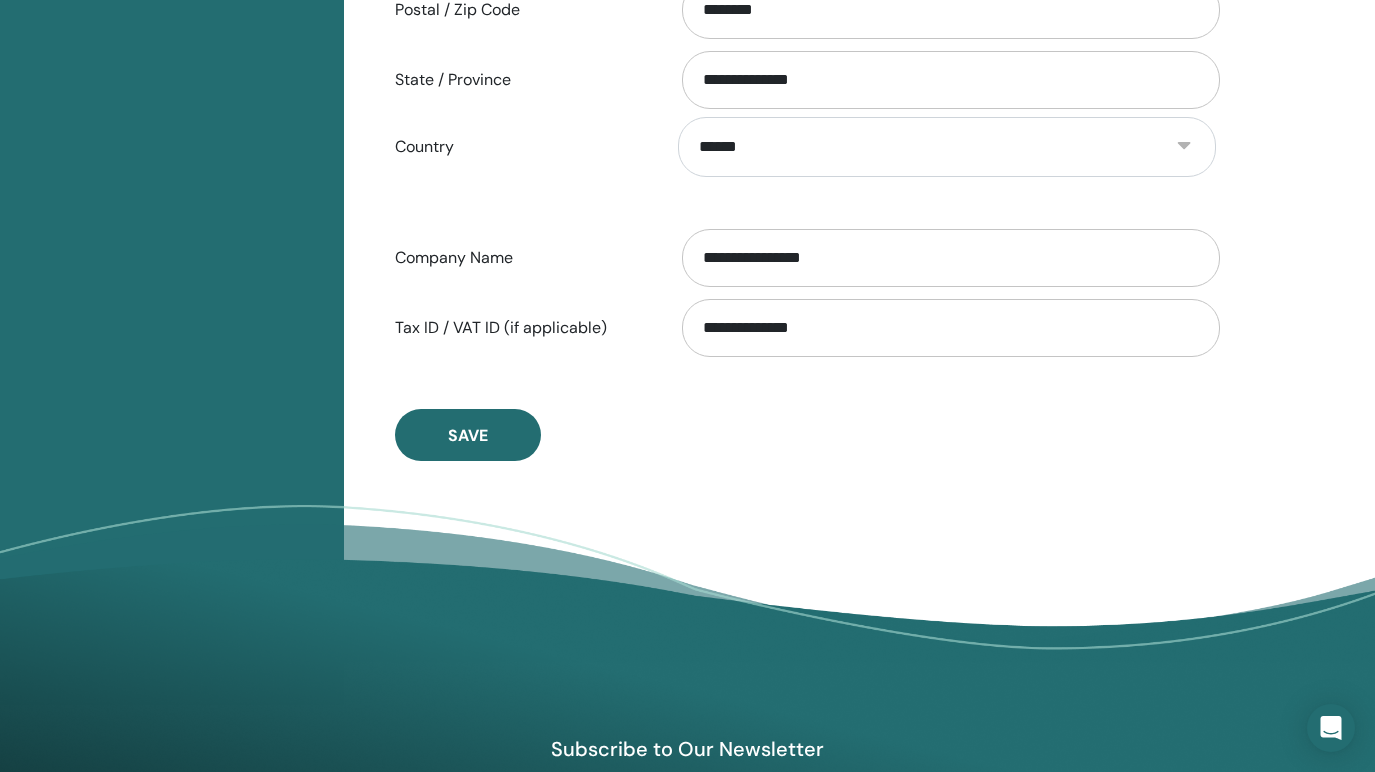 scroll, scrollTop: 991, scrollLeft: 0, axis: vertical 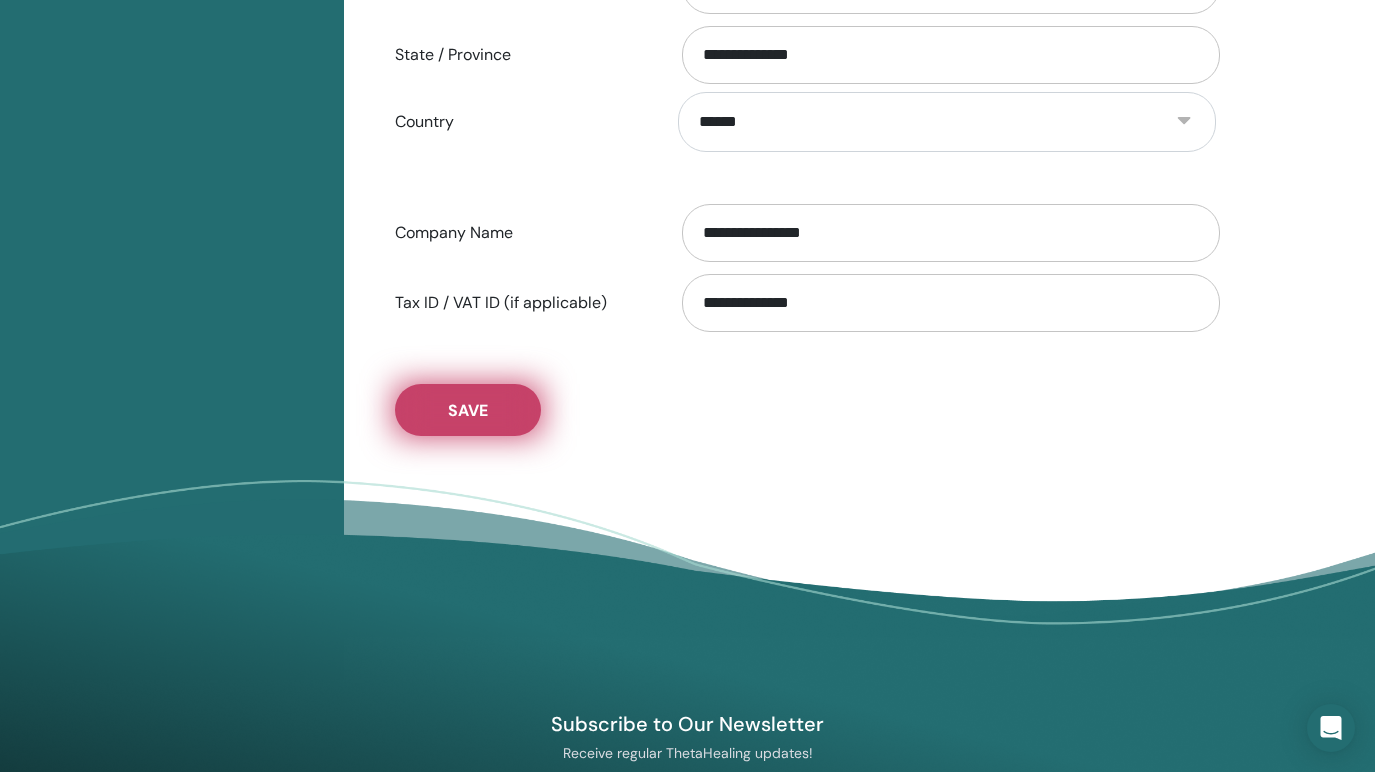 click on "Save" at bounding box center [468, 410] 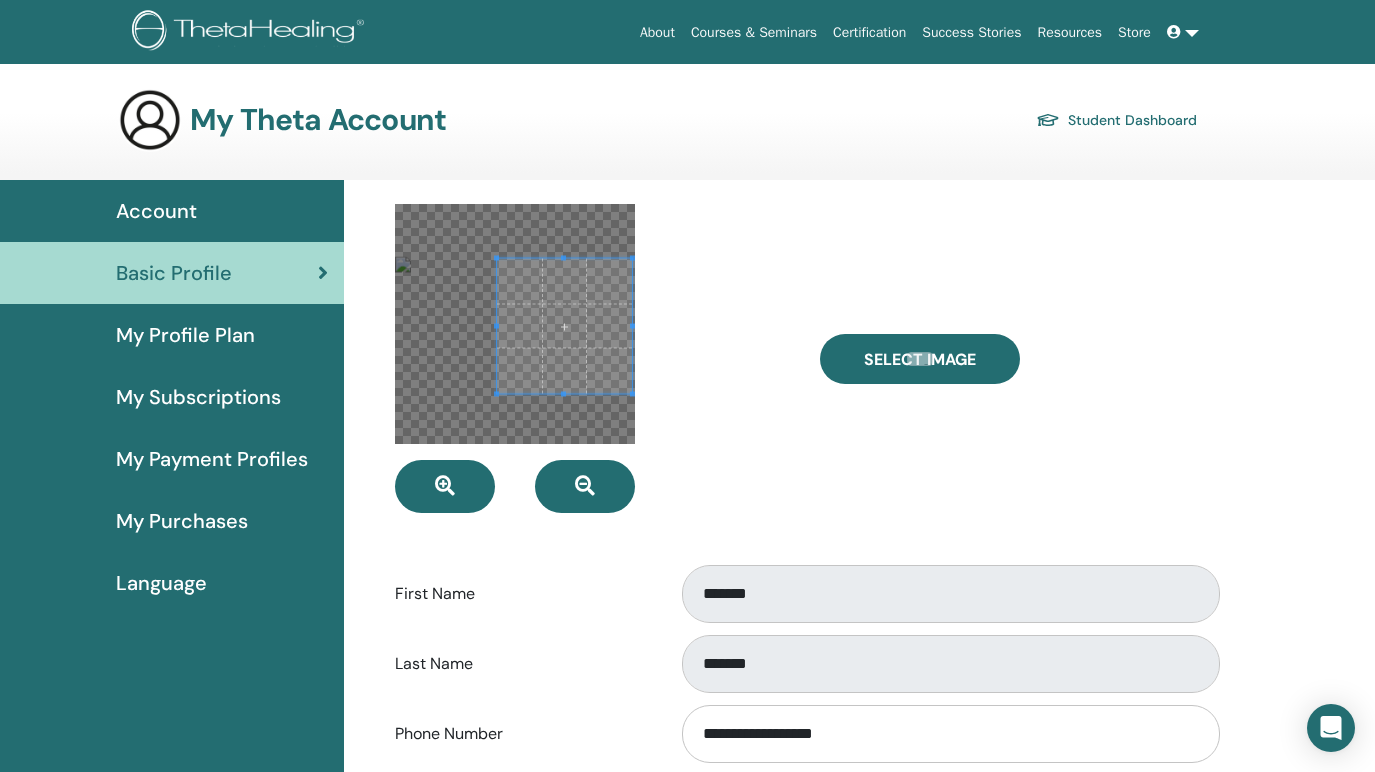 scroll, scrollTop: 0, scrollLeft: 0, axis: both 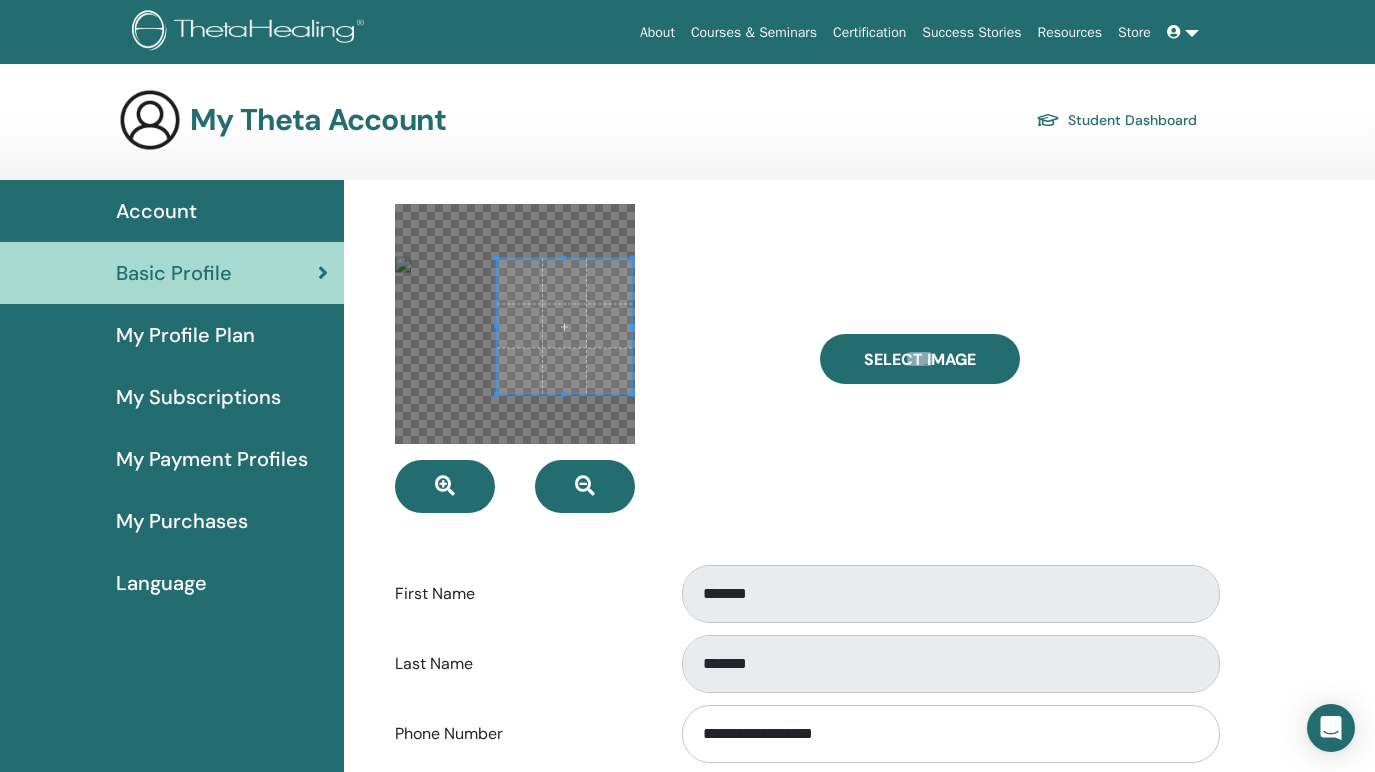 click on "Account" at bounding box center (156, 211) 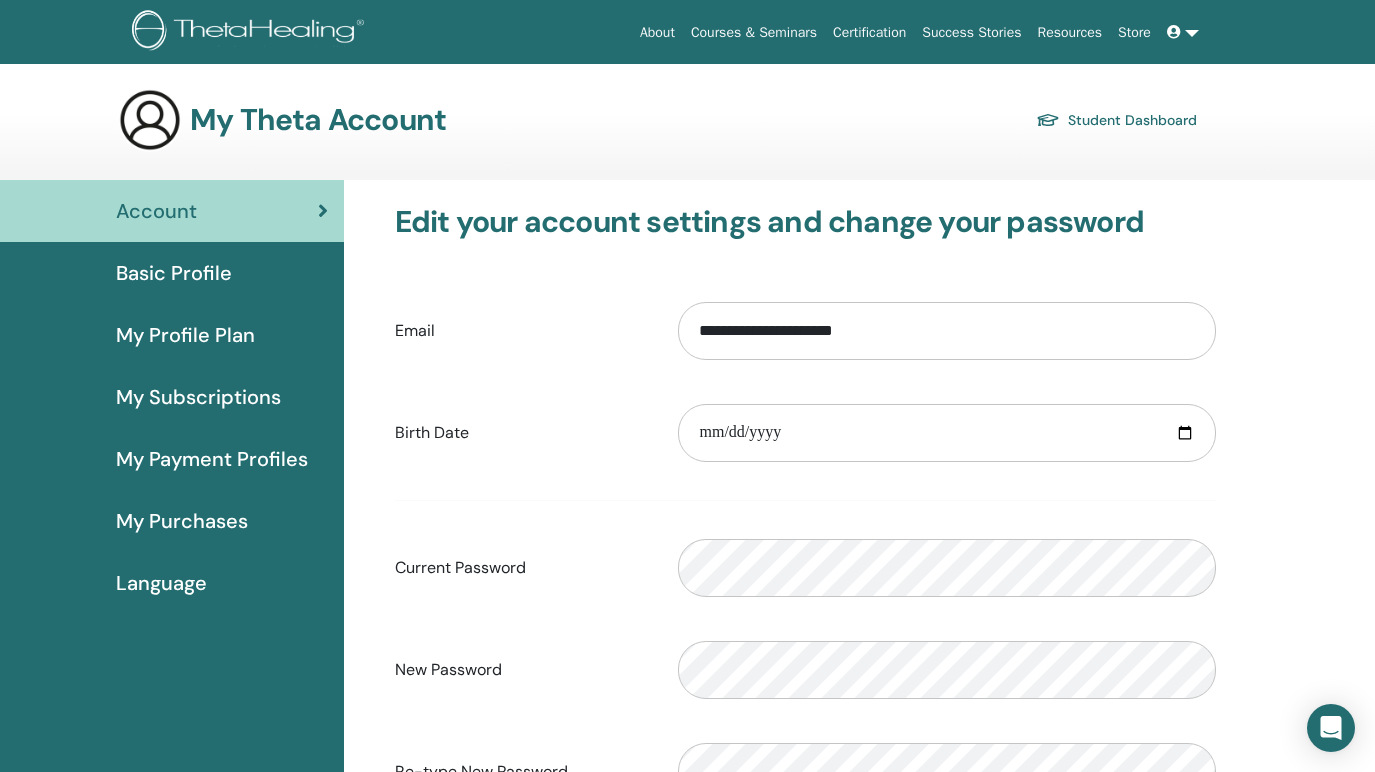 scroll, scrollTop: 0, scrollLeft: 0, axis: both 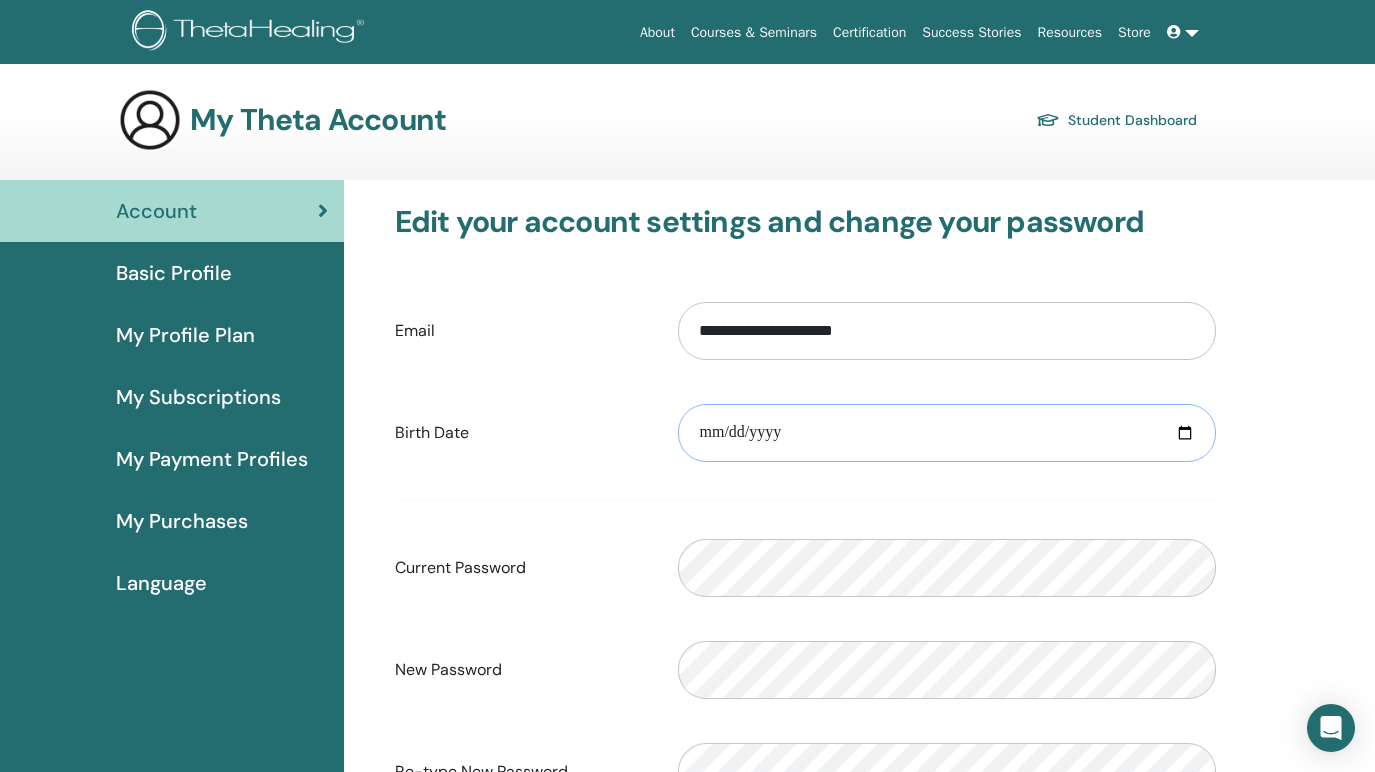 click at bounding box center (947, 433) 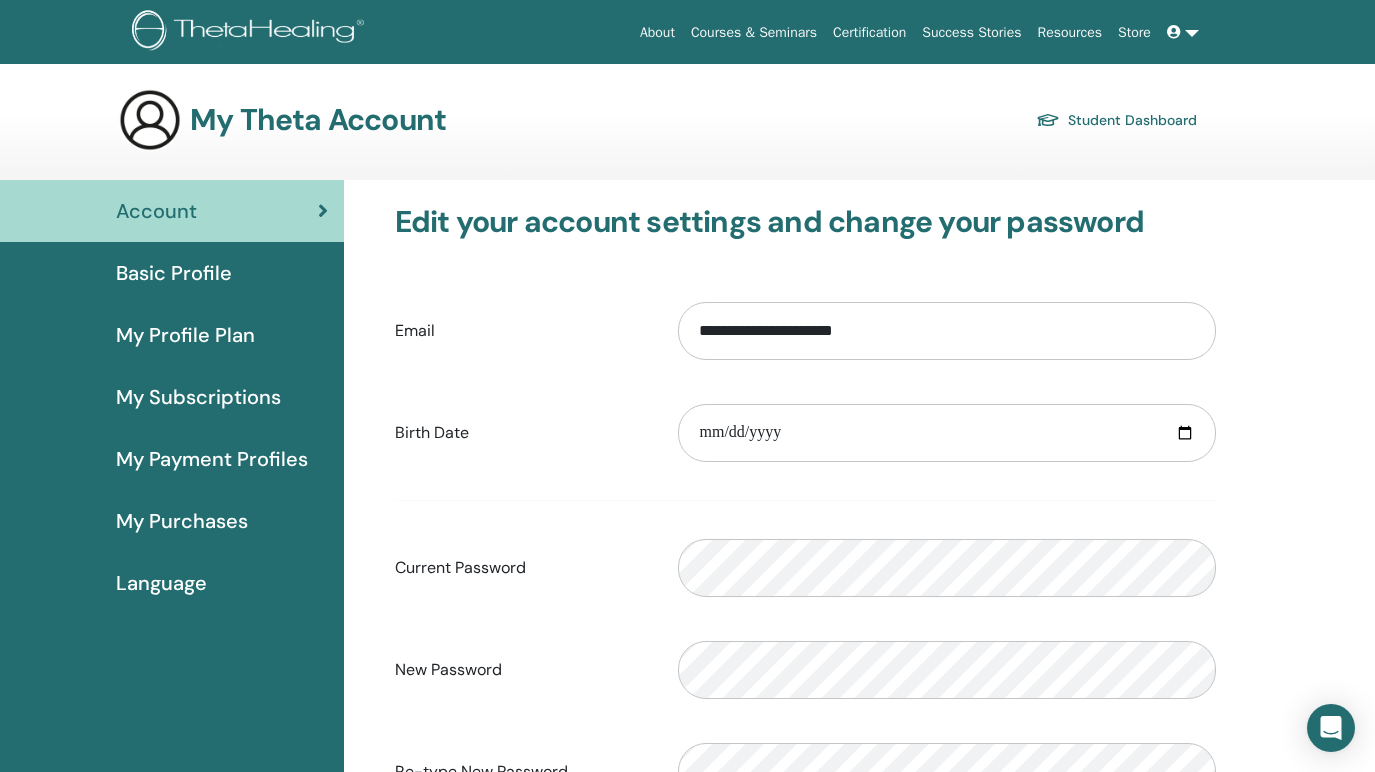 type on "**********" 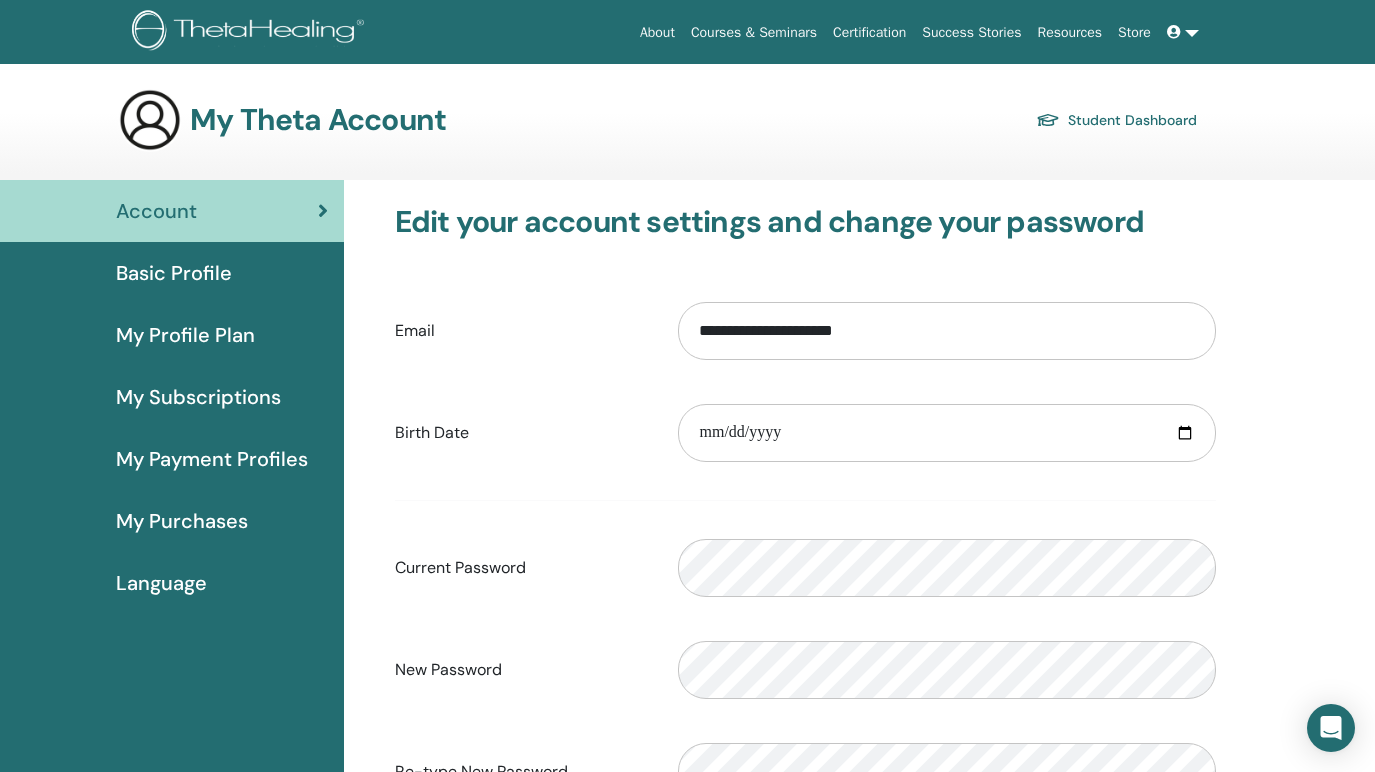 click on "**********" at bounding box center (805, 551) 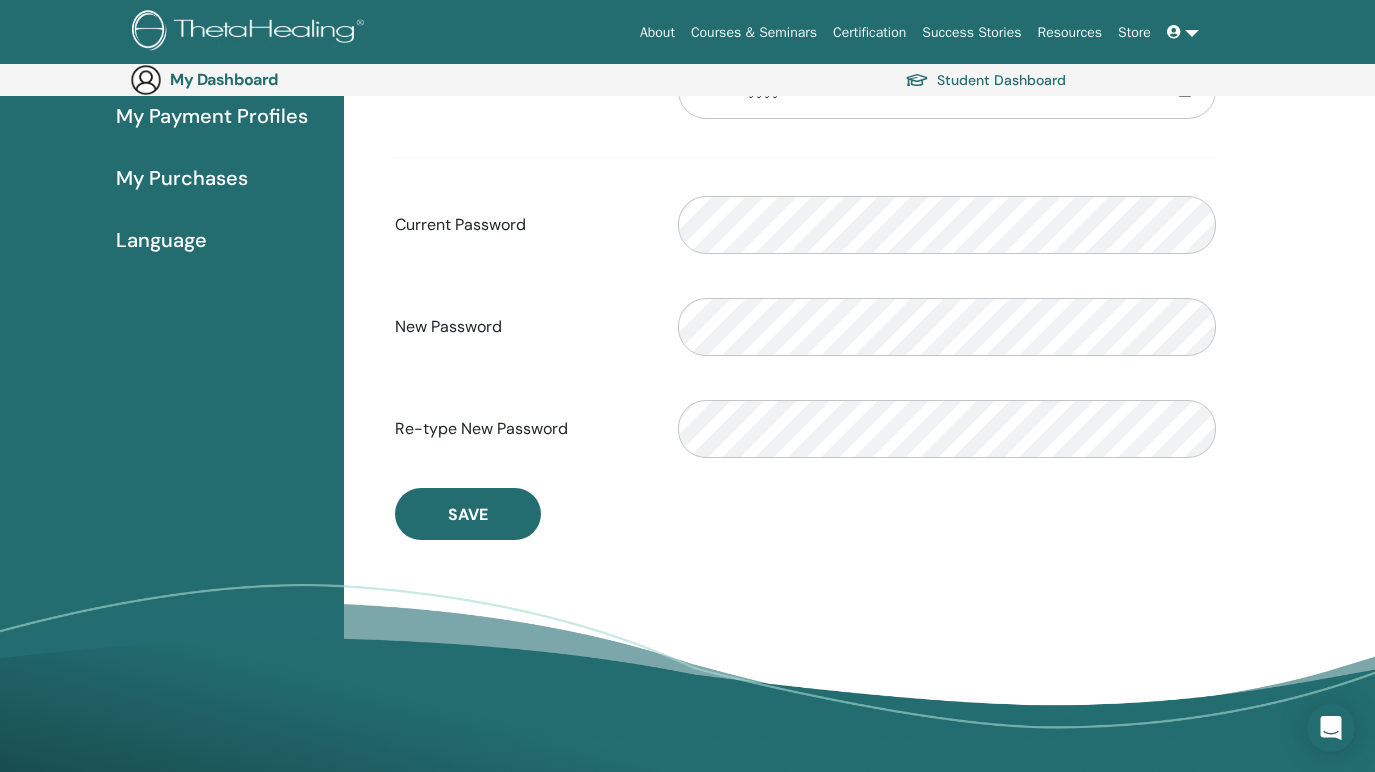 scroll, scrollTop: 379, scrollLeft: 0, axis: vertical 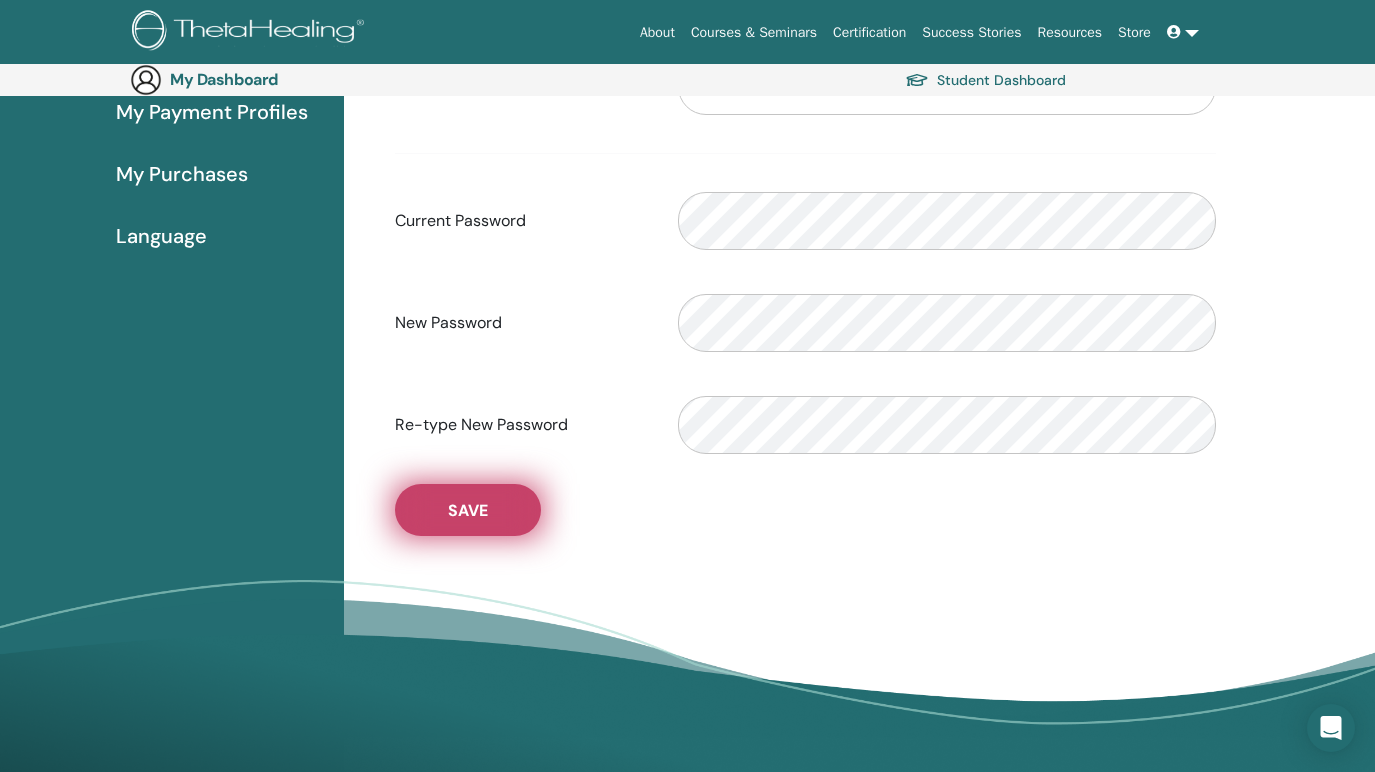 click on "Save" at bounding box center (468, 510) 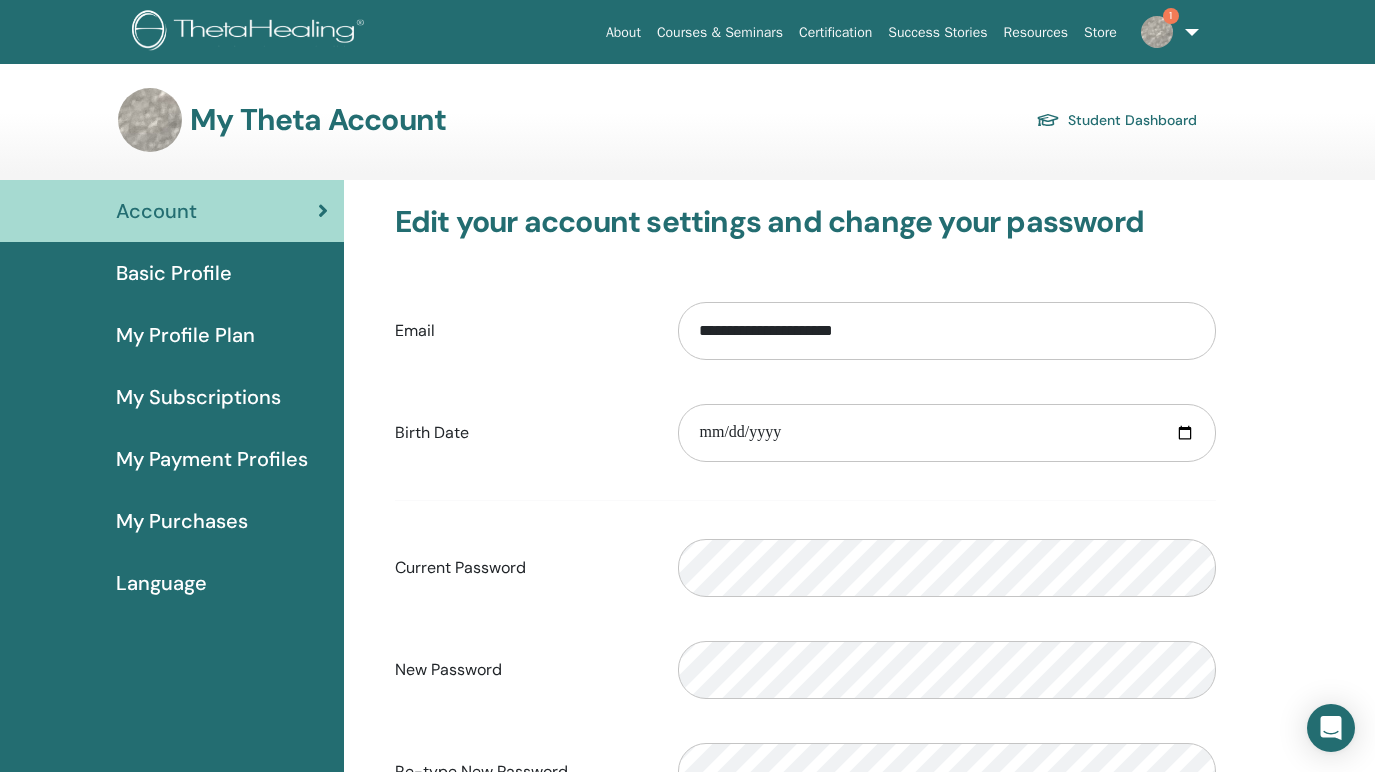 scroll, scrollTop: 0, scrollLeft: 0, axis: both 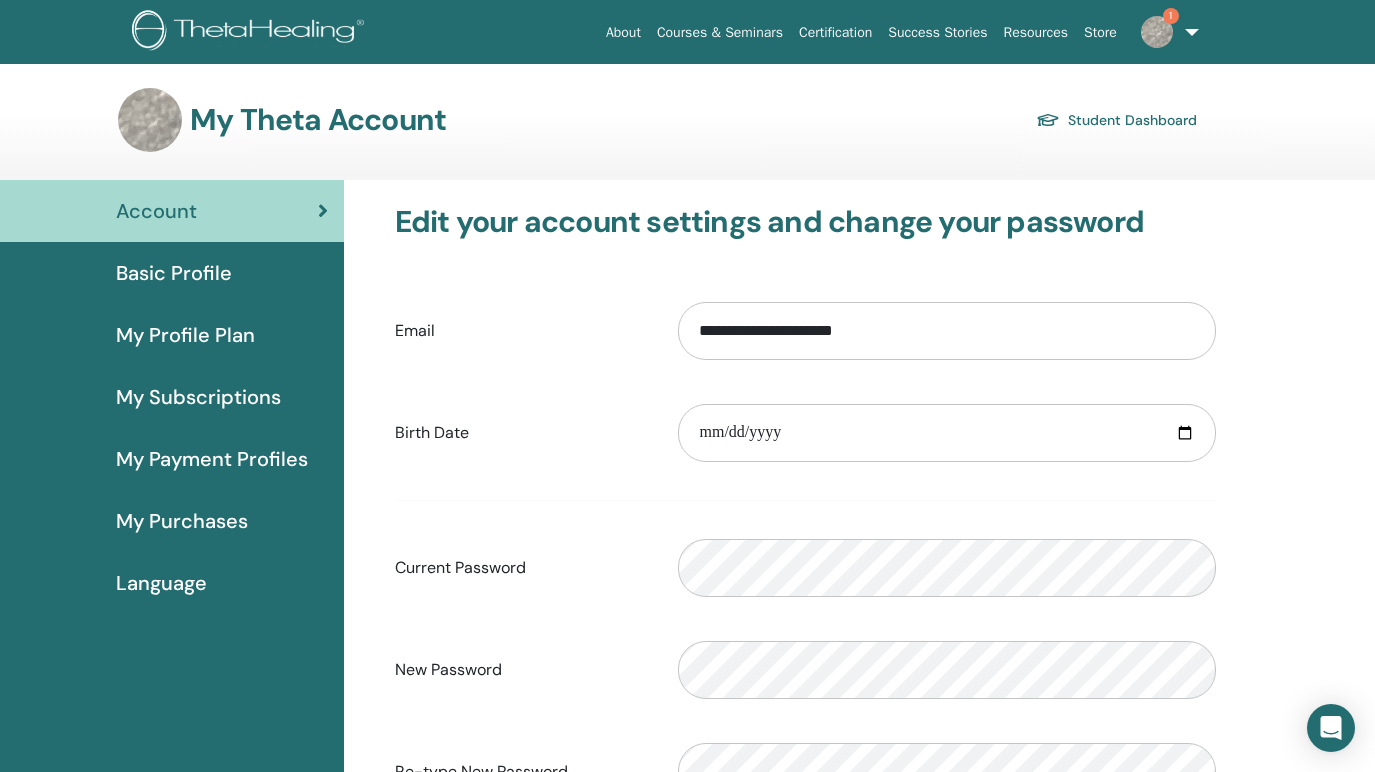 click on "Basic Profile" at bounding box center (174, 273) 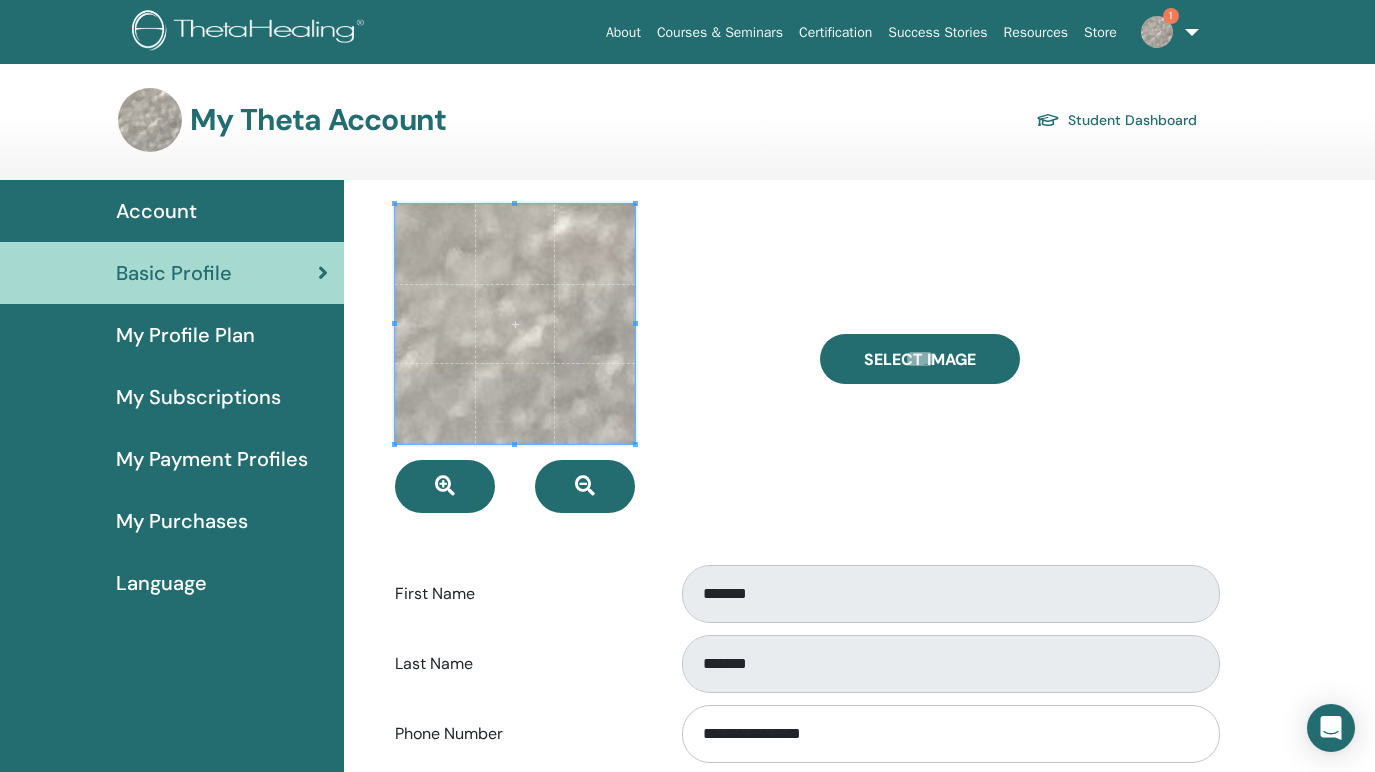 scroll, scrollTop: 0, scrollLeft: 0, axis: both 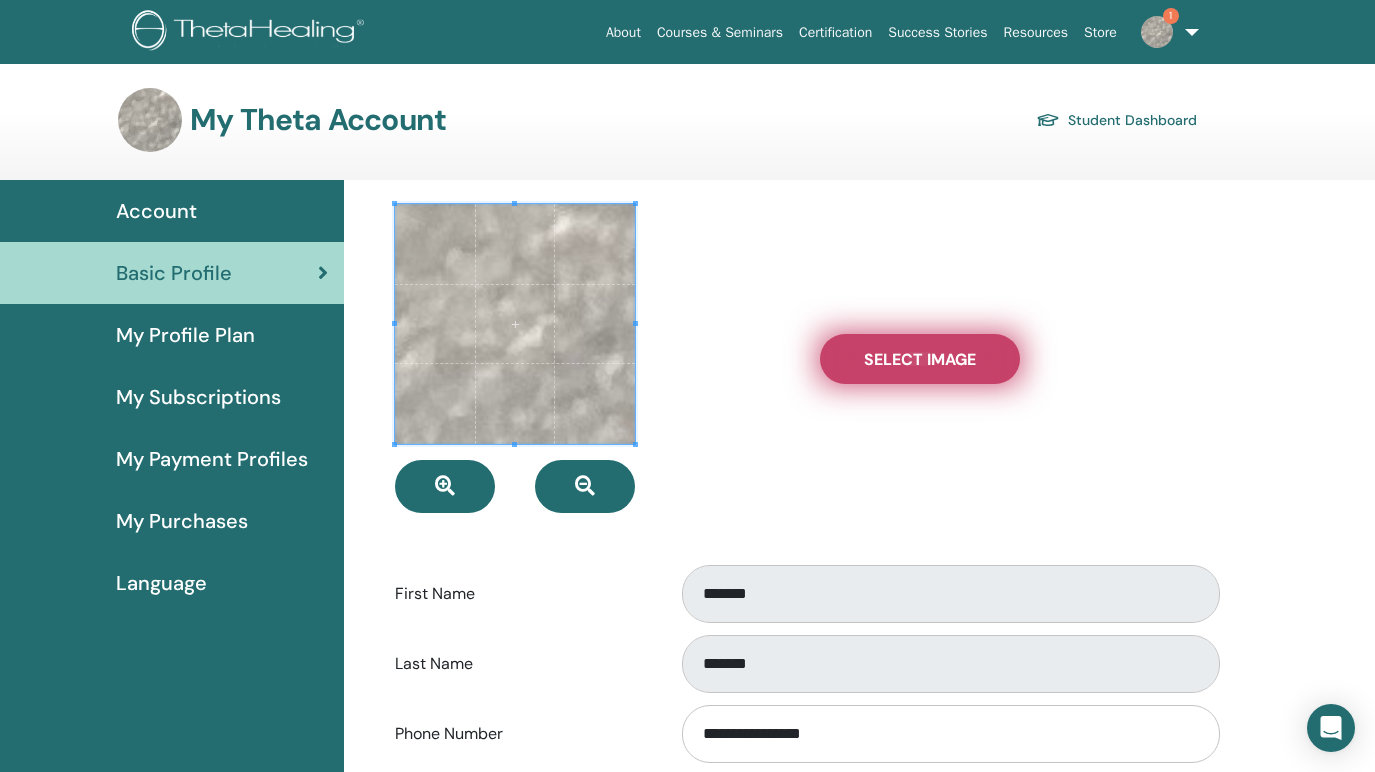 click on "Select Image" at bounding box center (920, 359) 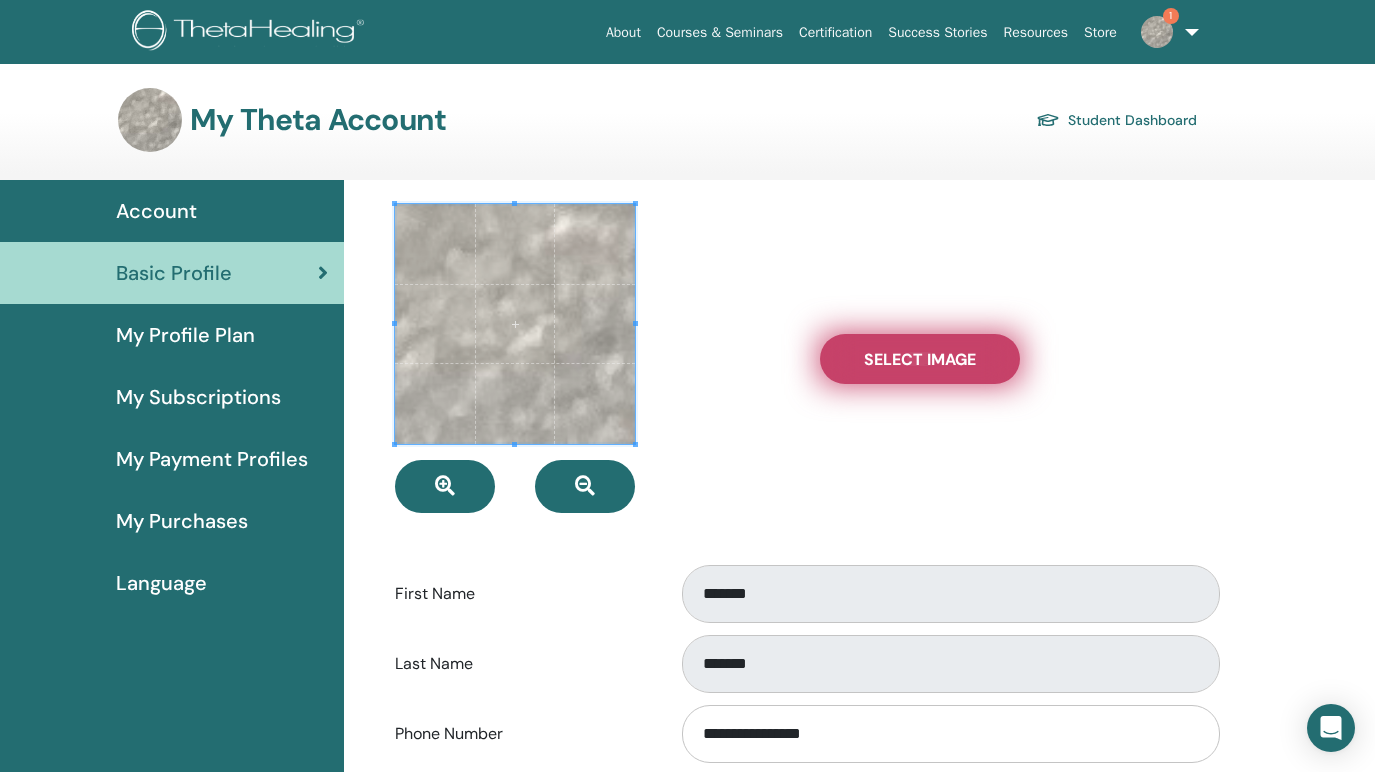 type on "**********" 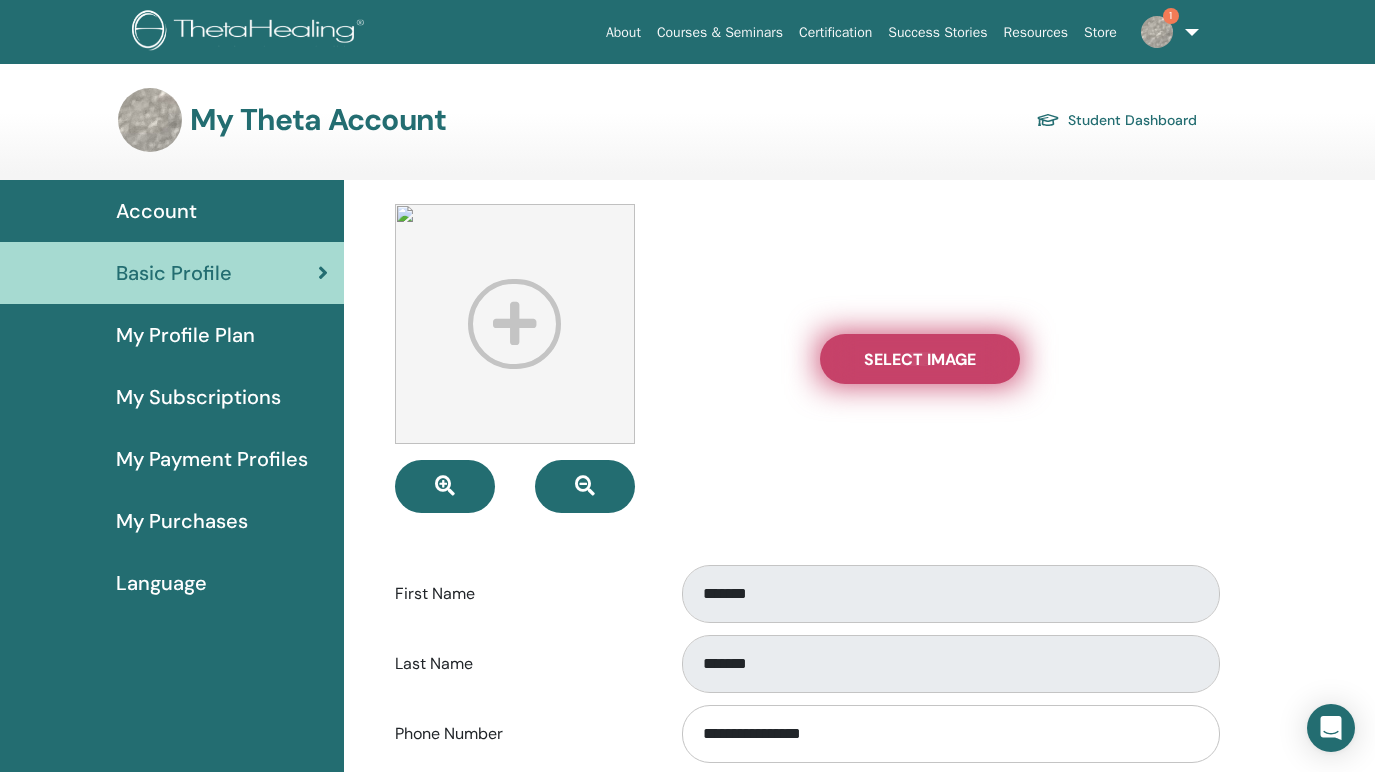 type 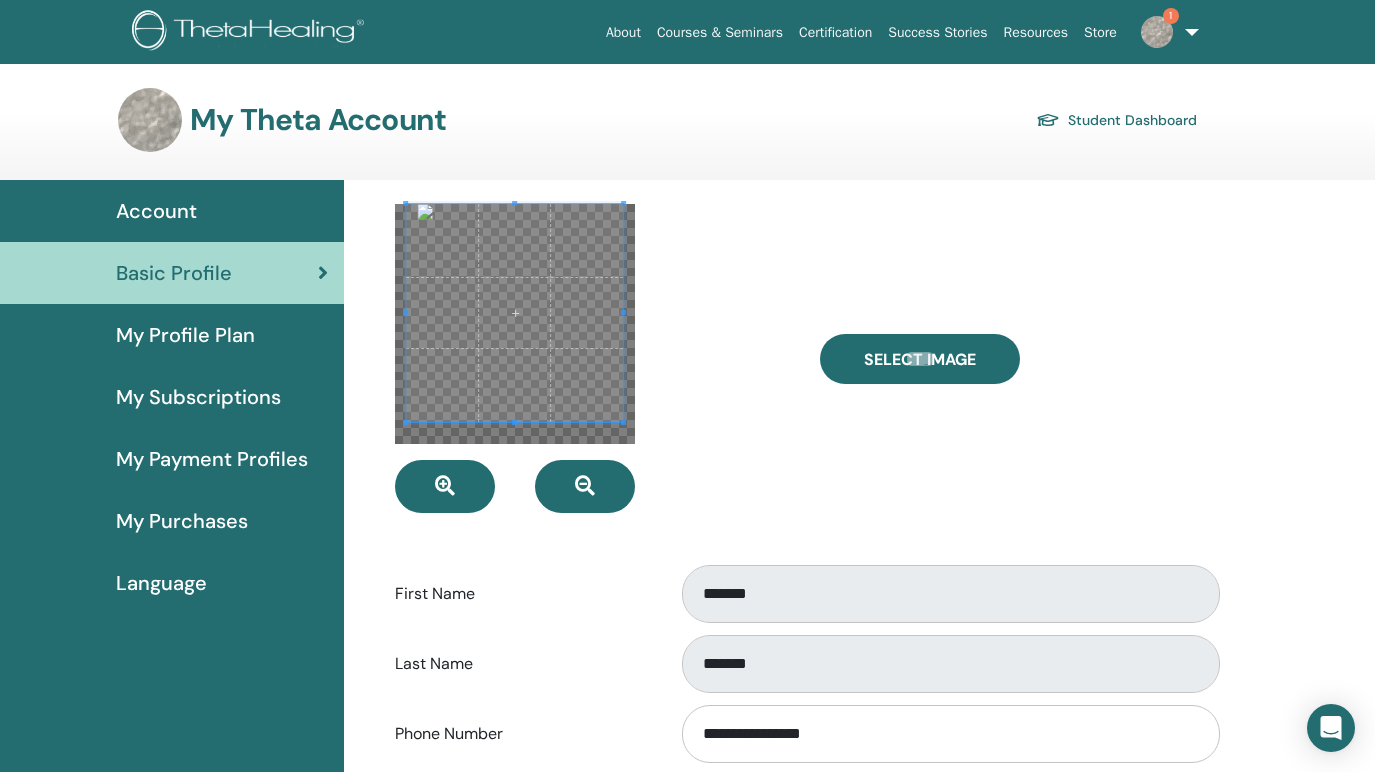 click at bounding box center [514, 203] 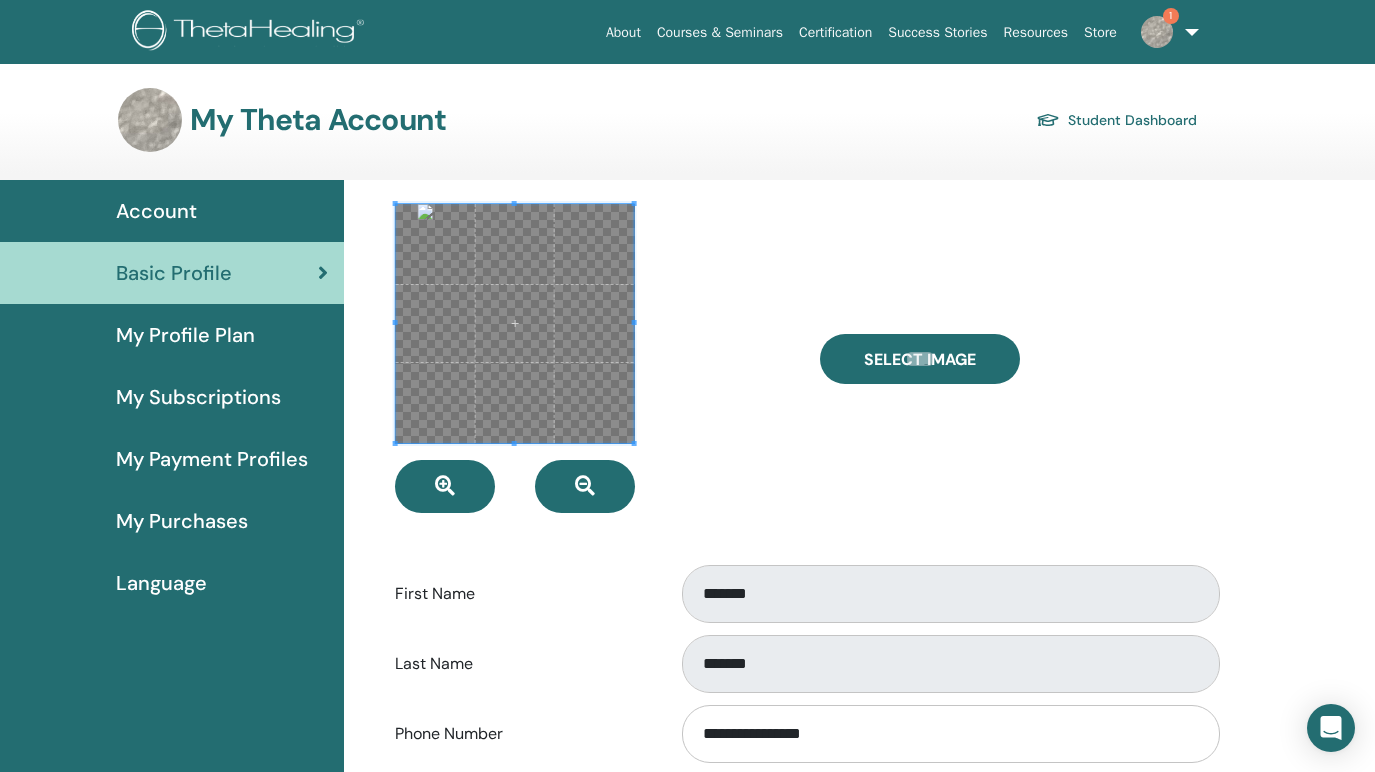 click at bounding box center (514, 323) 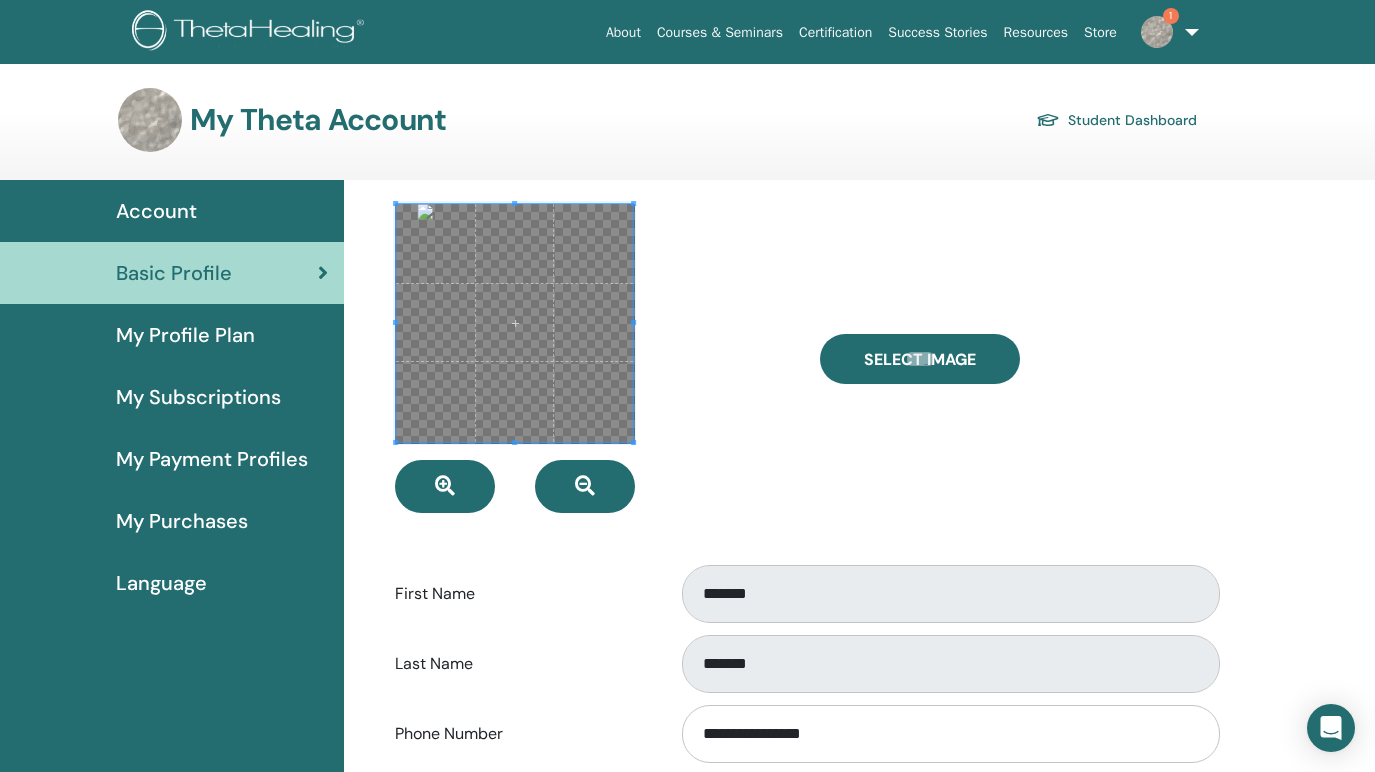 click on "**********" at bounding box center (805, 799) 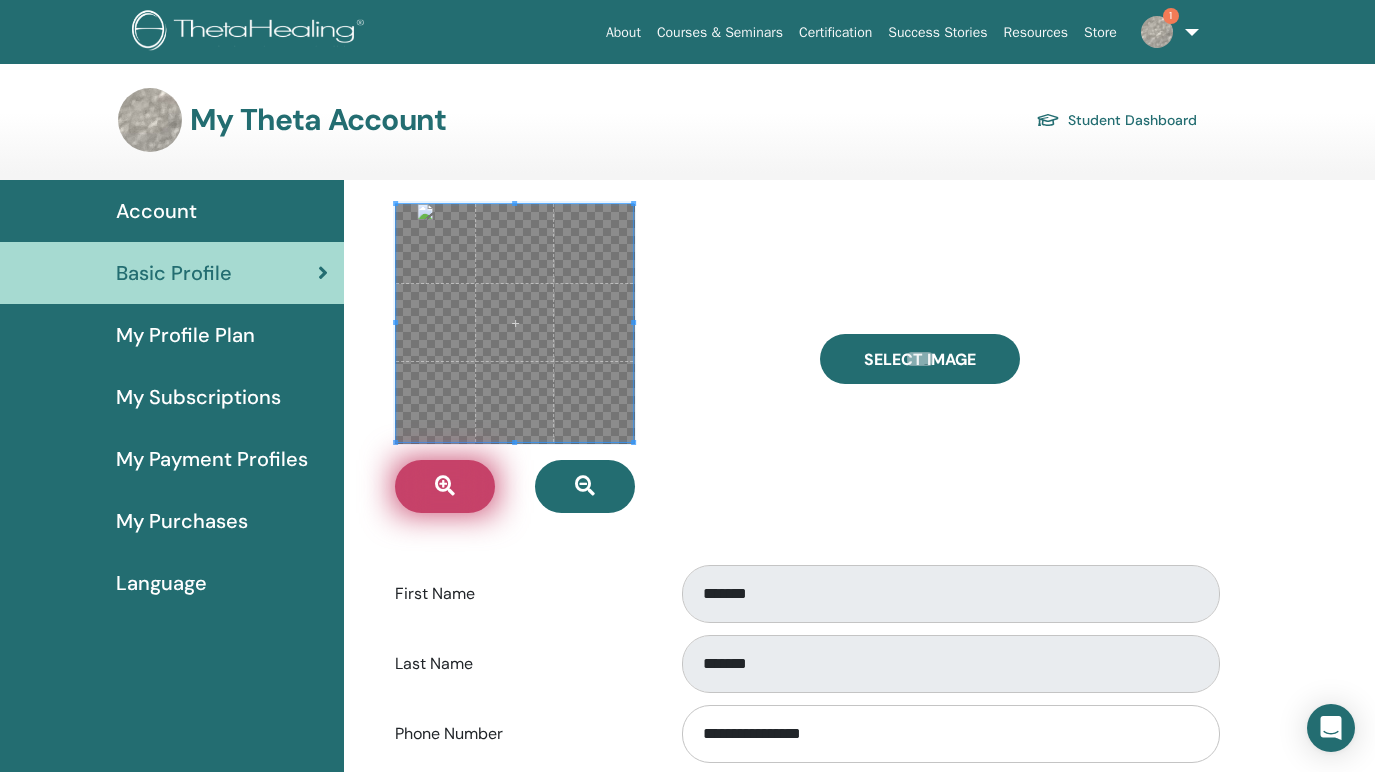click at bounding box center (445, 486) 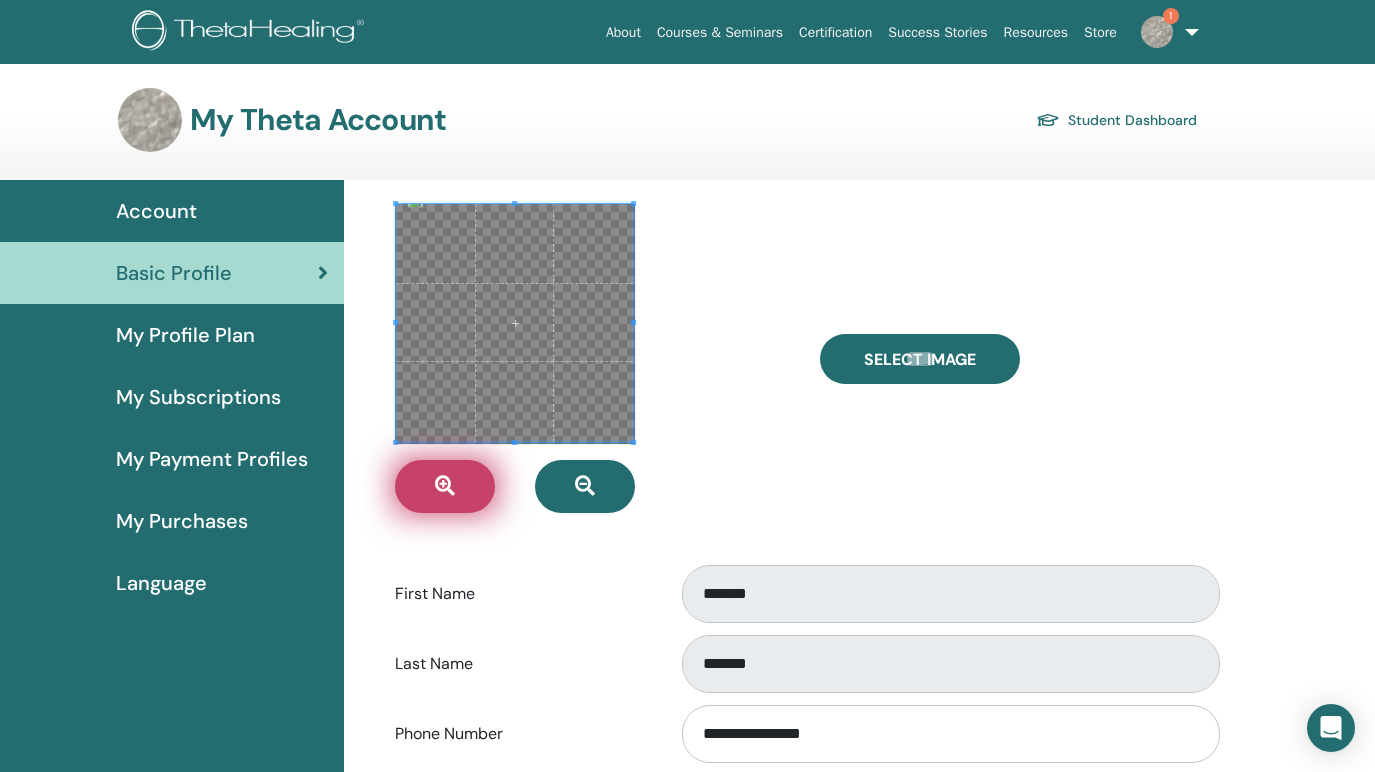 click at bounding box center (445, 486) 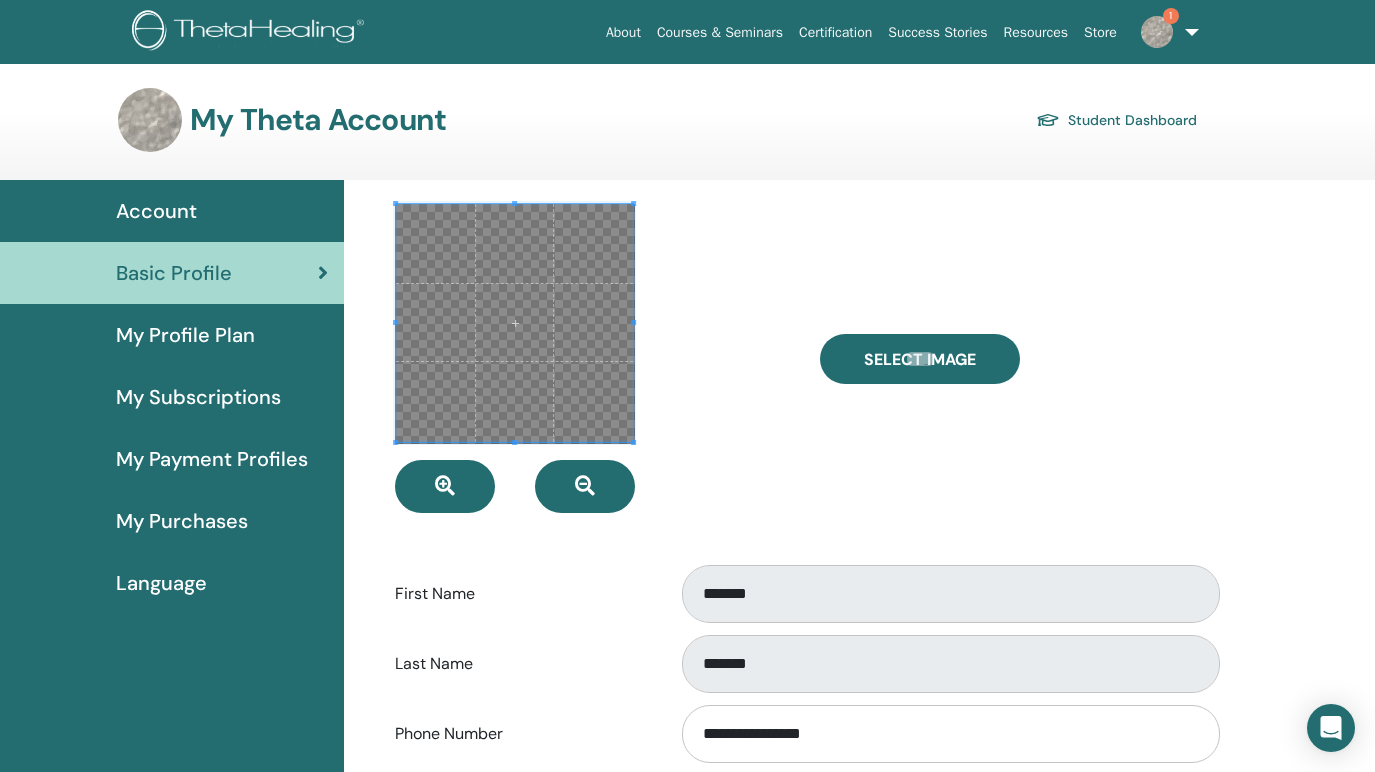 click at bounding box center [515, 323] 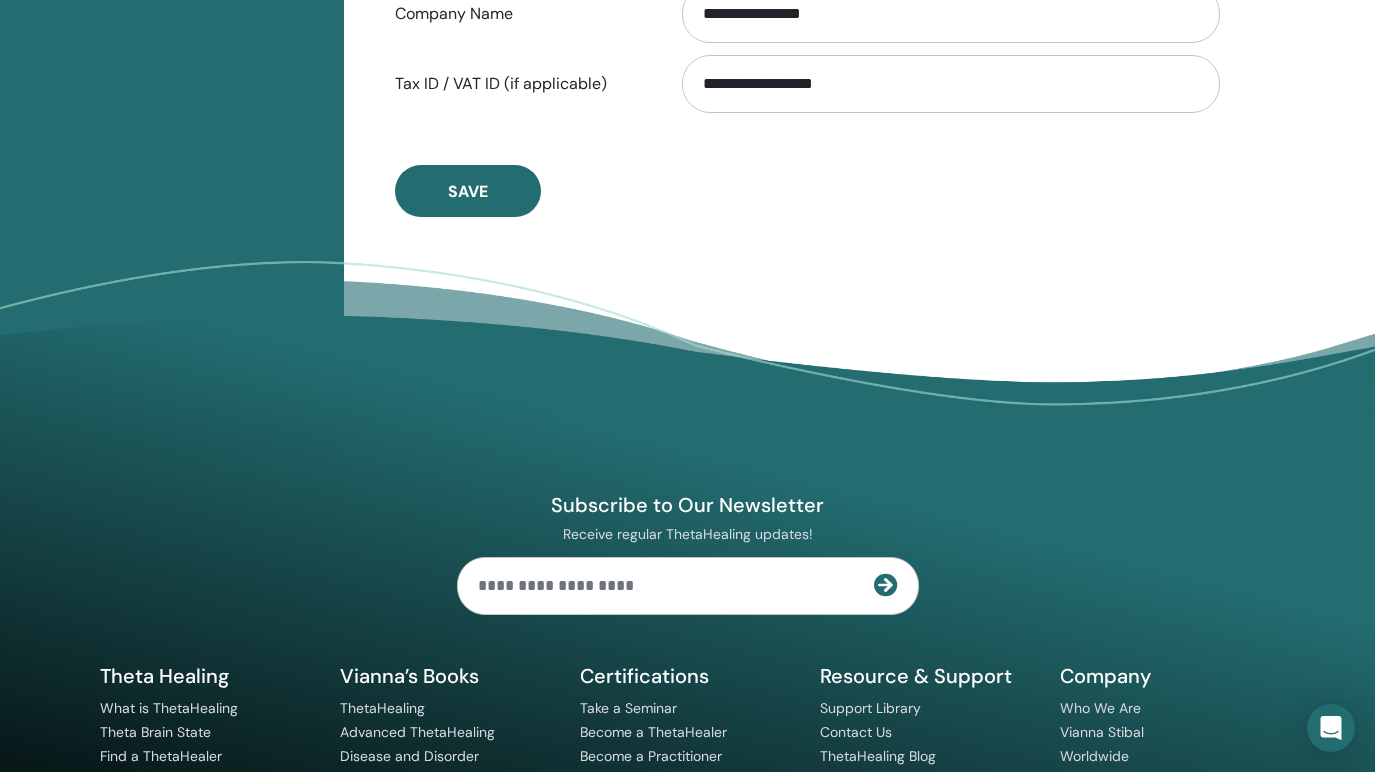 scroll, scrollTop: 1214, scrollLeft: 0, axis: vertical 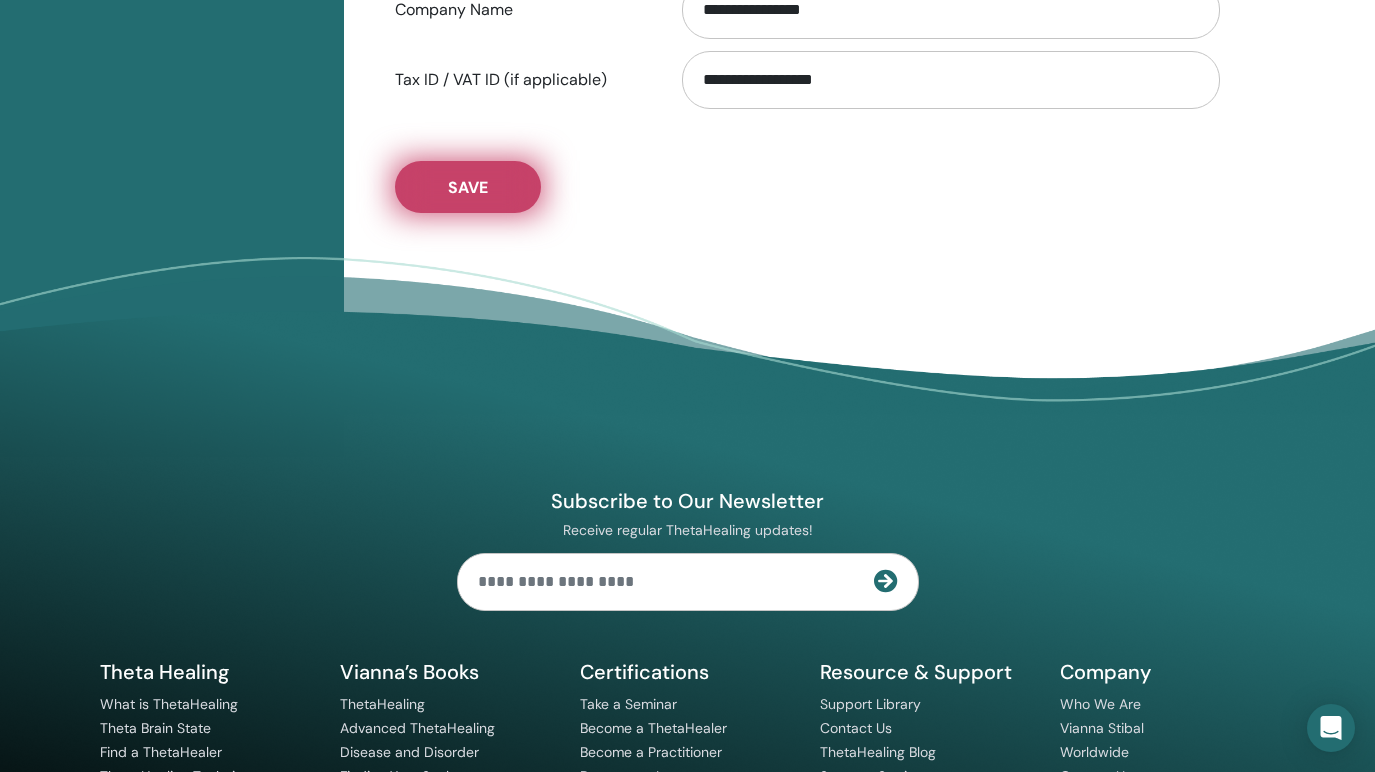 click on "Save" at bounding box center (468, 187) 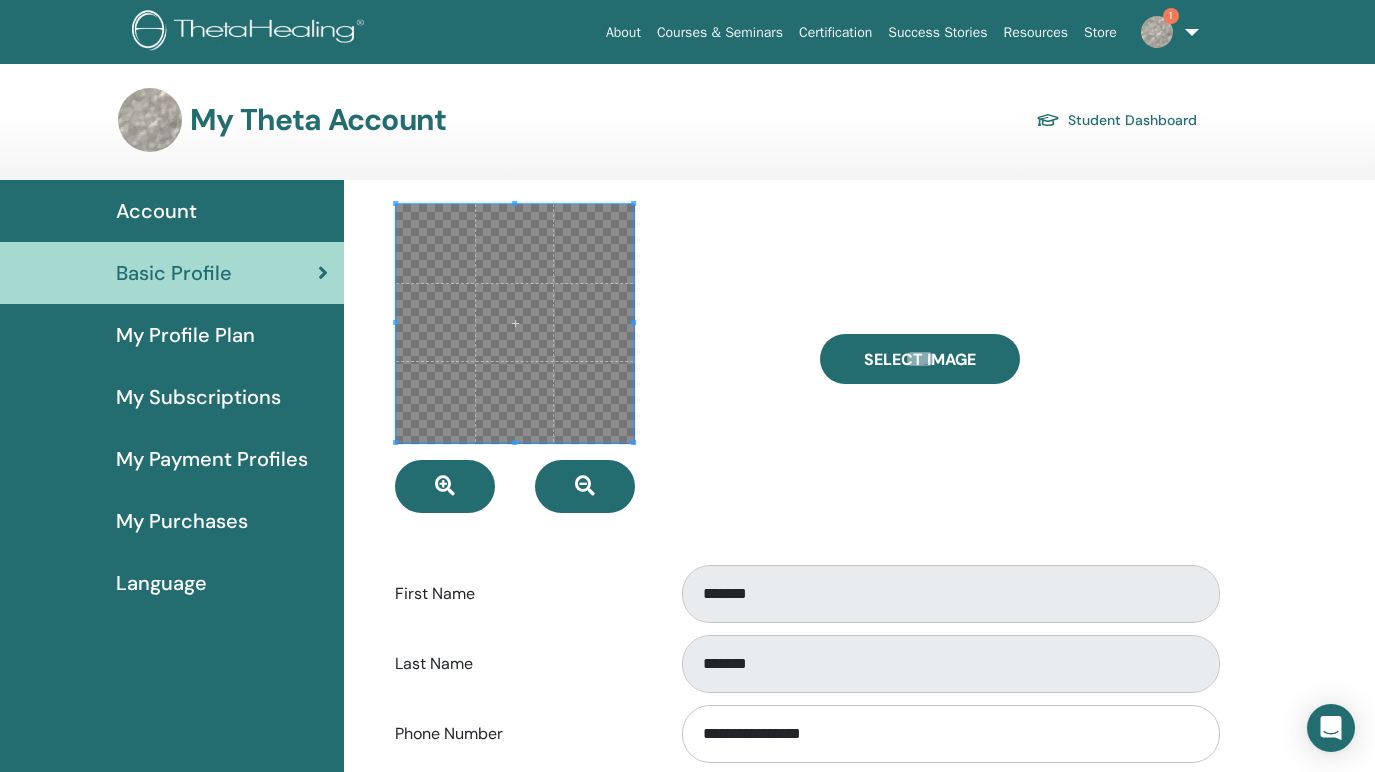 scroll, scrollTop: 0, scrollLeft: 0, axis: both 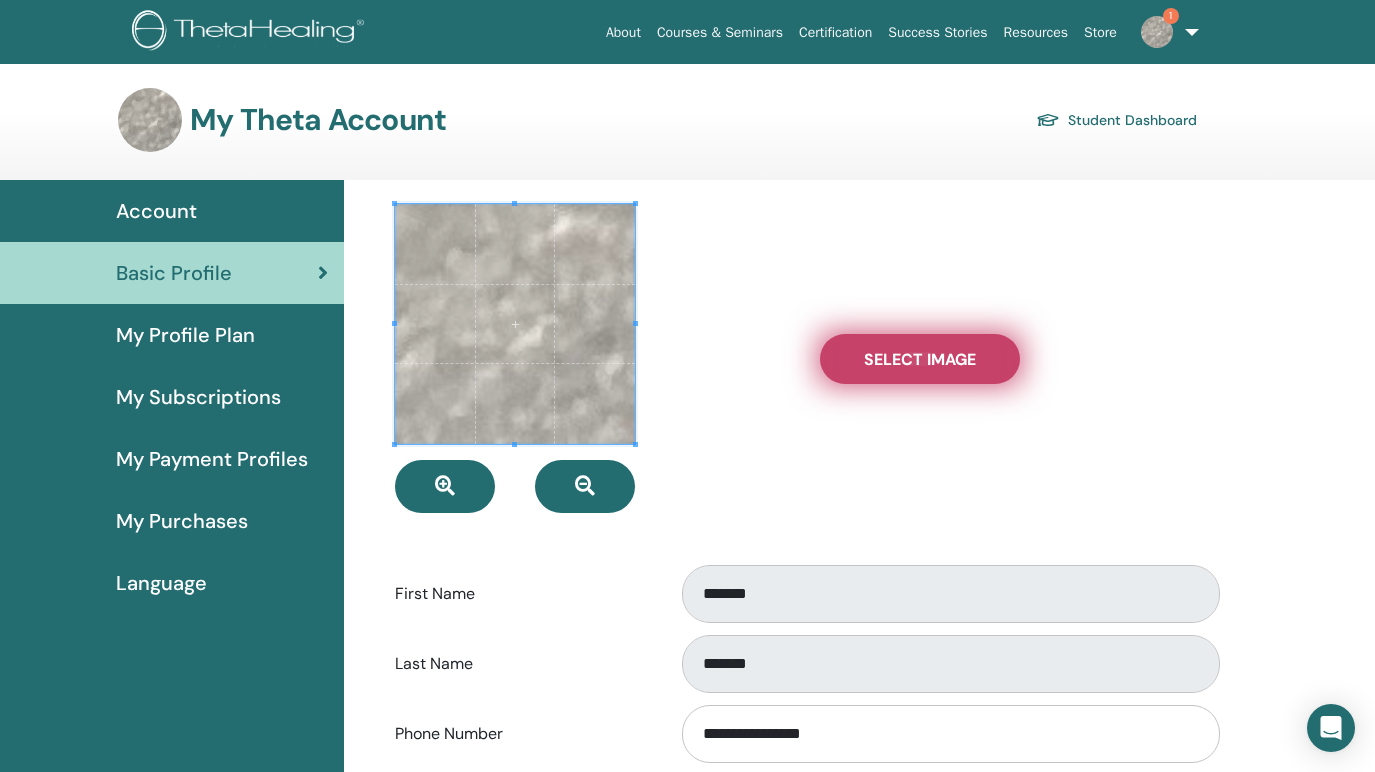 click on "Select Image" at bounding box center [920, 359] 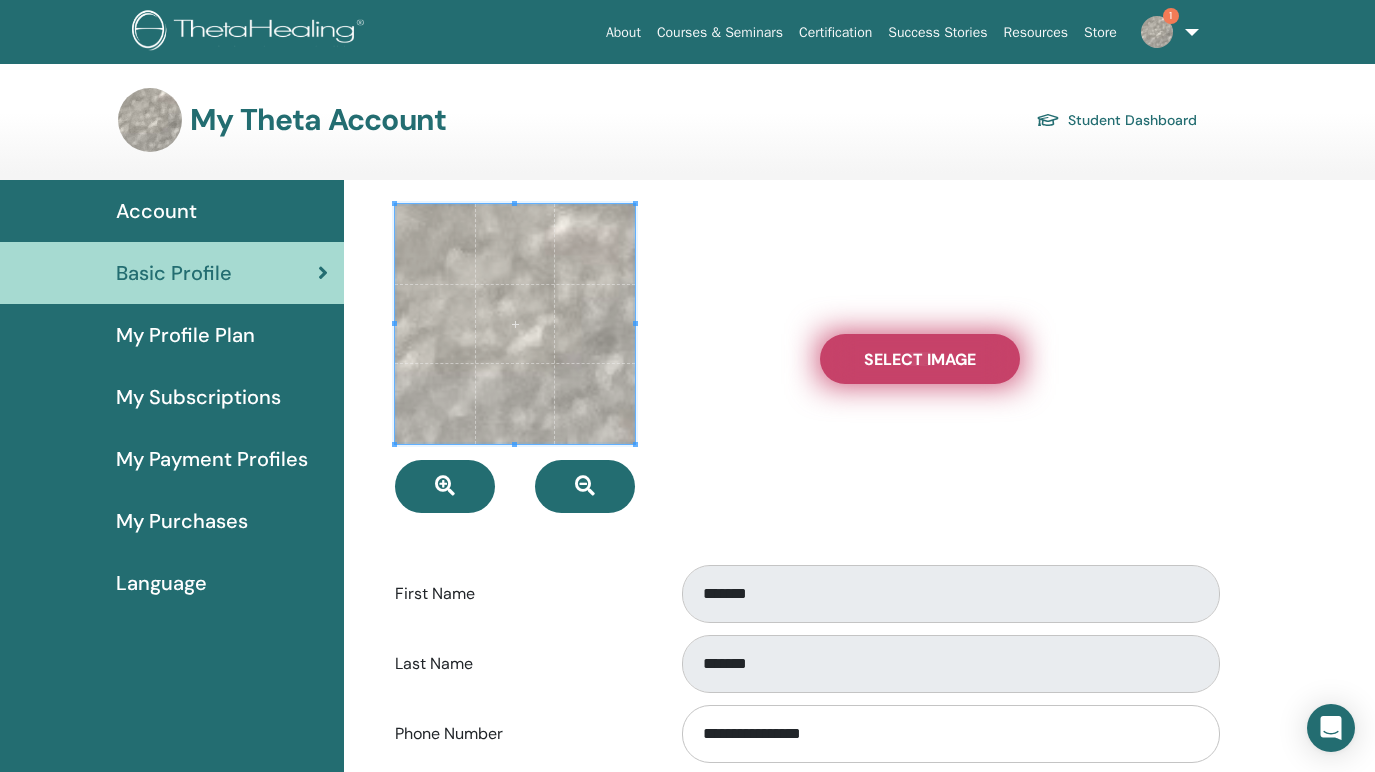 type on "**********" 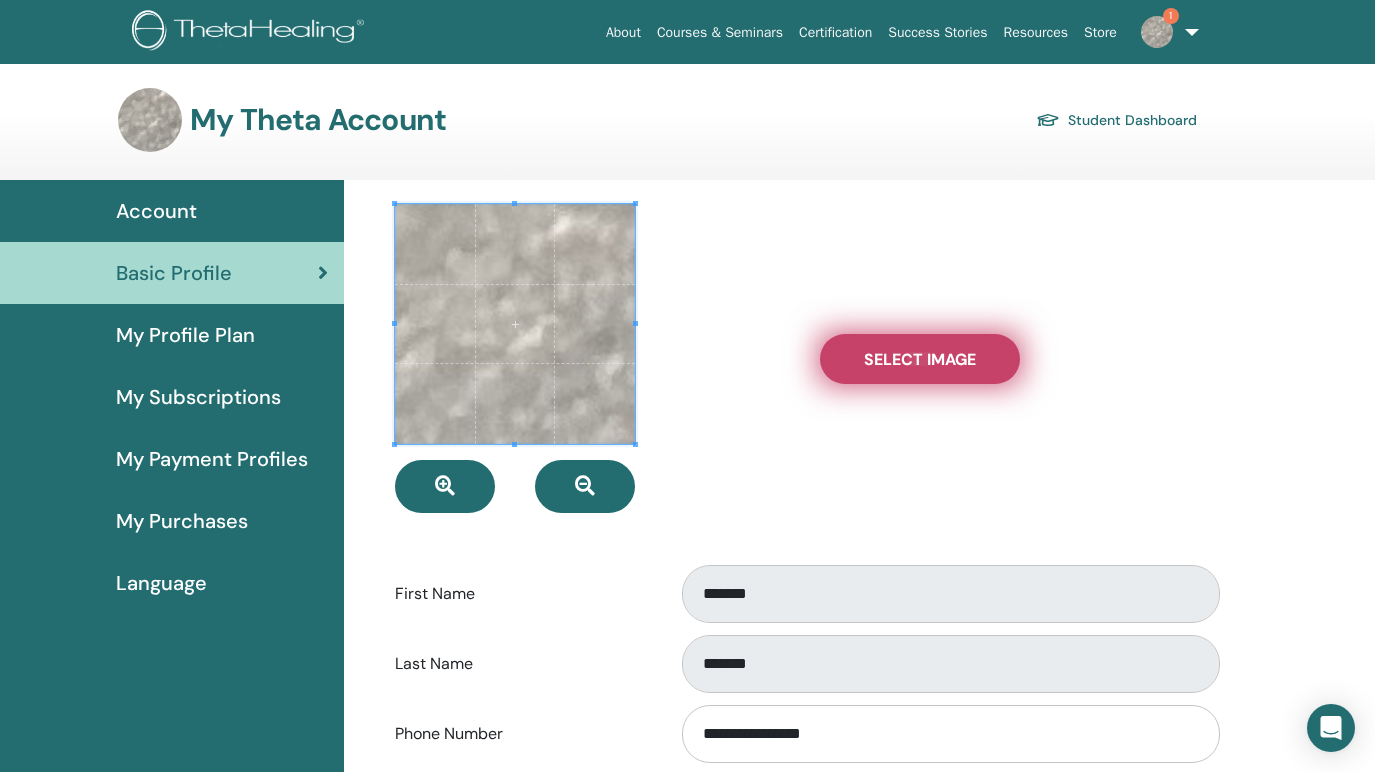 type 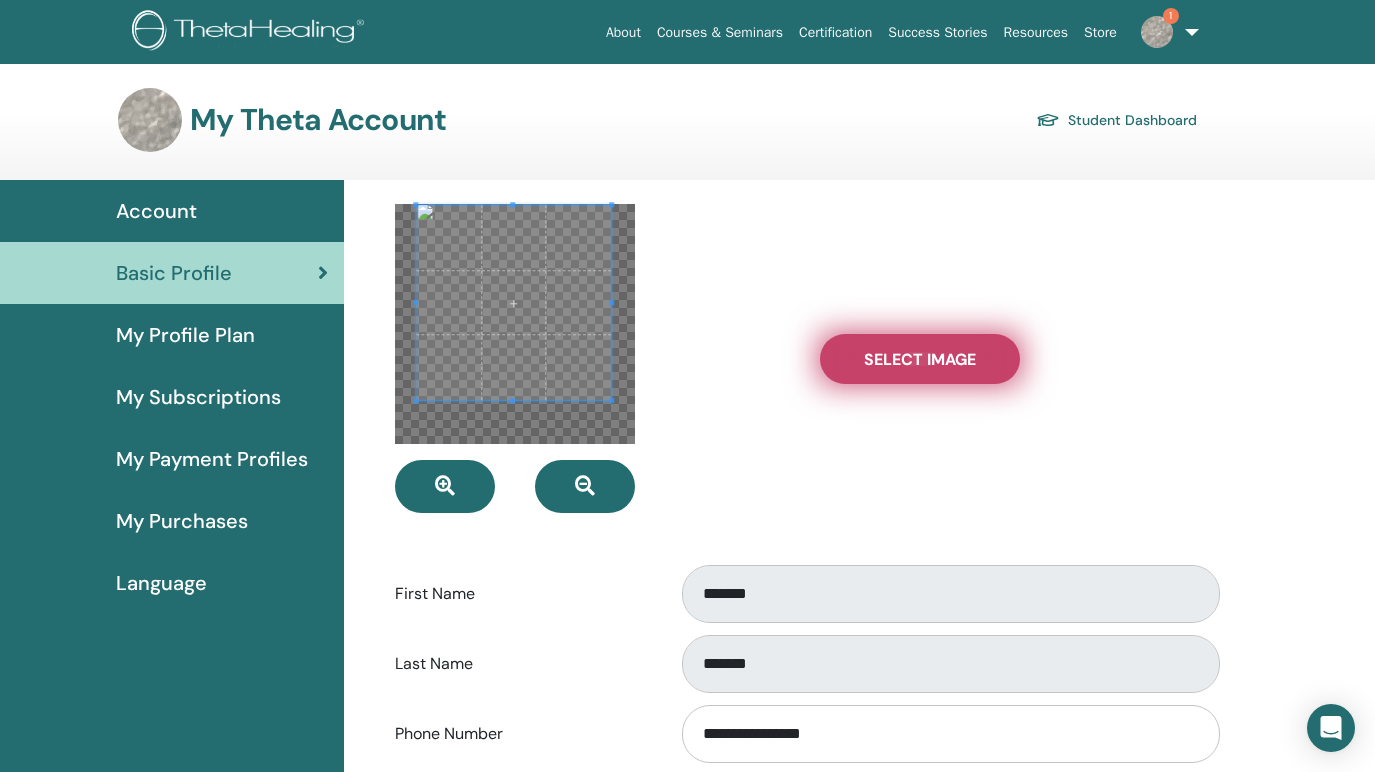 click at bounding box center [513, 302] 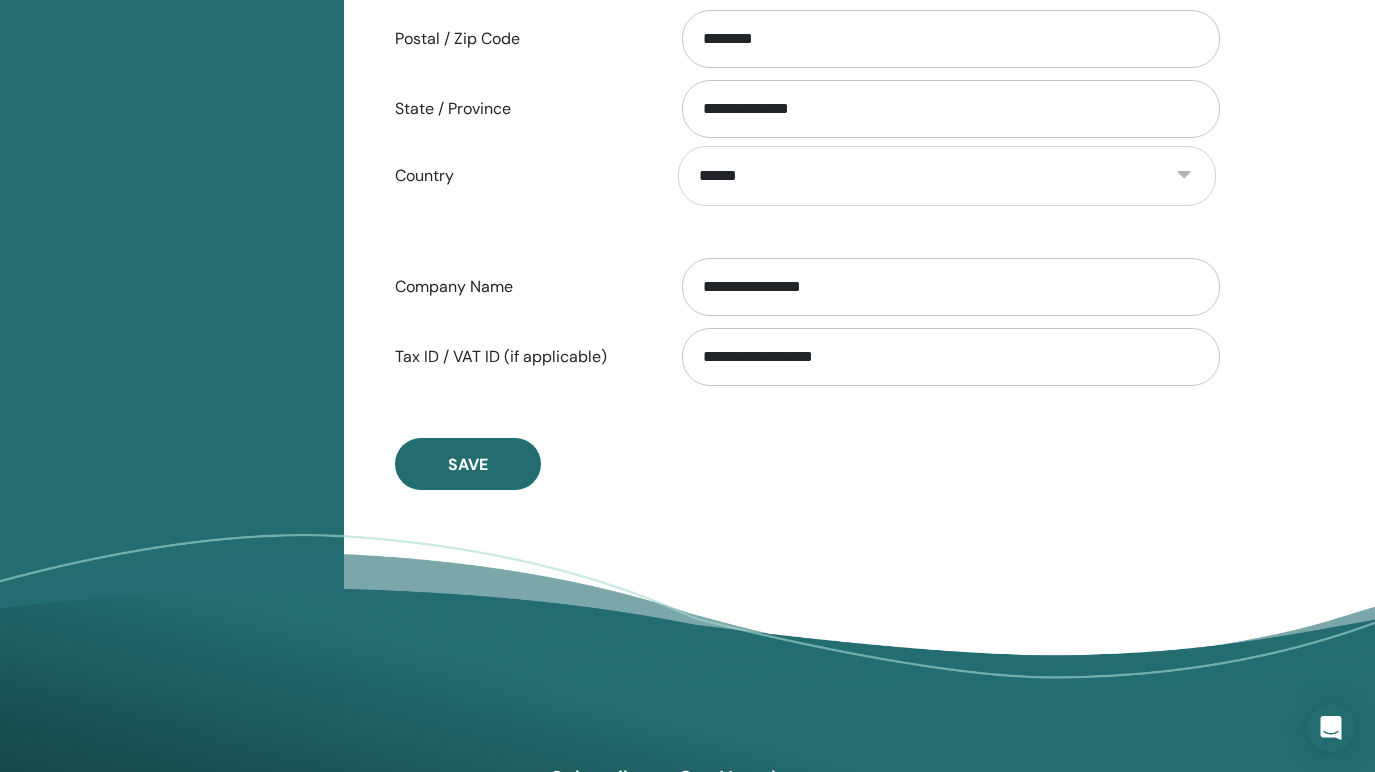 scroll, scrollTop: 966, scrollLeft: 0, axis: vertical 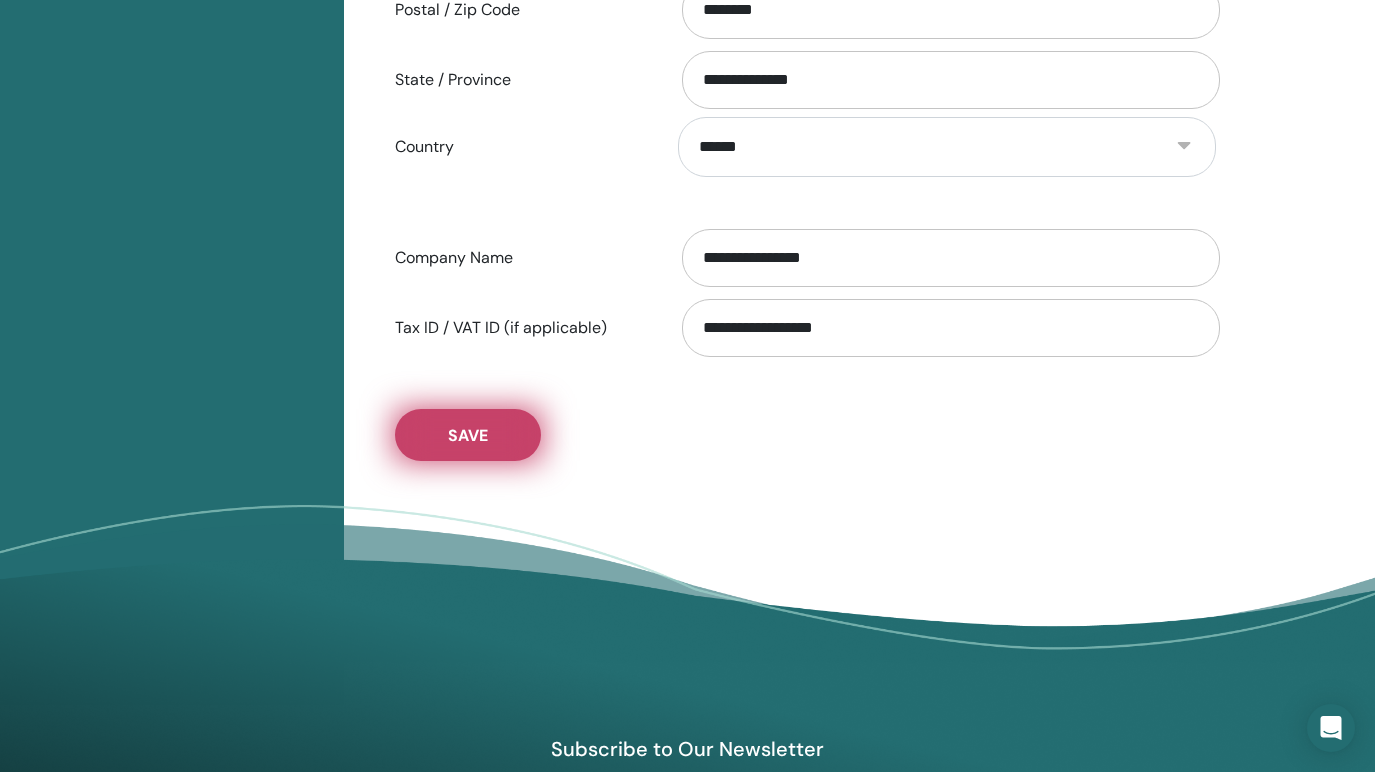click on "Save" at bounding box center [468, 435] 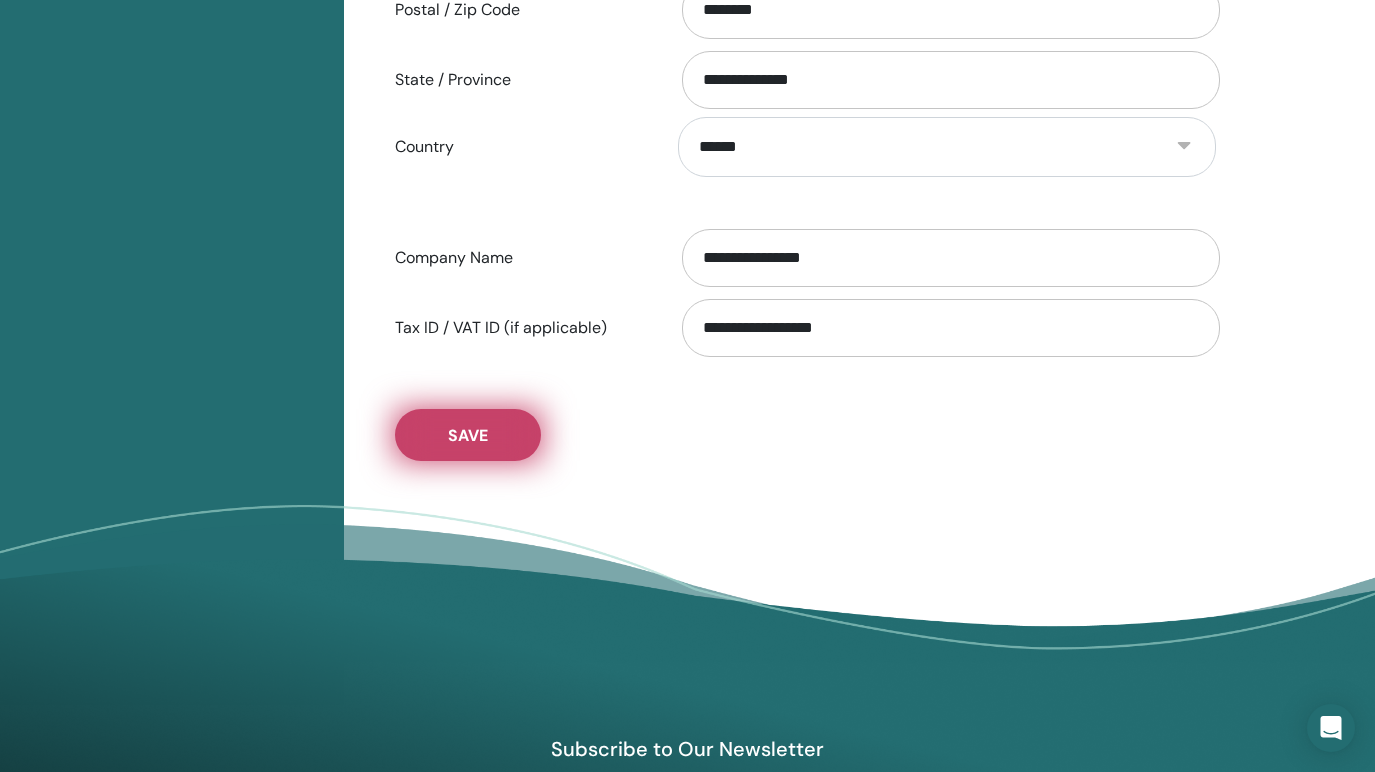 scroll, scrollTop: 964, scrollLeft: 0, axis: vertical 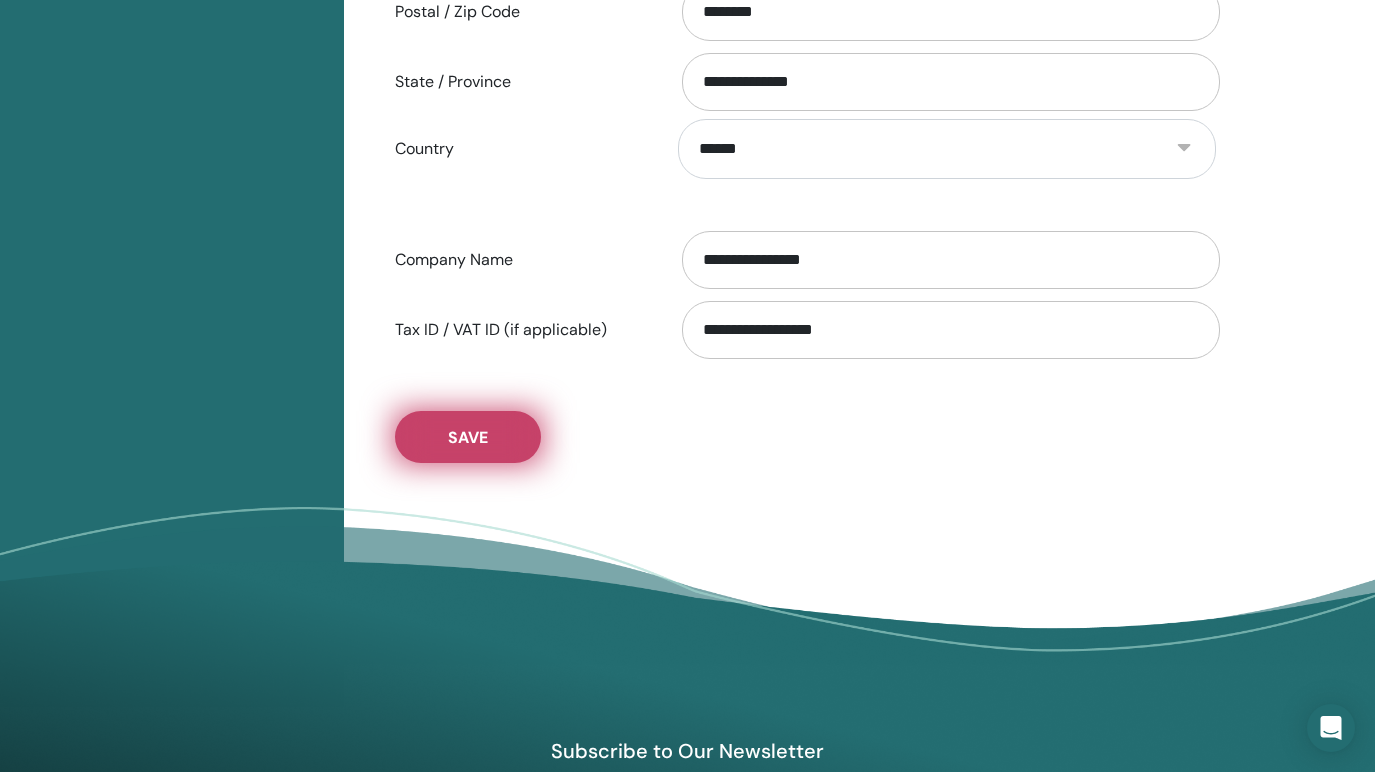 click on "Save" at bounding box center (468, 437) 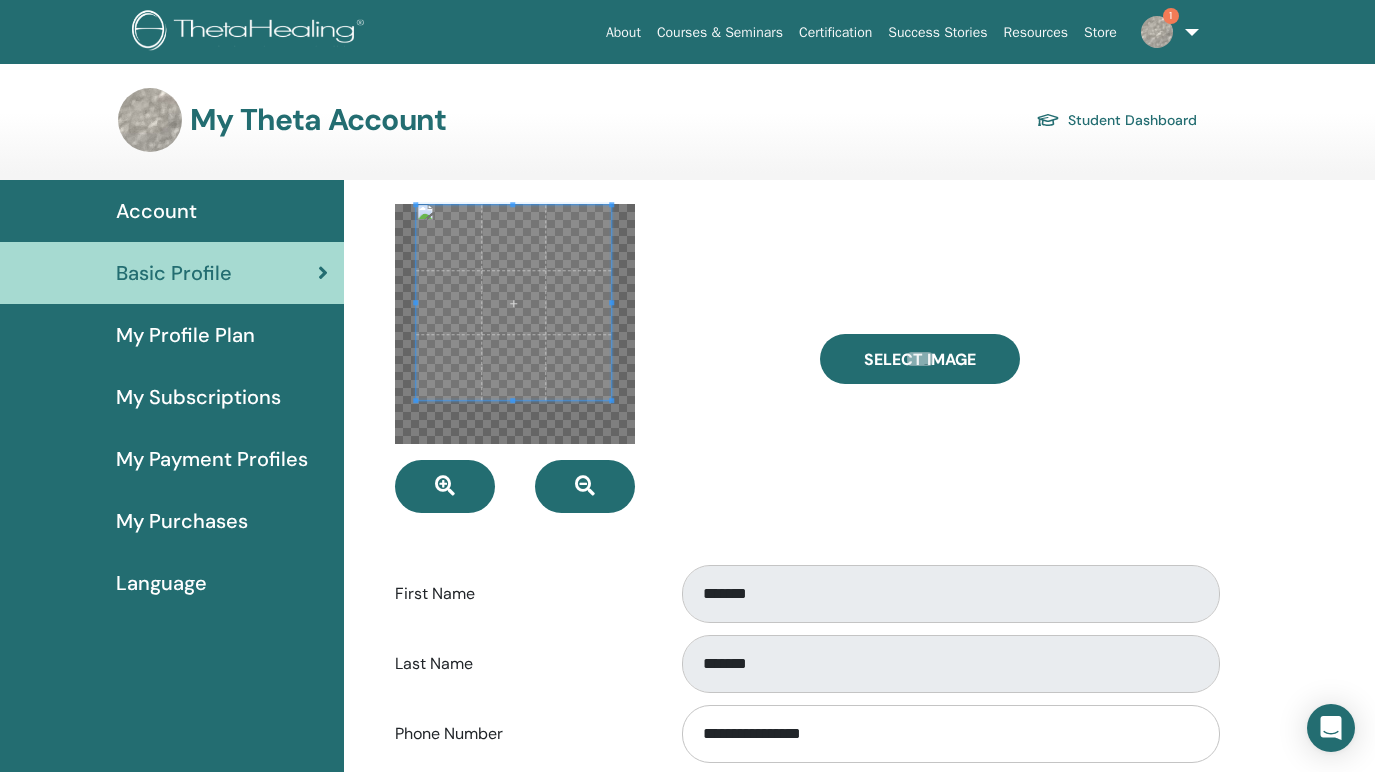 scroll, scrollTop: 0, scrollLeft: 0, axis: both 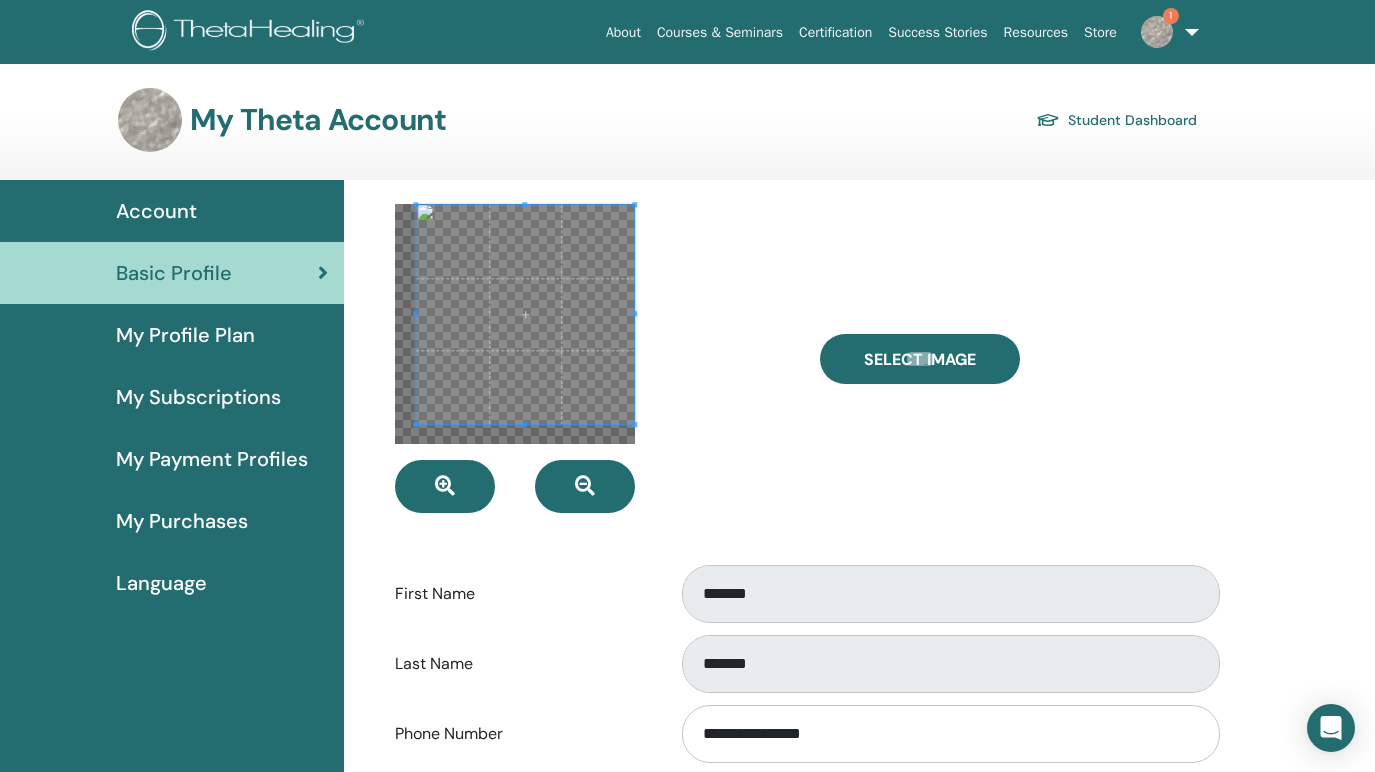 click at bounding box center (593, 358) 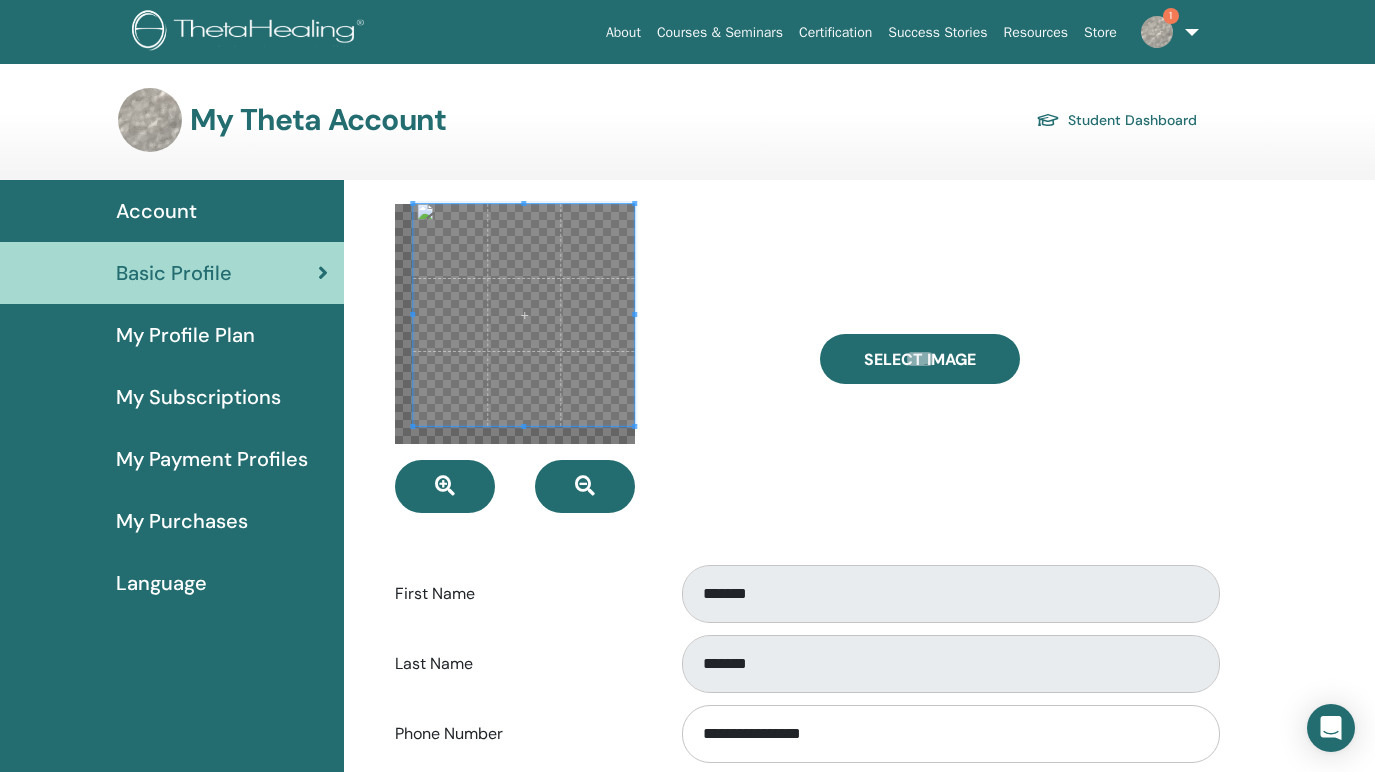 click on "**********" at bounding box center [805, 799] 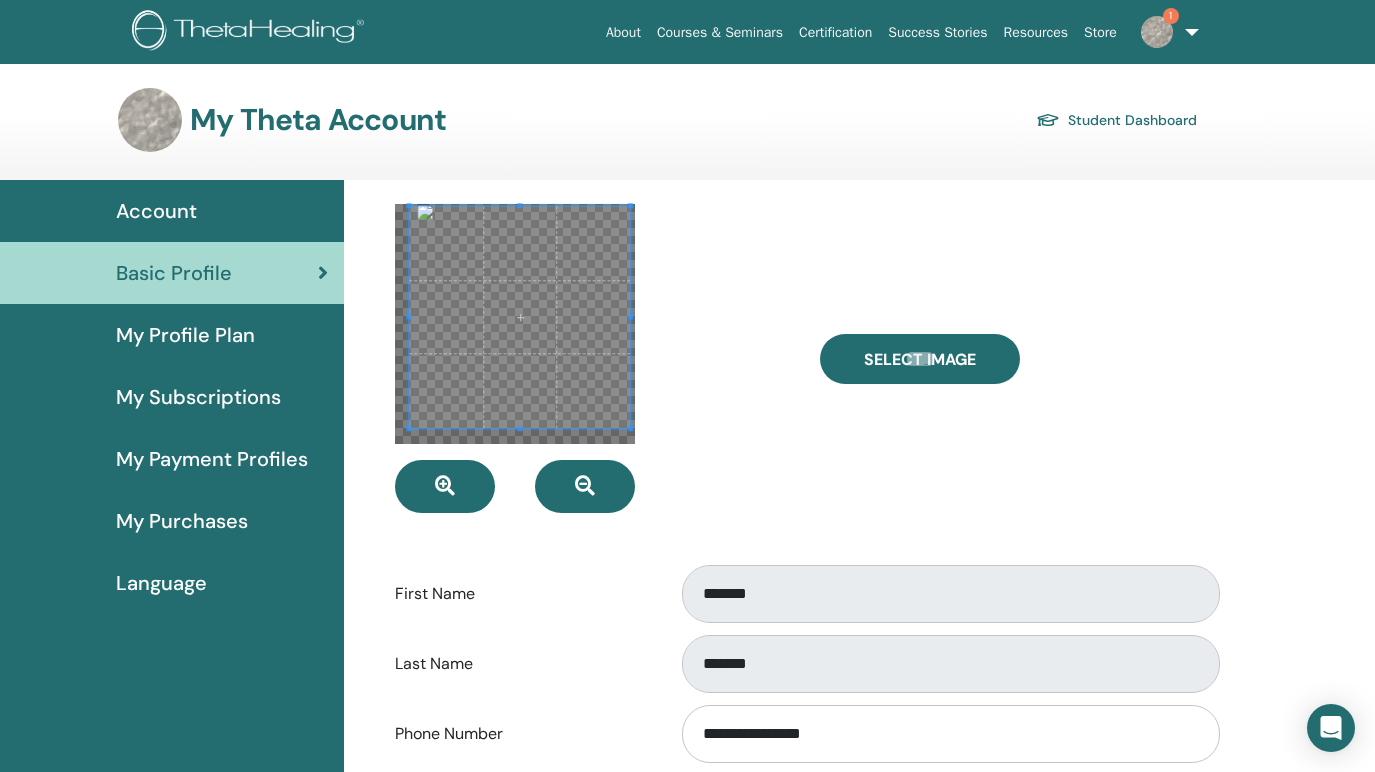 click at bounding box center (520, 317) 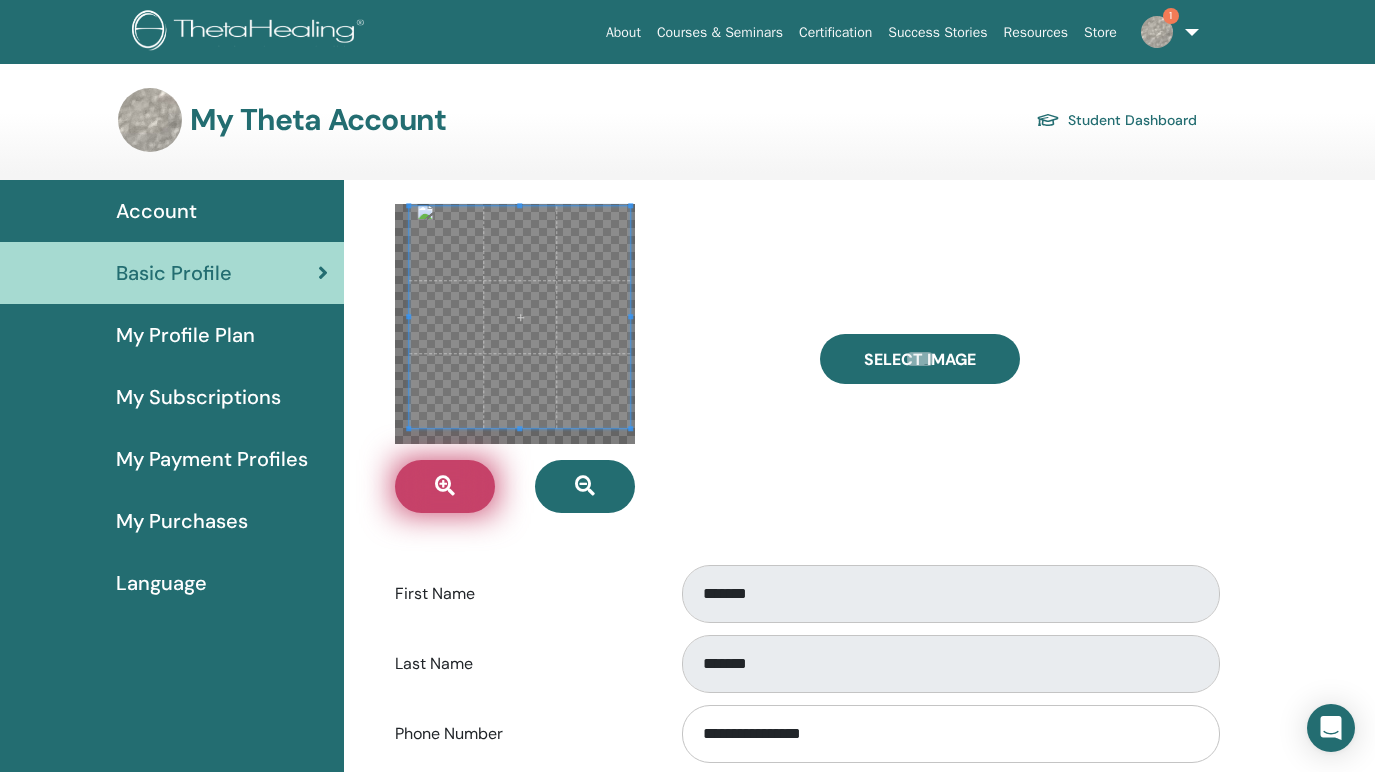 click at bounding box center [445, 486] 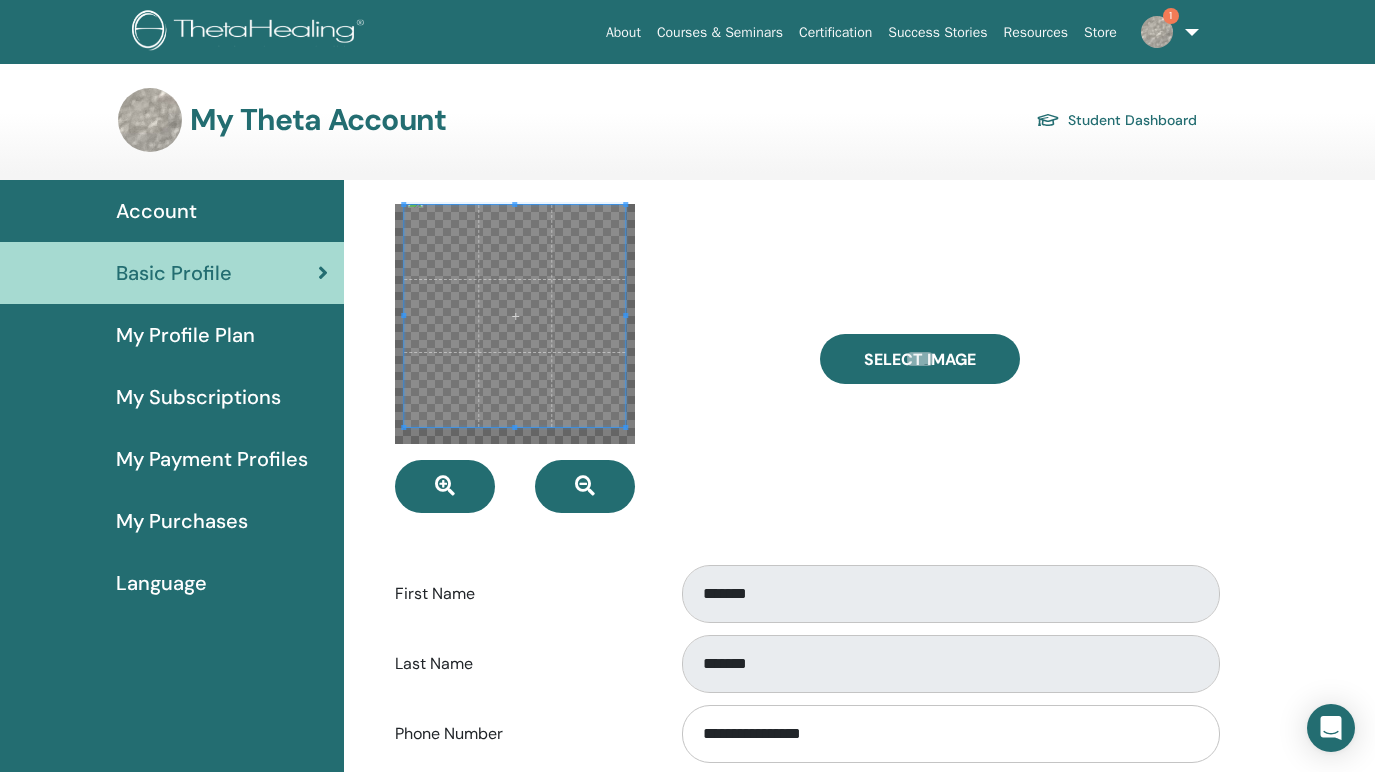 click at bounding box center [515, 316] 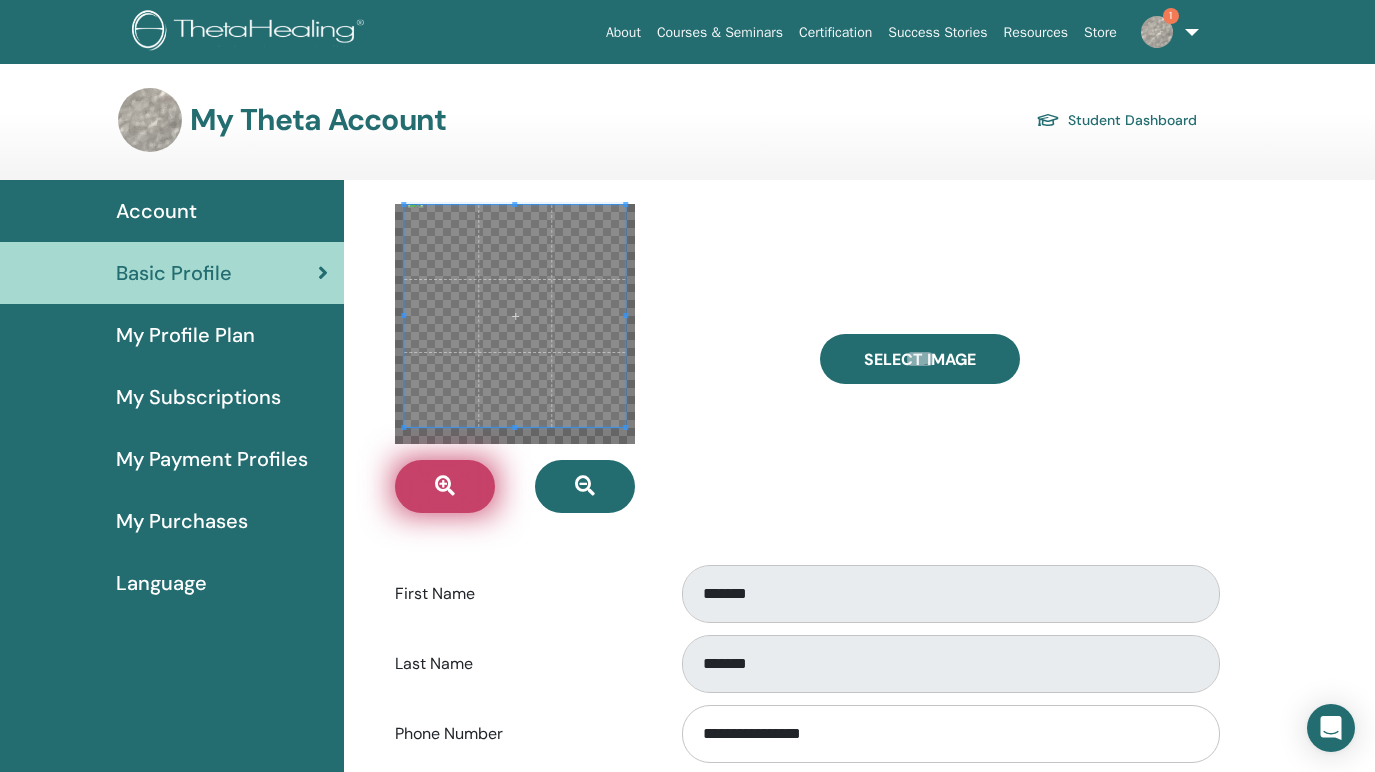 click at bounding box center (445, 487) 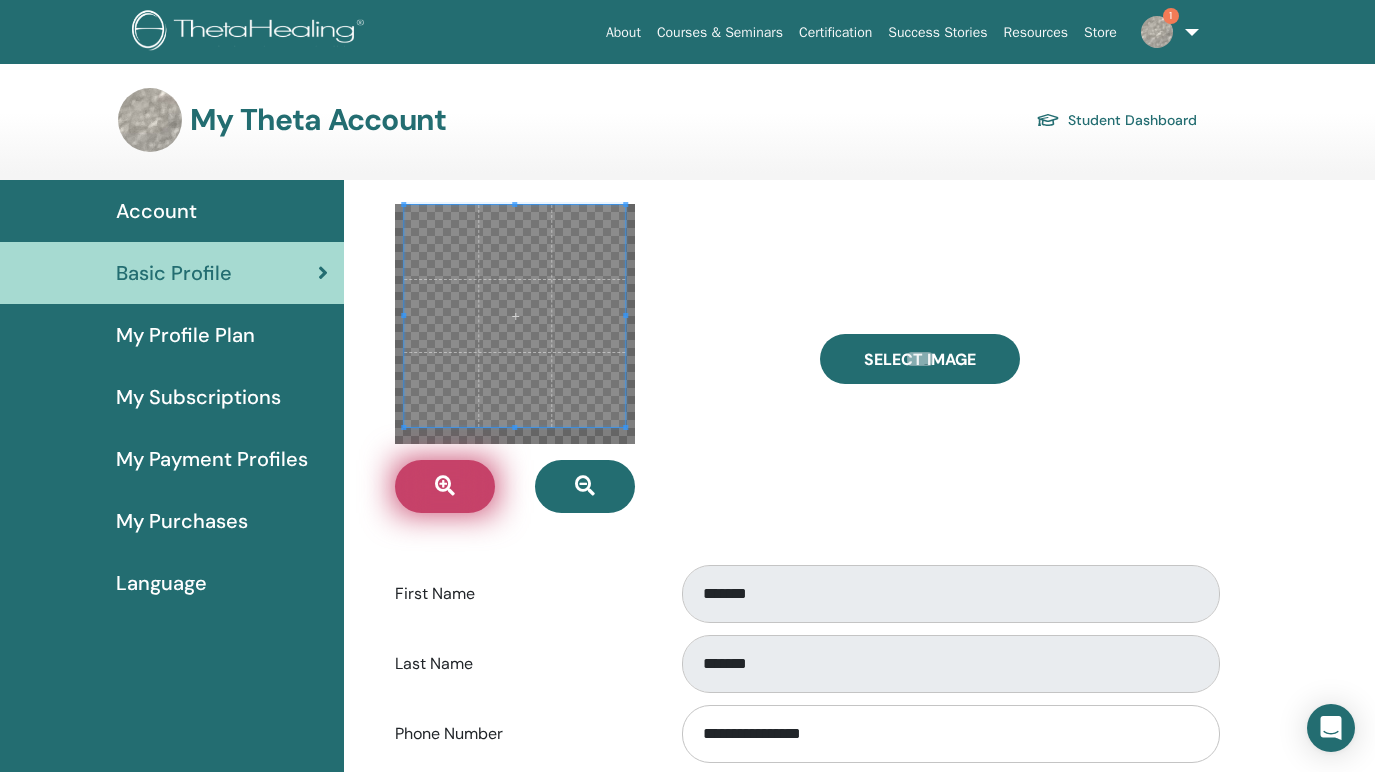 click at bounding box center (445, 487) 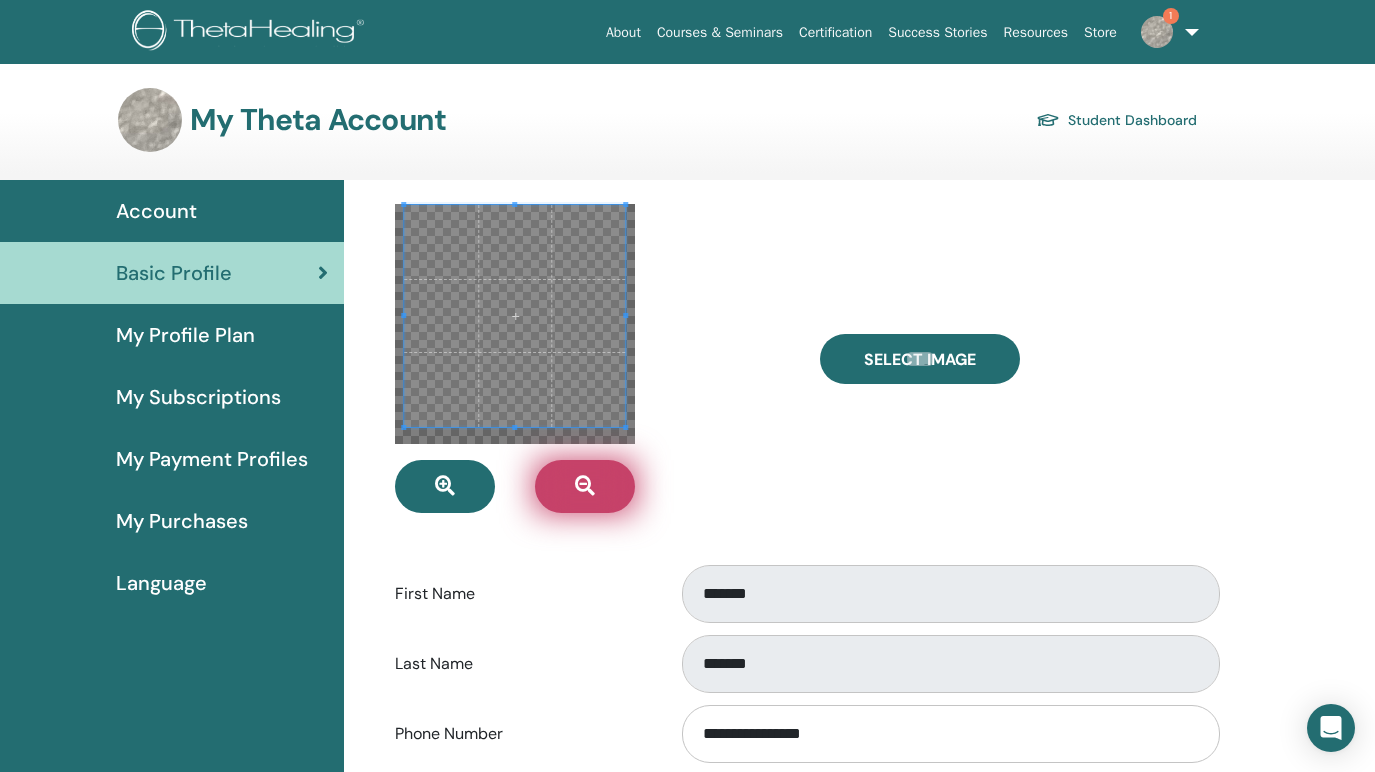 click at bounding box center [585, 486] 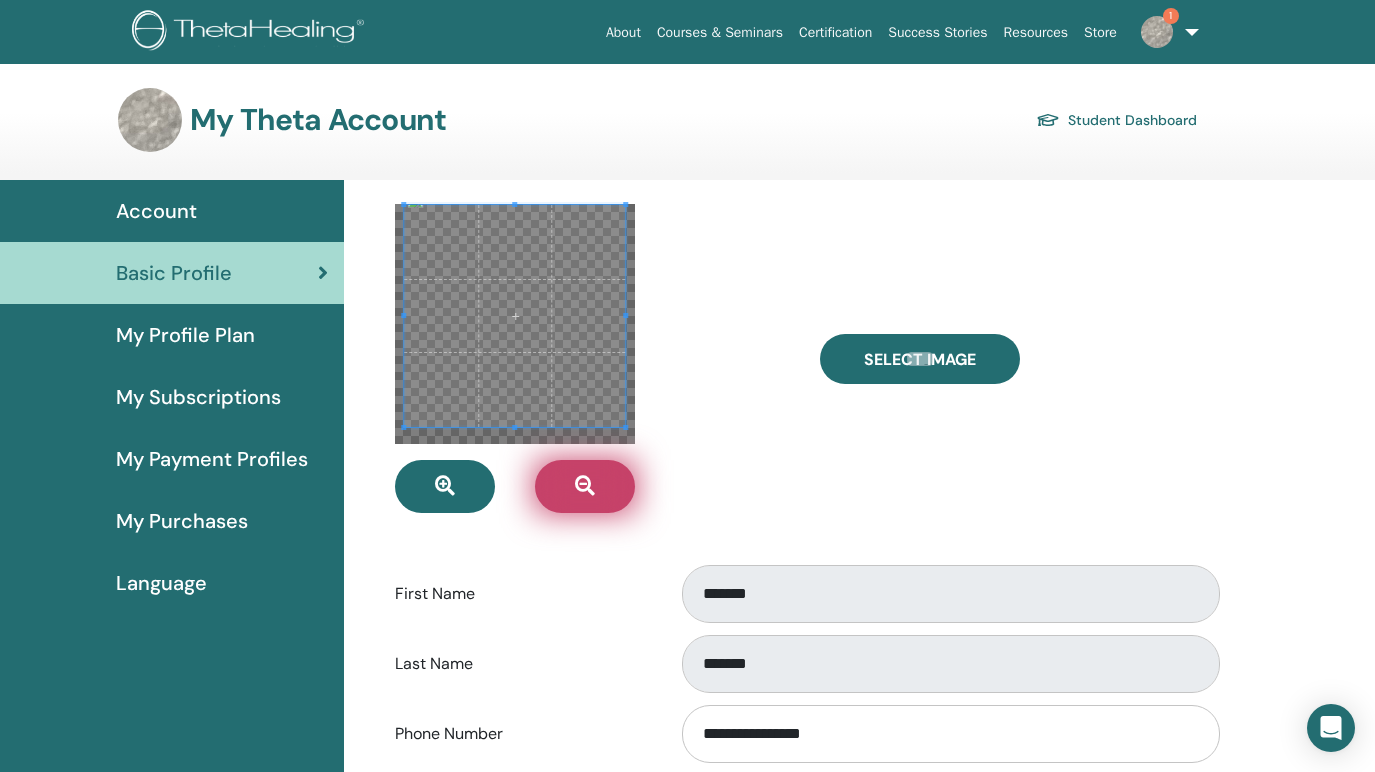 click at bounding box center [585, 486] 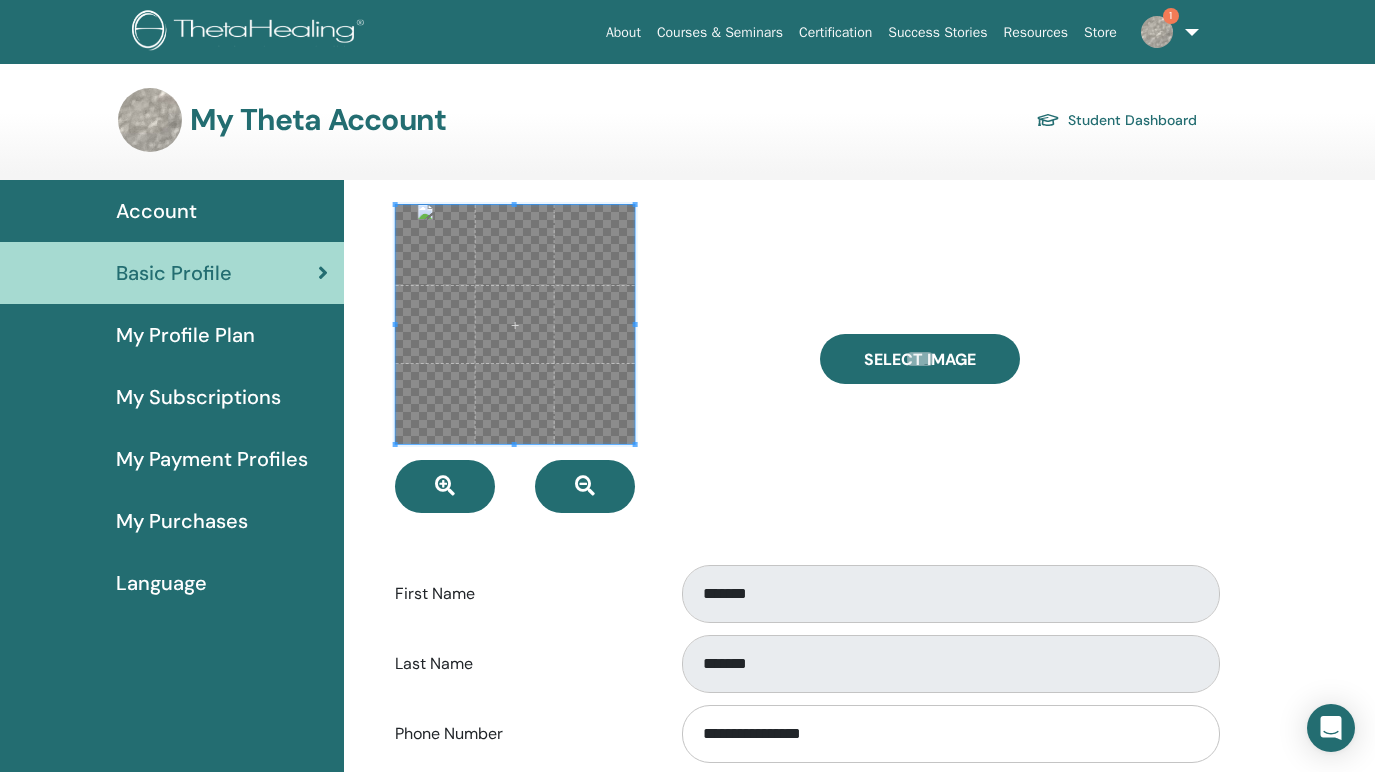 click at bounding box center [593, 358] 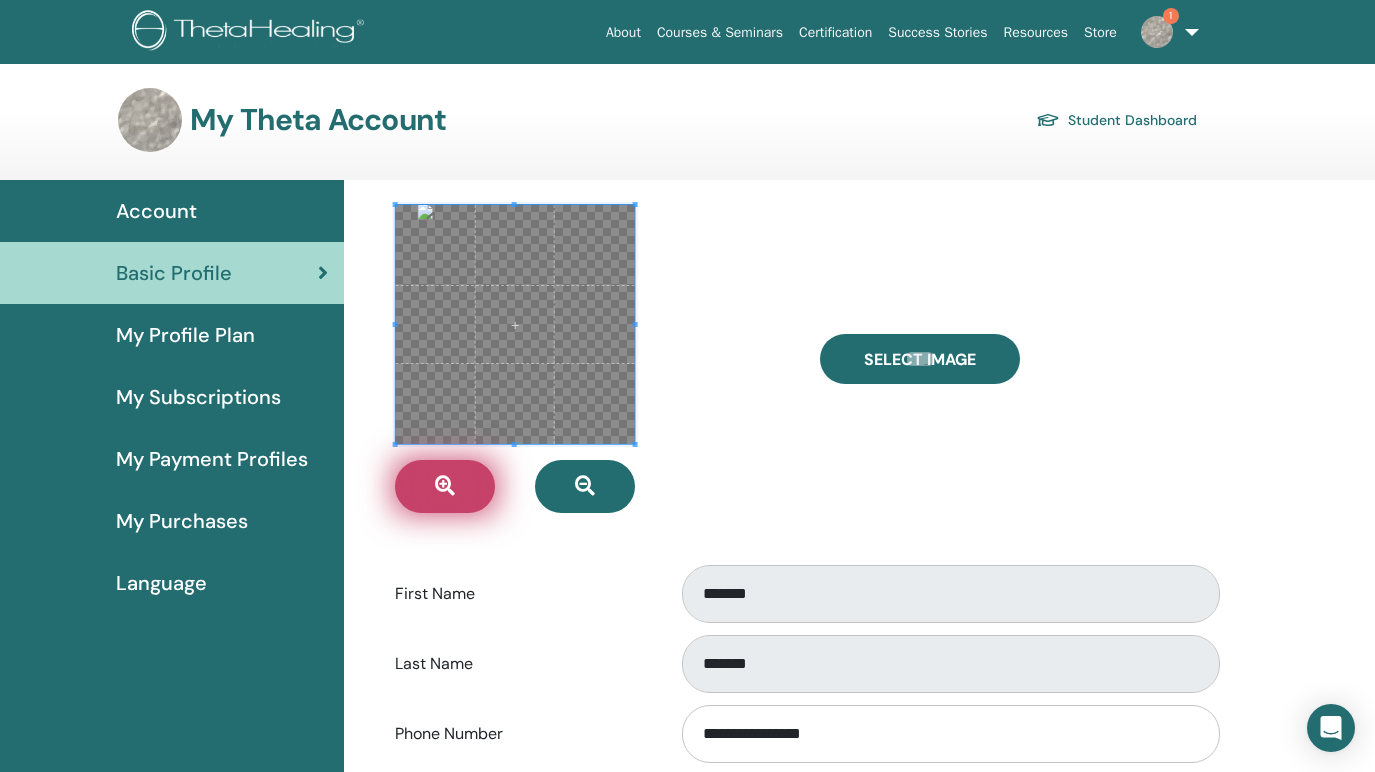click at bounding box center (445, 486) 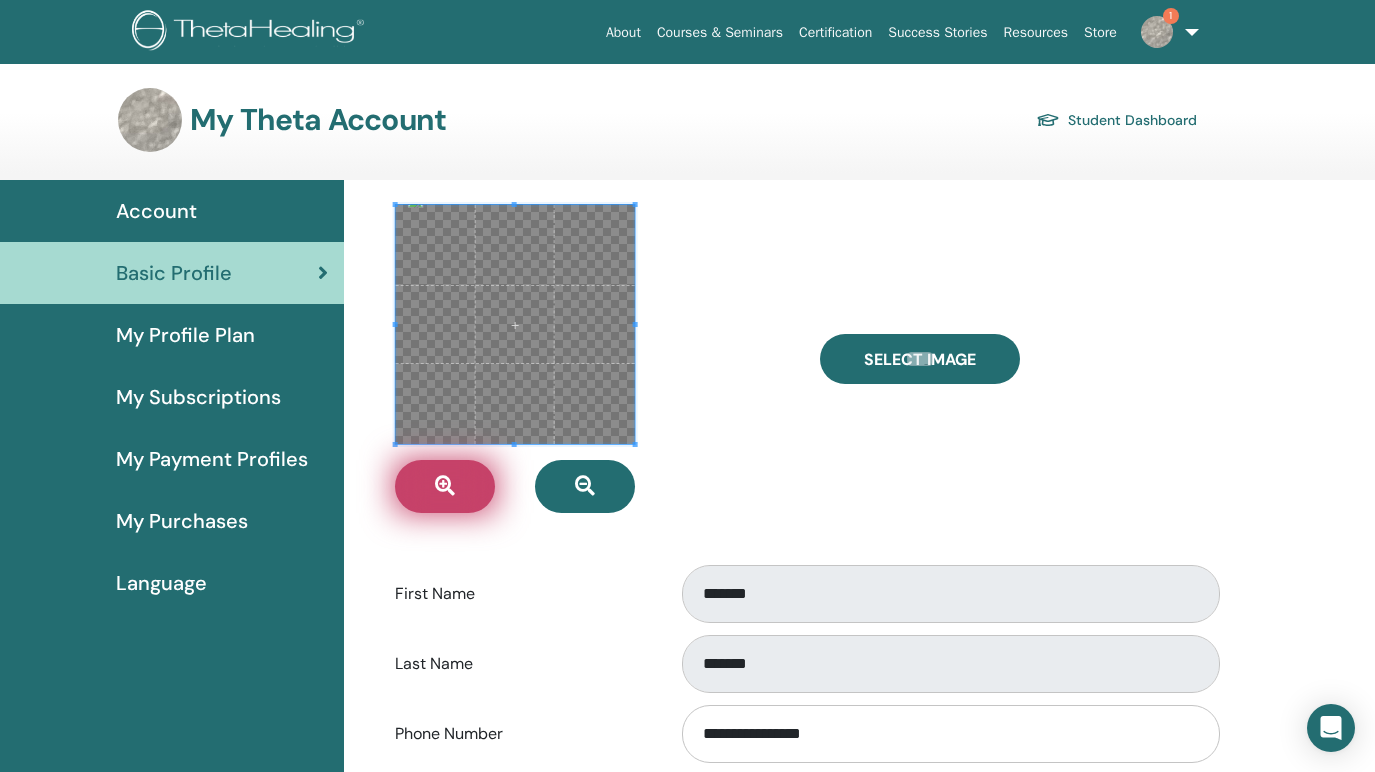 click at bounding box center (445, 486) 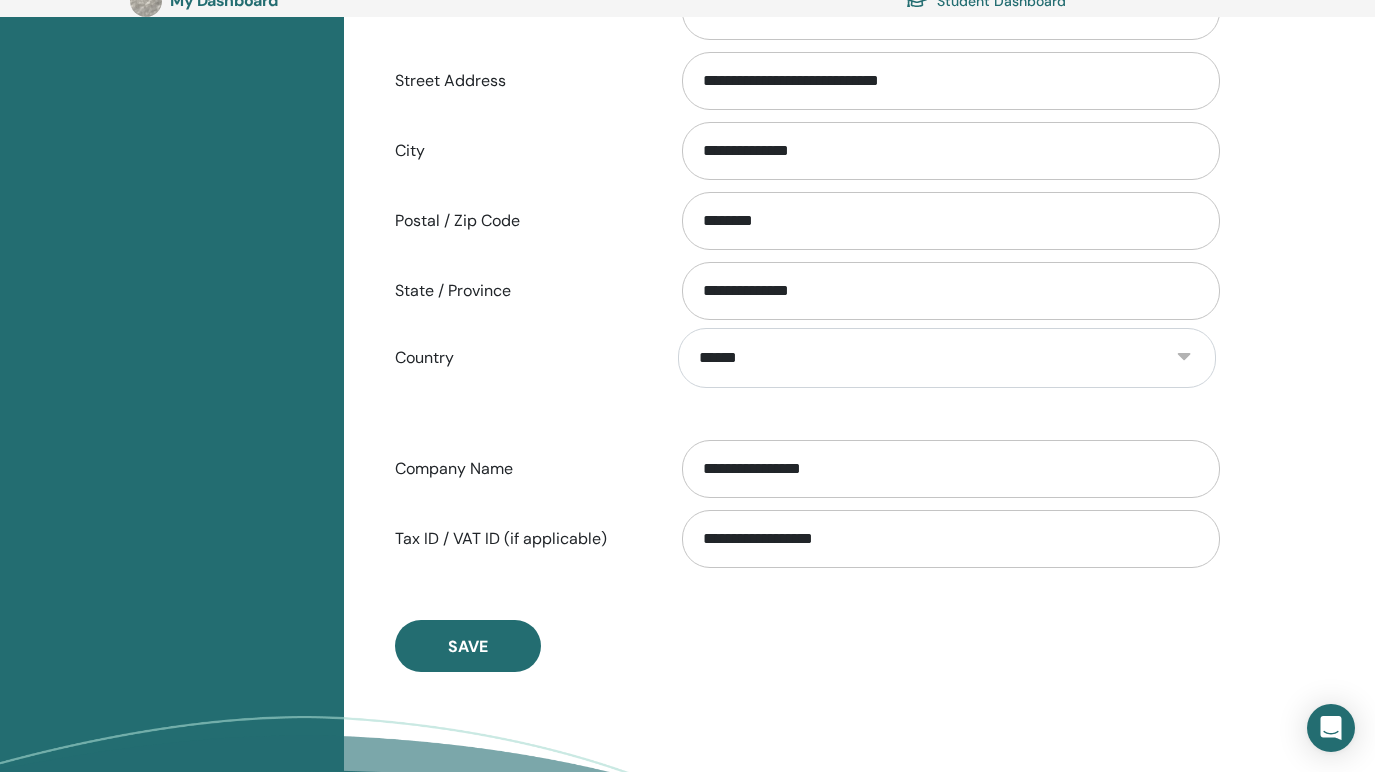 scroll, scrollTop: 756, scrollLeft: 0, axis: vertical 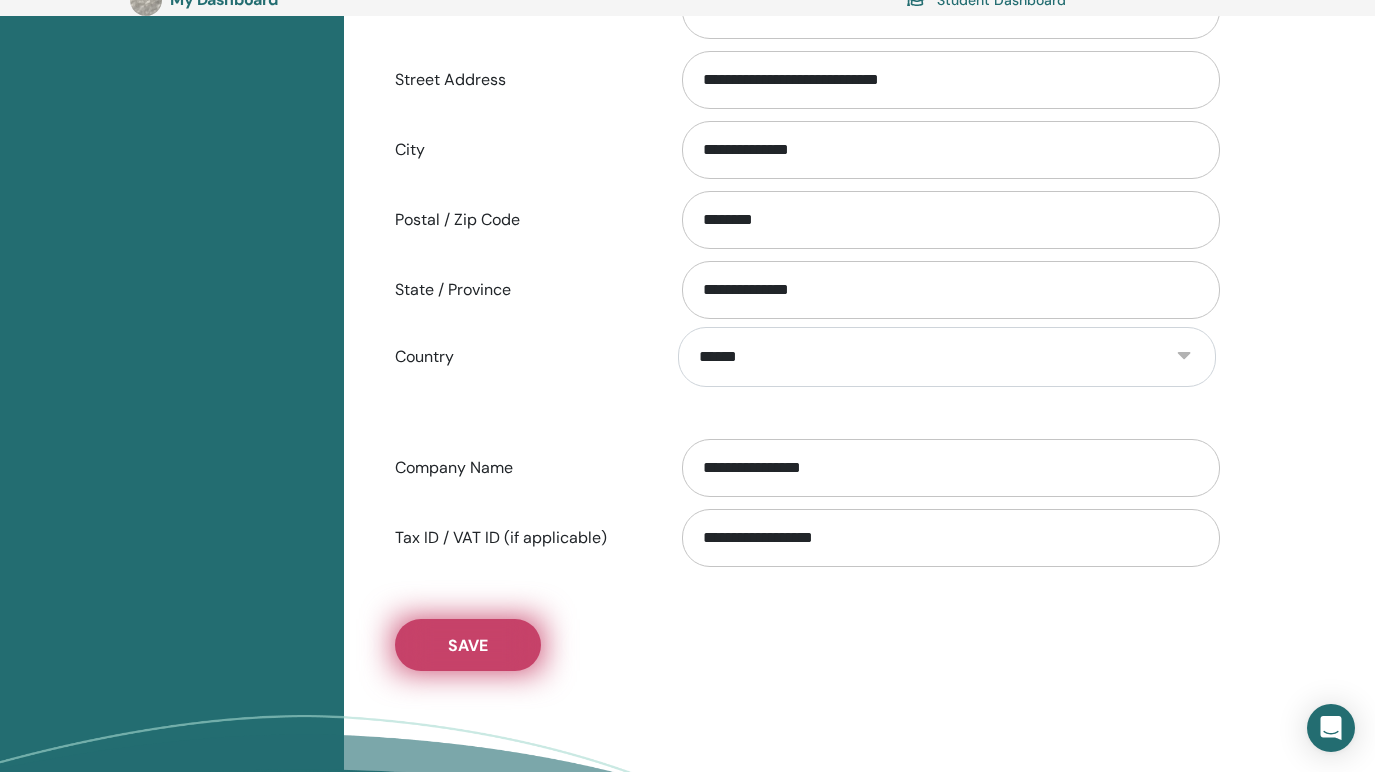 click on "Save" at bounding box center (468, 645) 